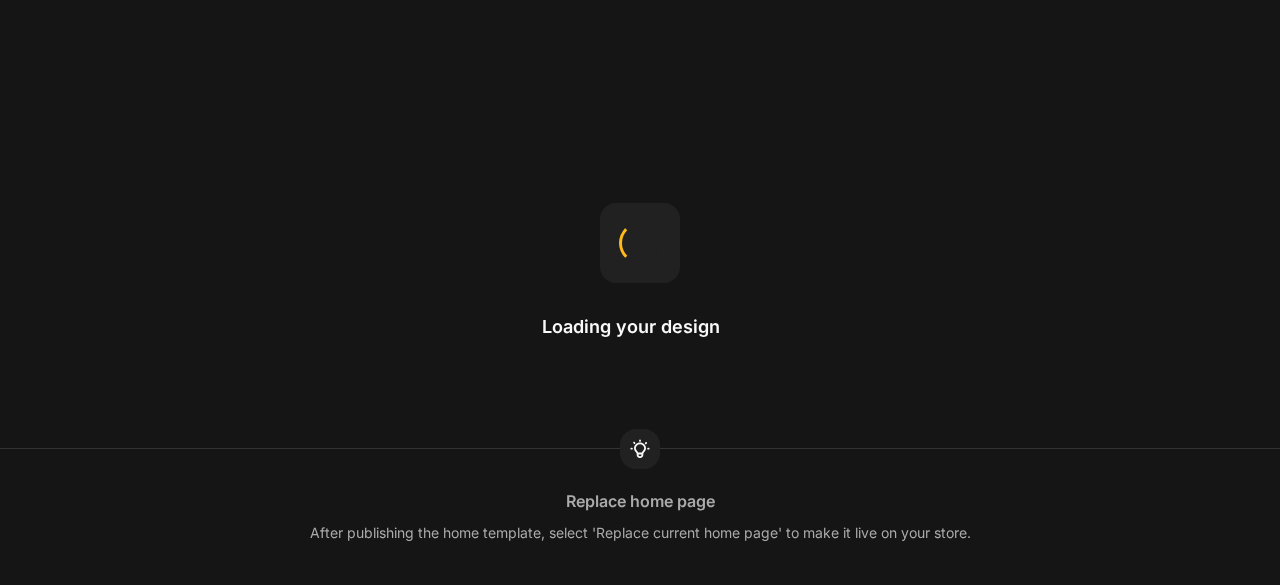scroll, scrollTop: 0, scrollLeft: 0, axis: both 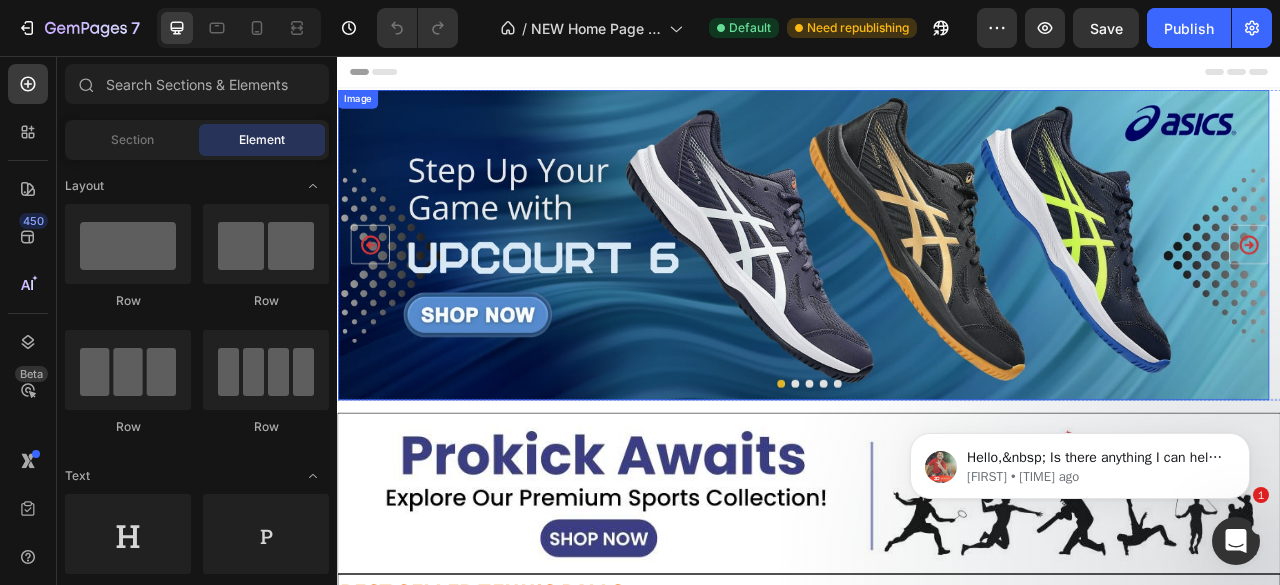 click on "Image" at bounding box center (362, 111) 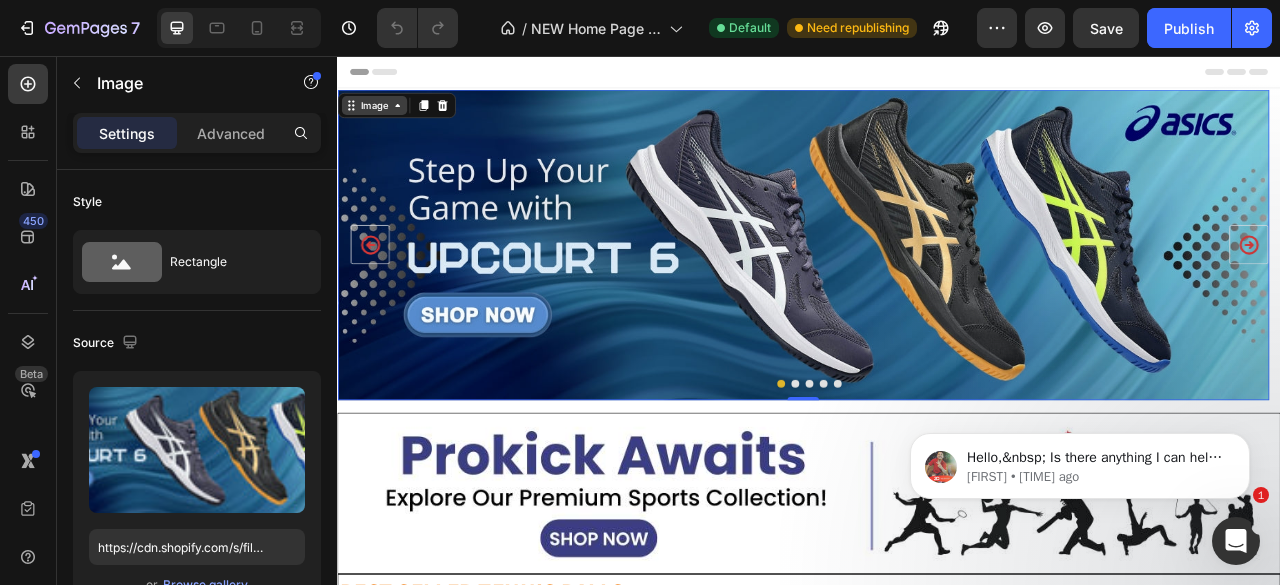 click 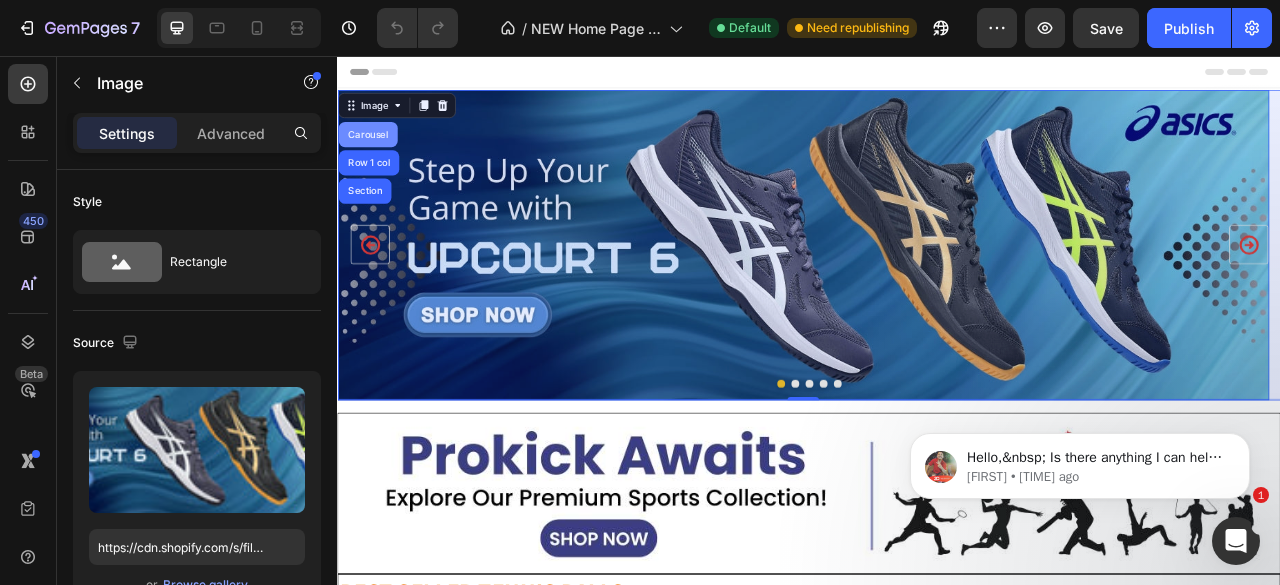 click on "Carousel" at bounding box center [375, 156] 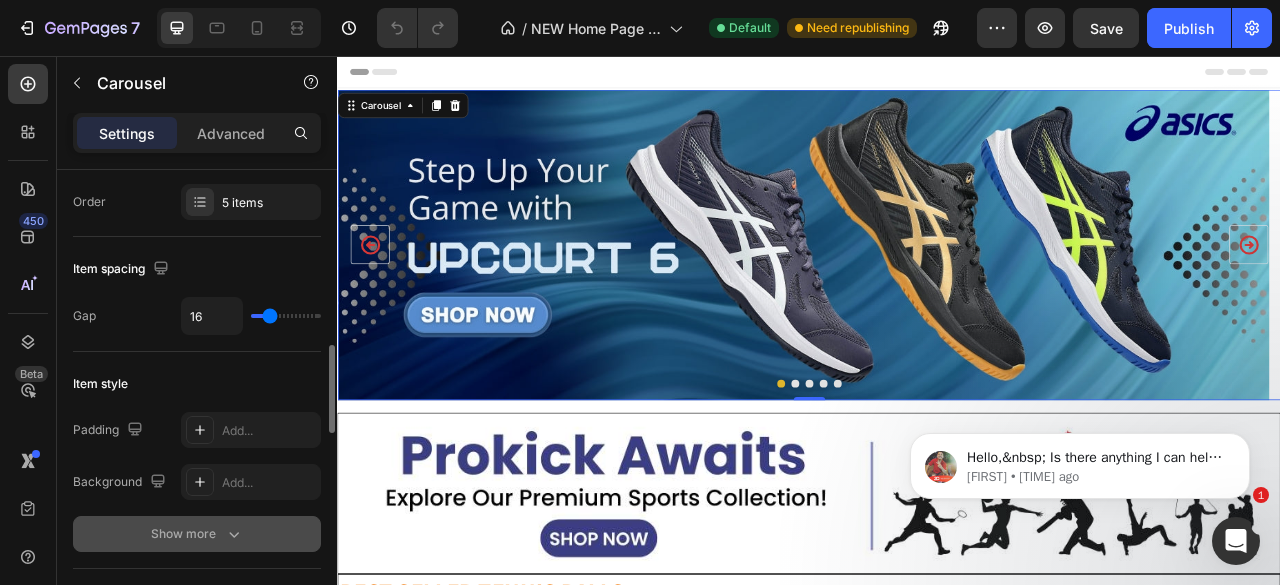 scroll, scrollTop: 400, scrollLeft: 0, axis: vertical 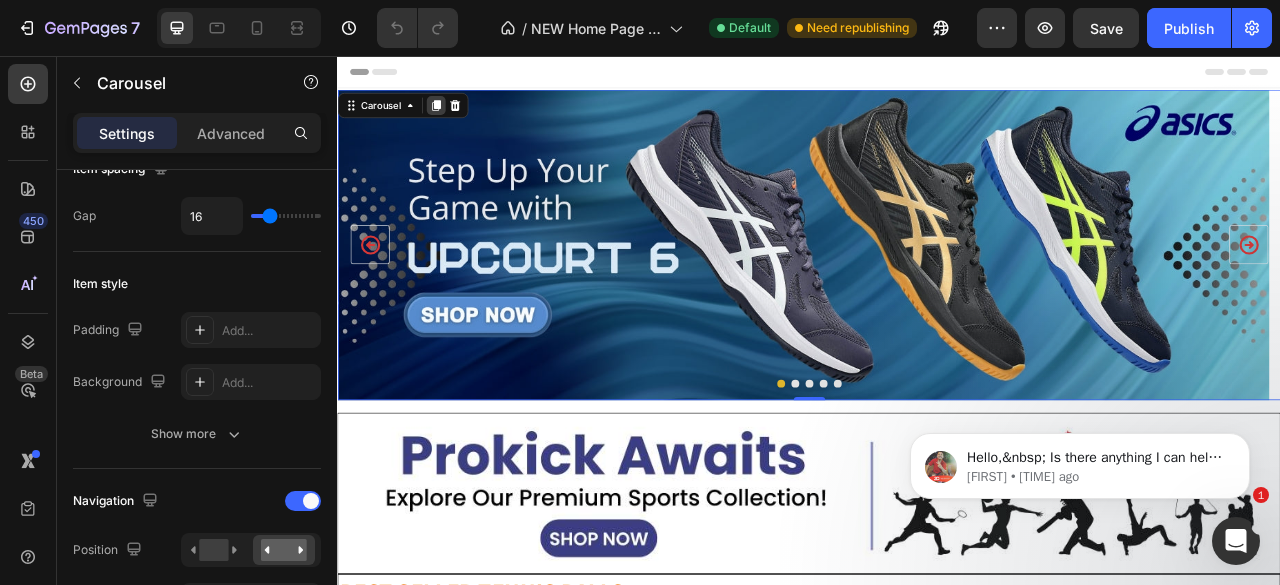 click 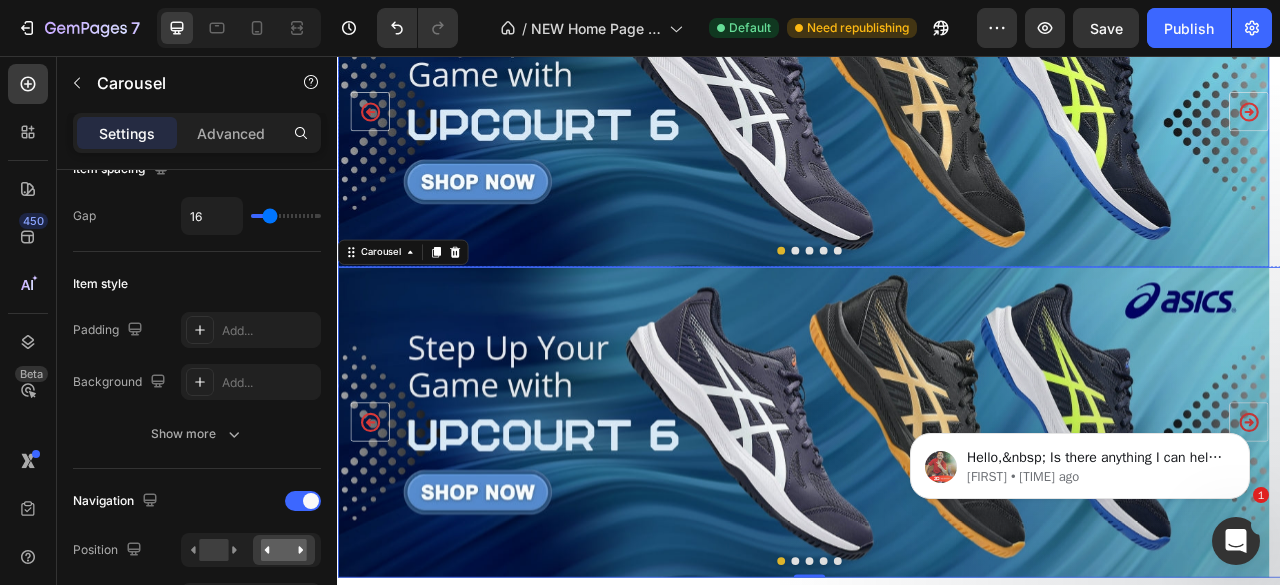 scroll, scrollTop: 167, scrollLeft: 0, axis: vertical 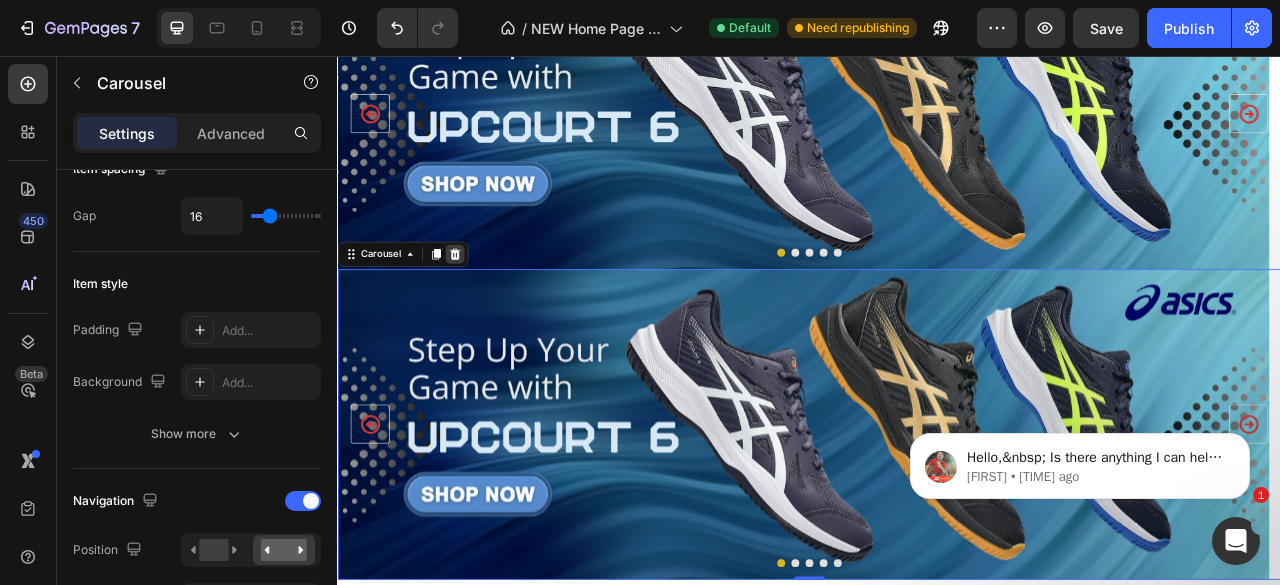 click 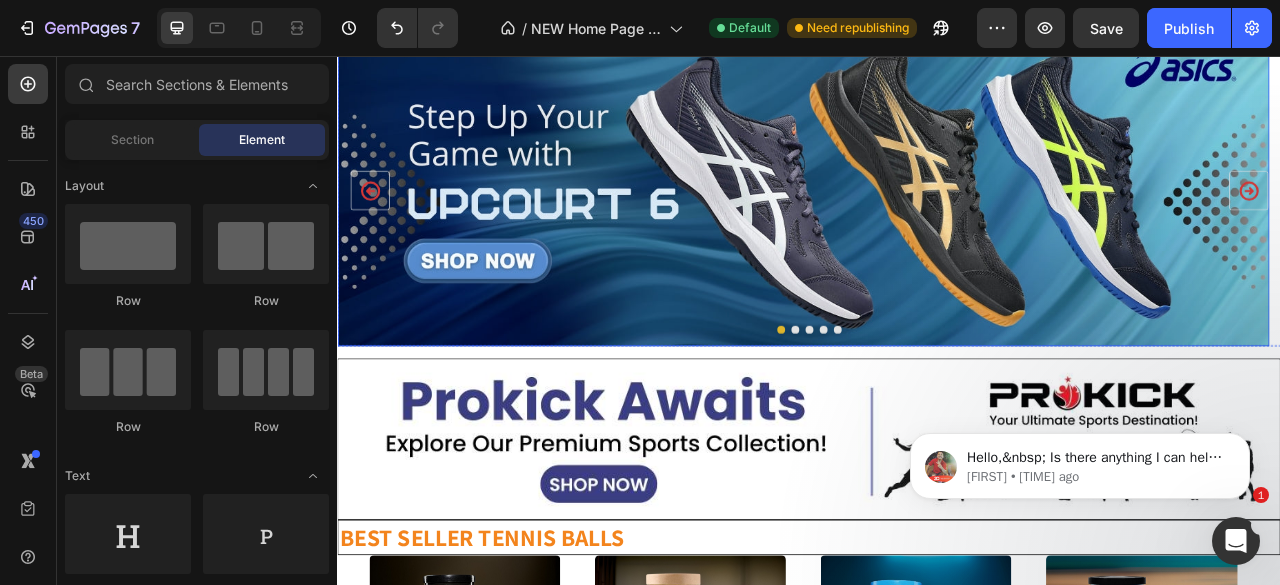 scroll, scrollTop: 0, scrollLeft: 0, axis: both 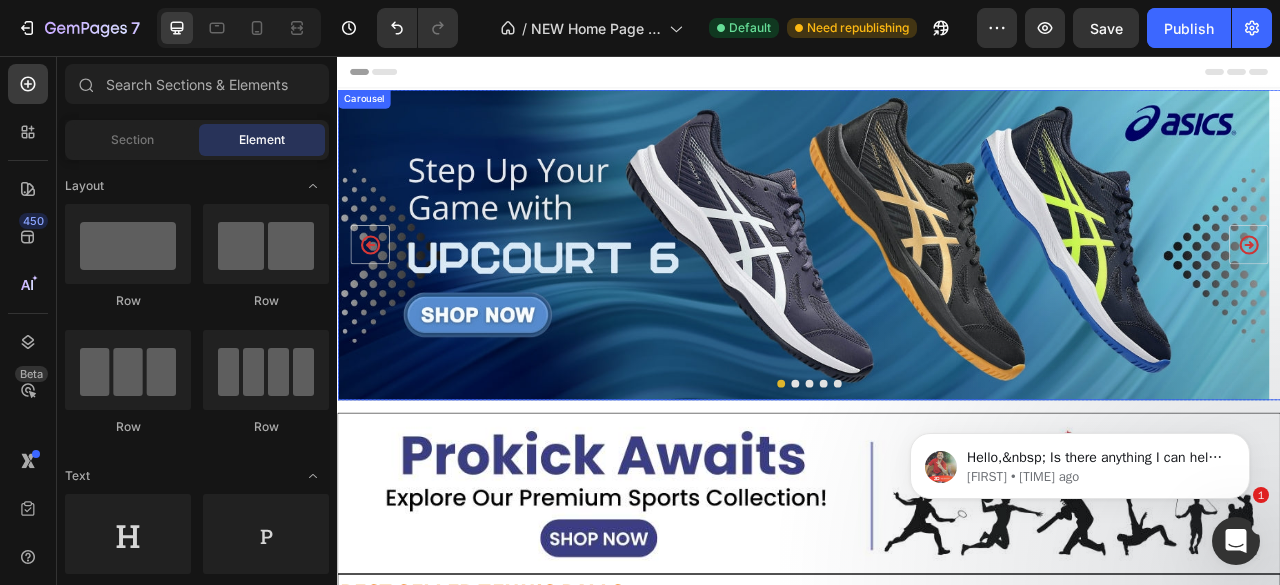click 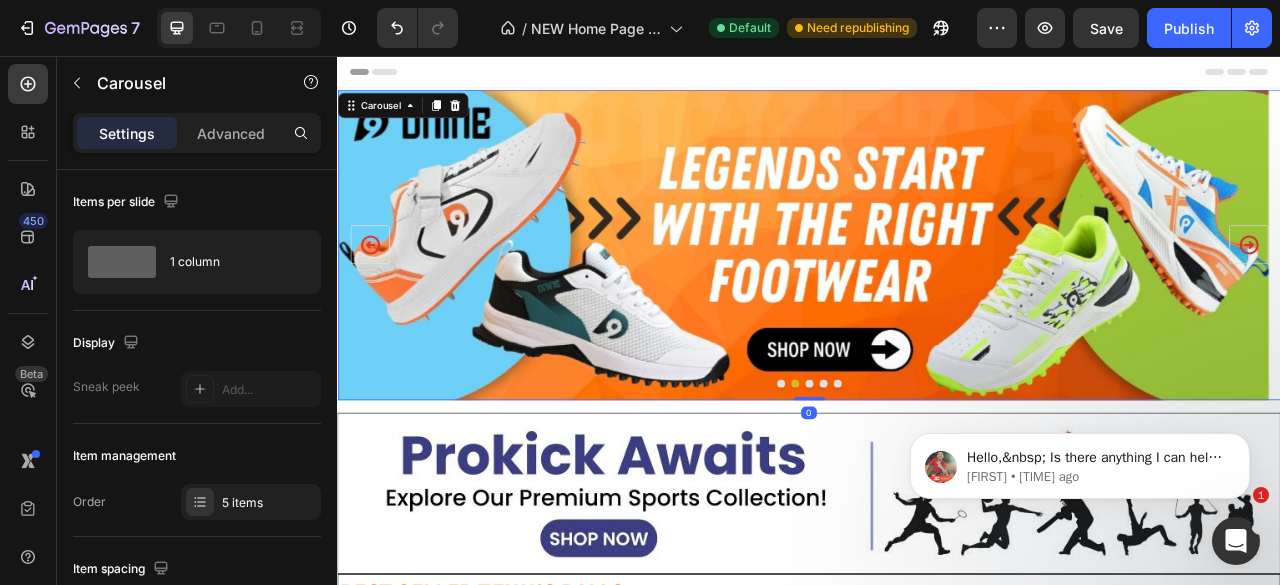 click 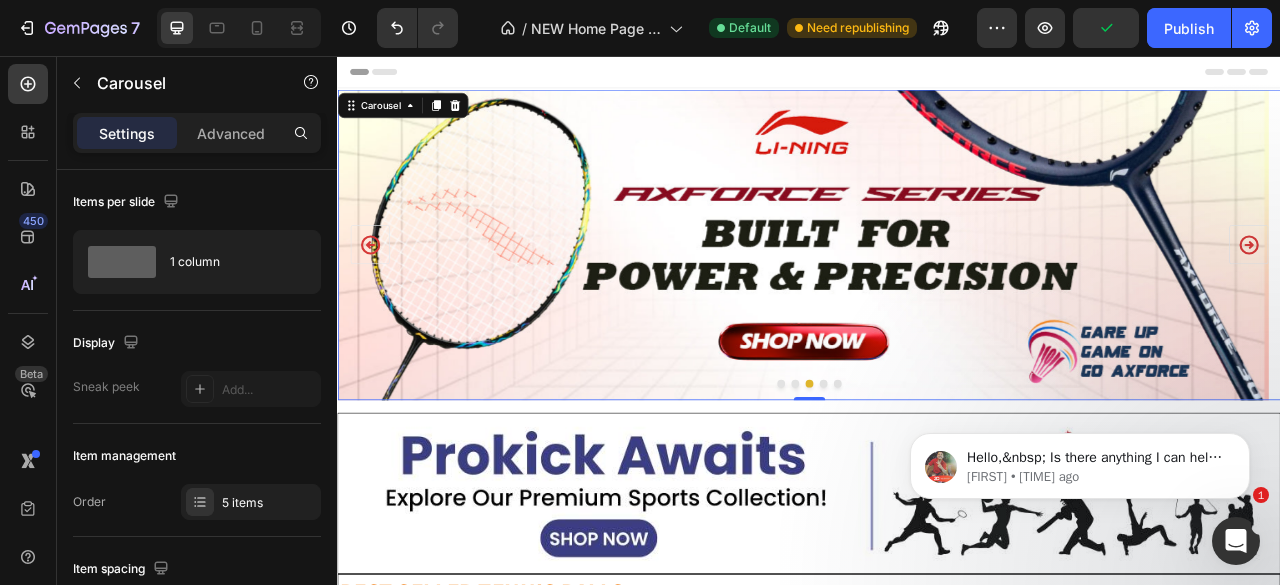 click 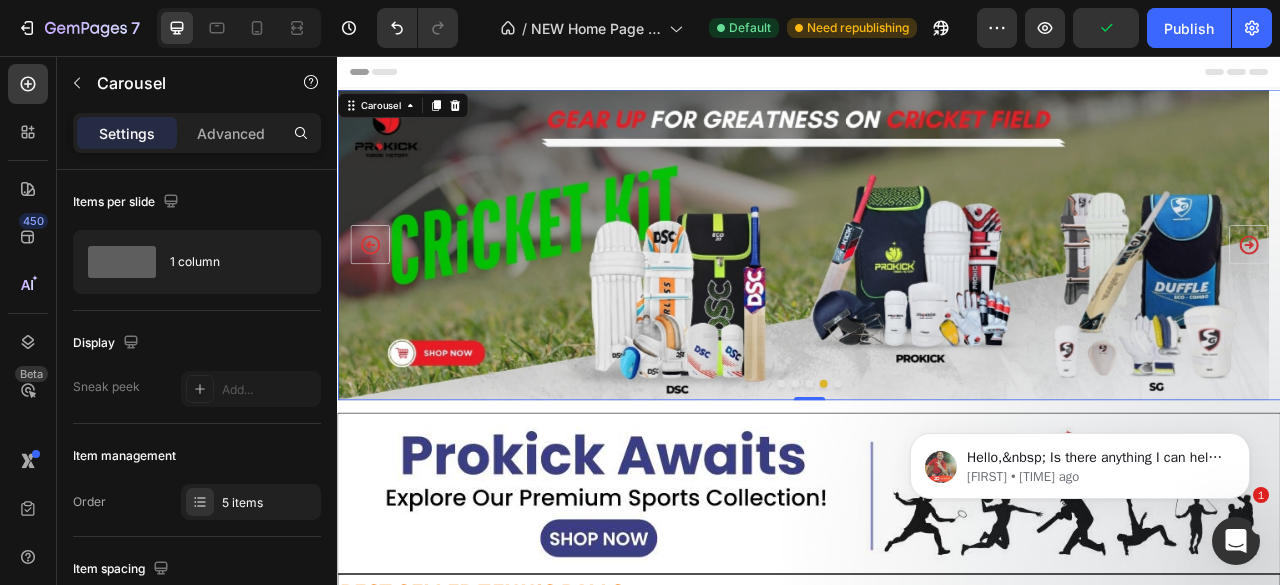 click 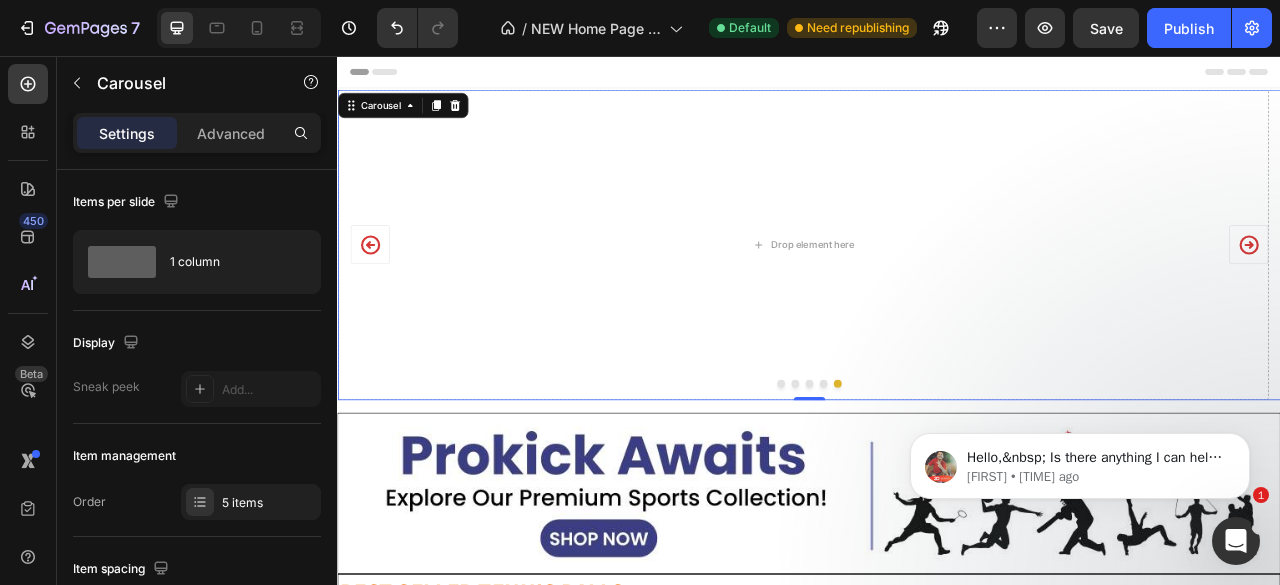 click 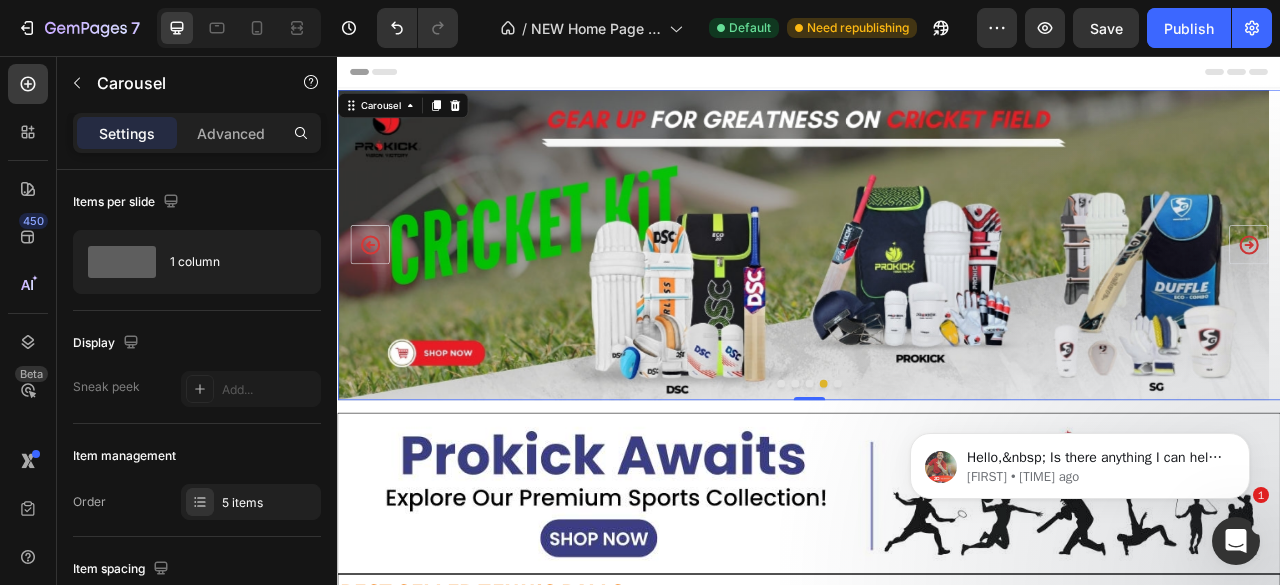click 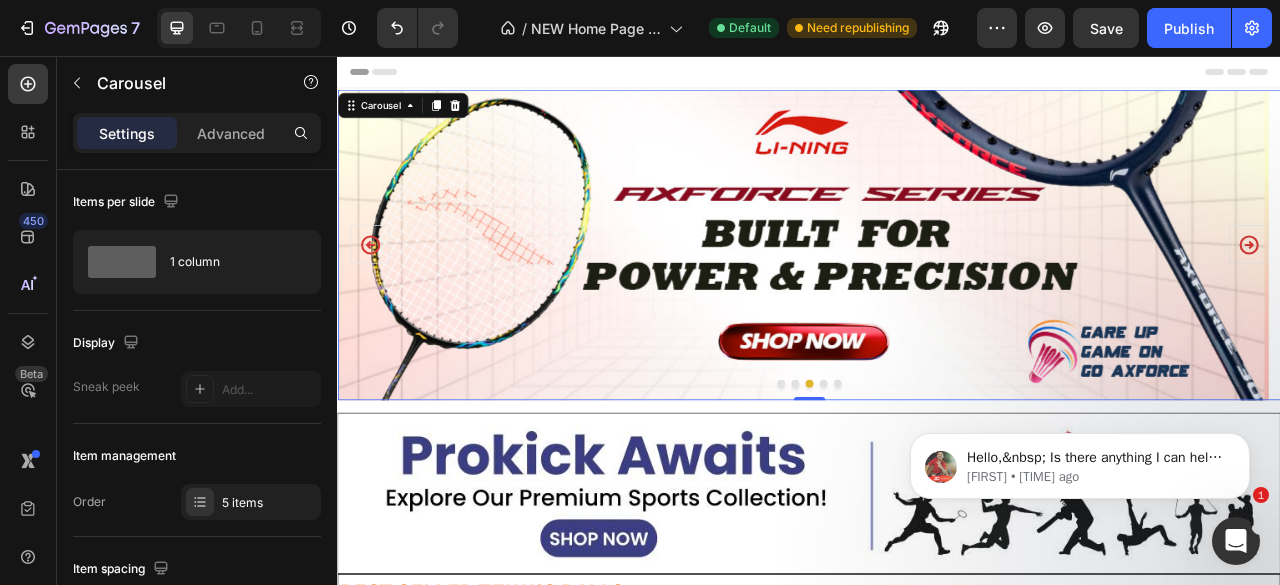 click 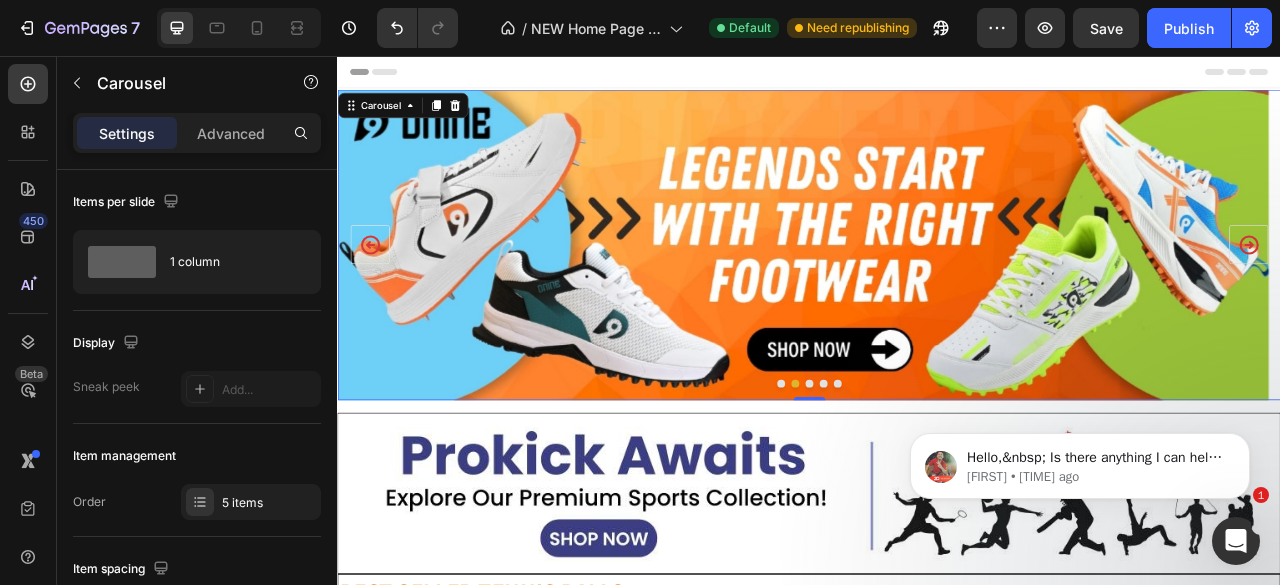 click 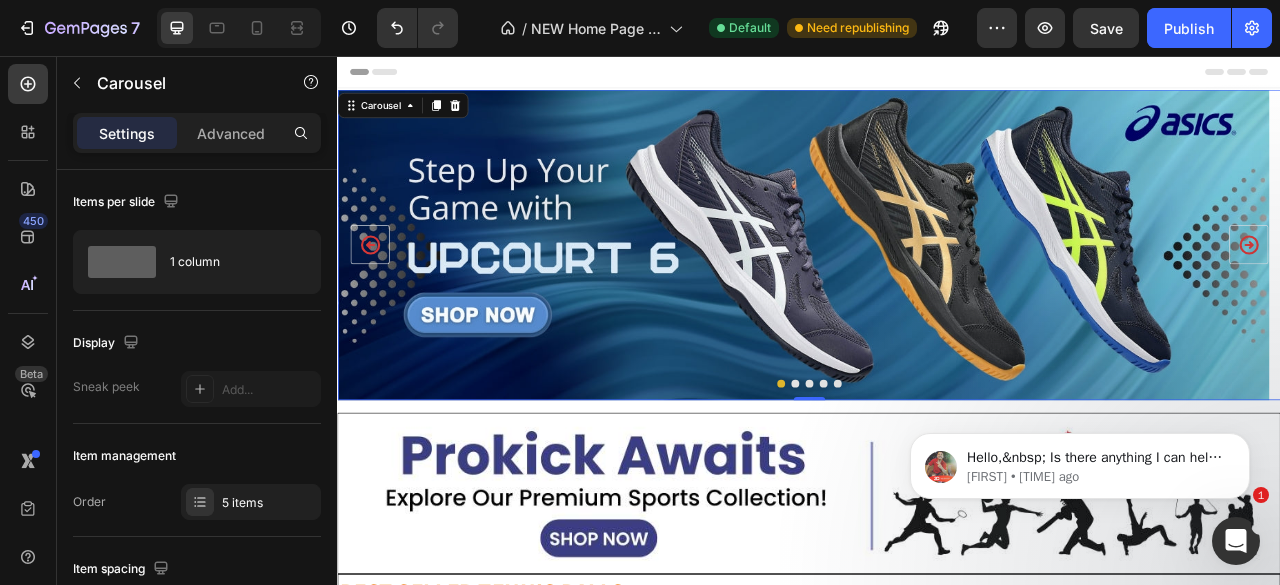 click 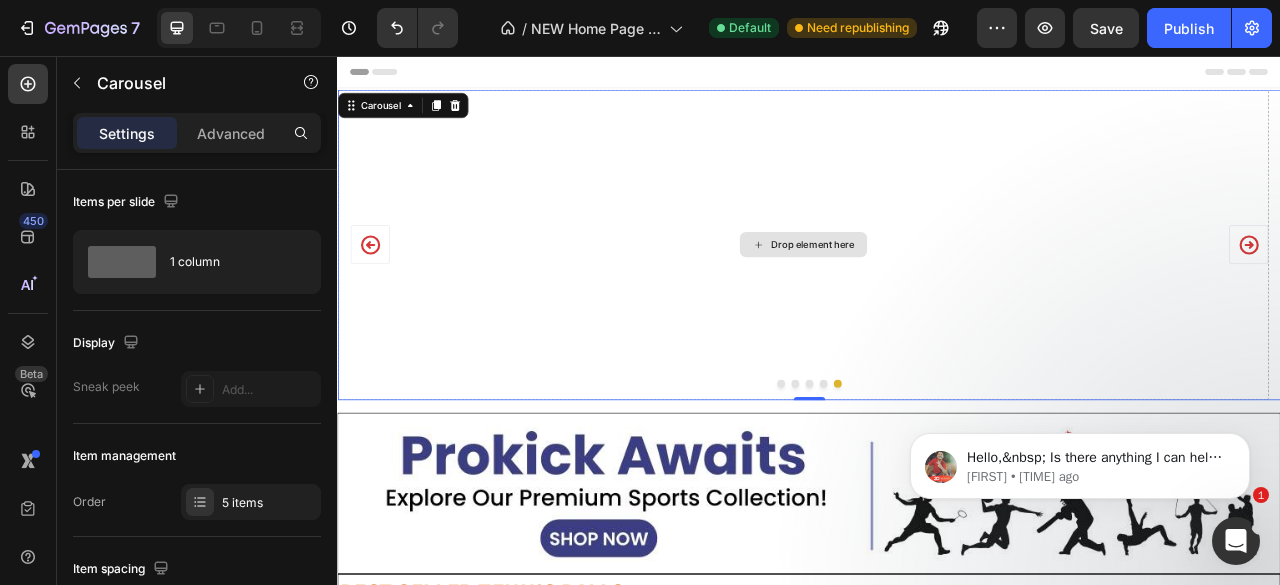click on "Drop element here" at bounding box center (941, 296) 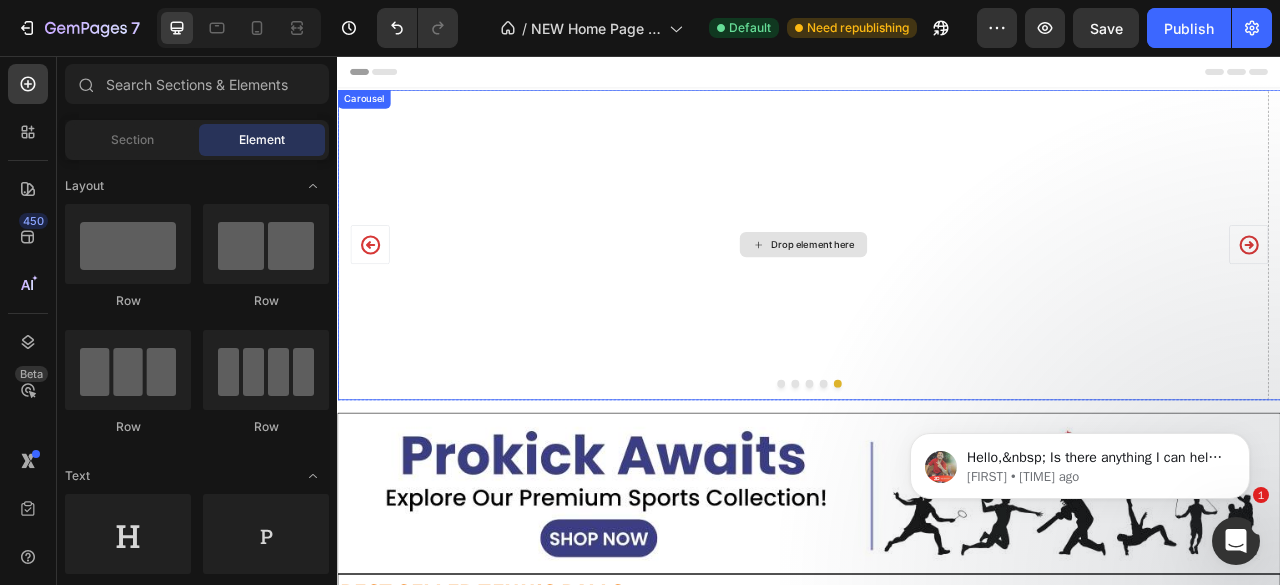 click on "Drop element here" at bounding box center [941, 296] 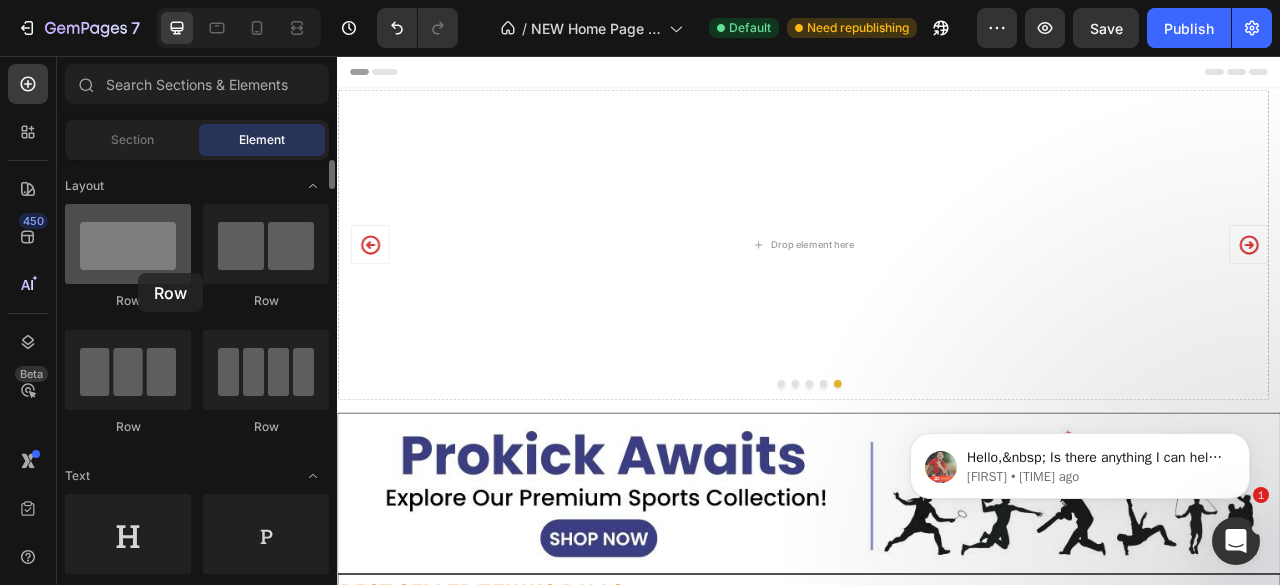 click at bounding box center [128, 244] 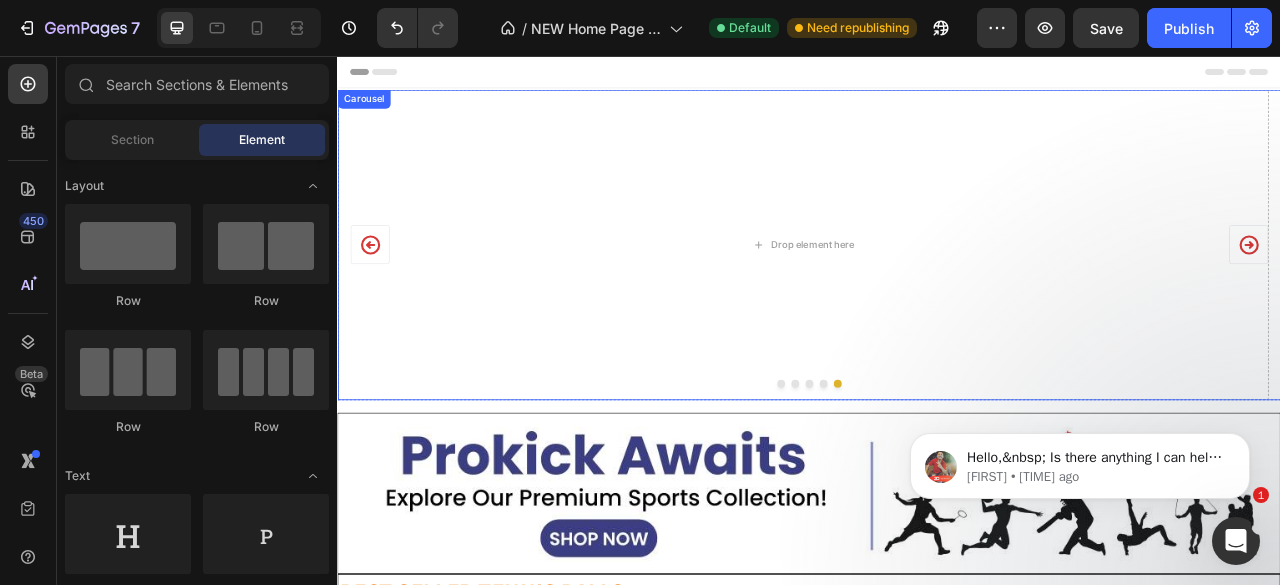 click 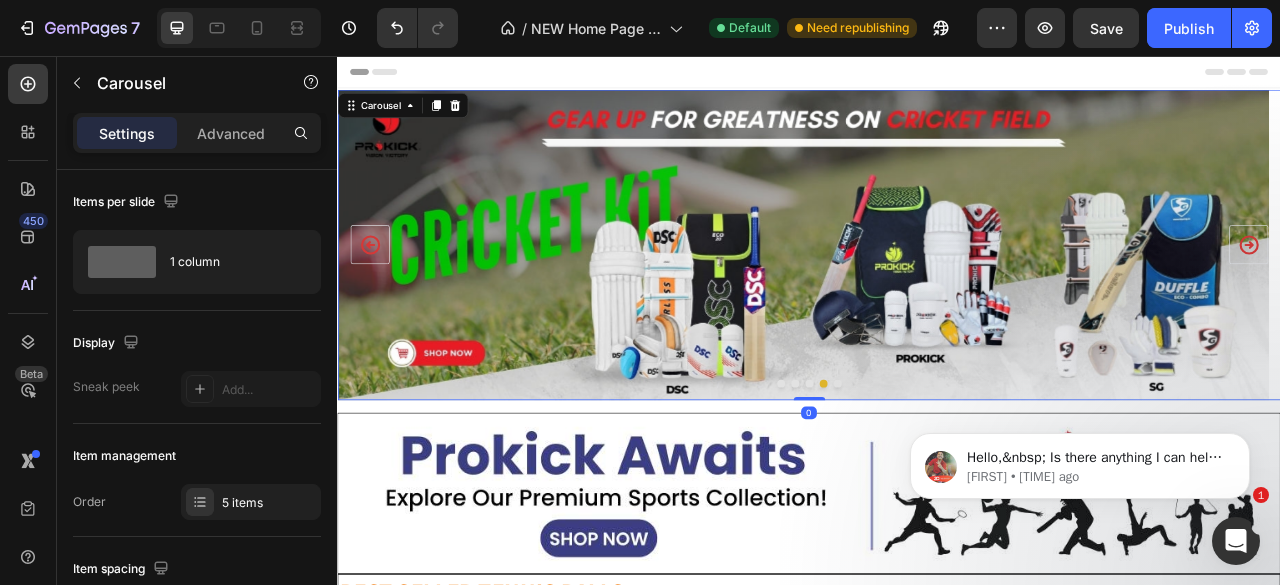 click 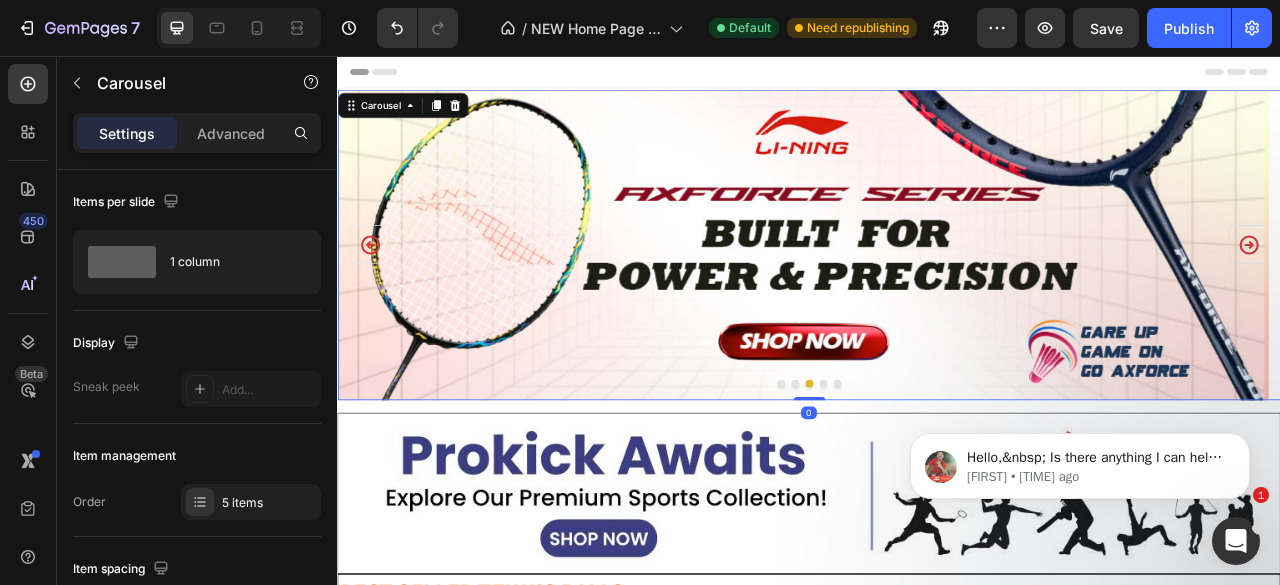 click 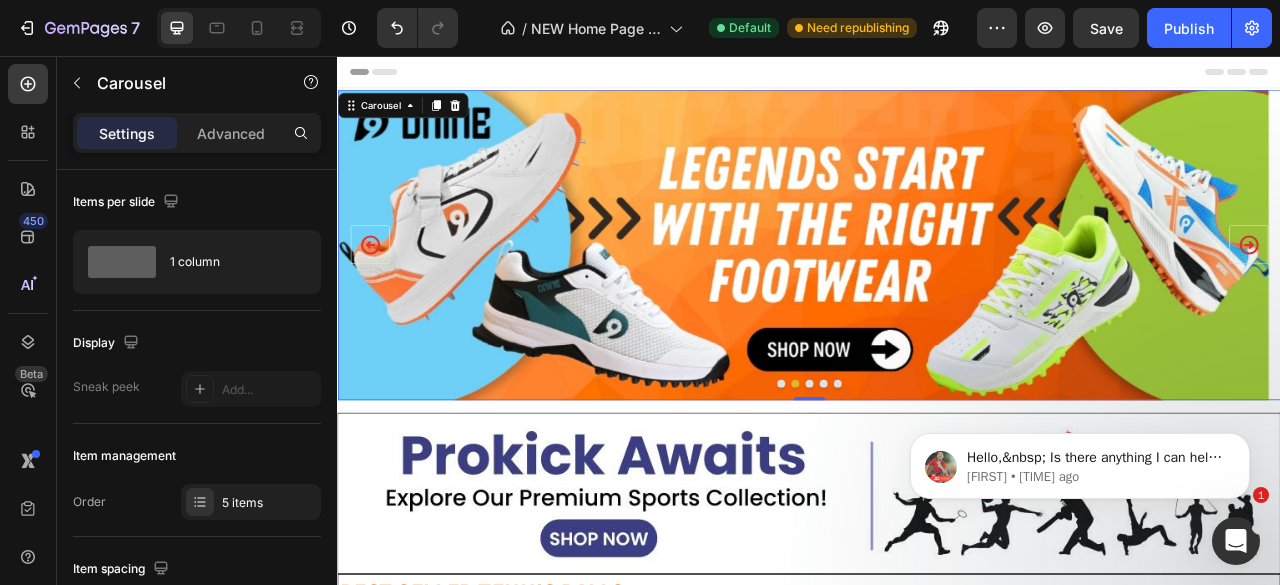 click 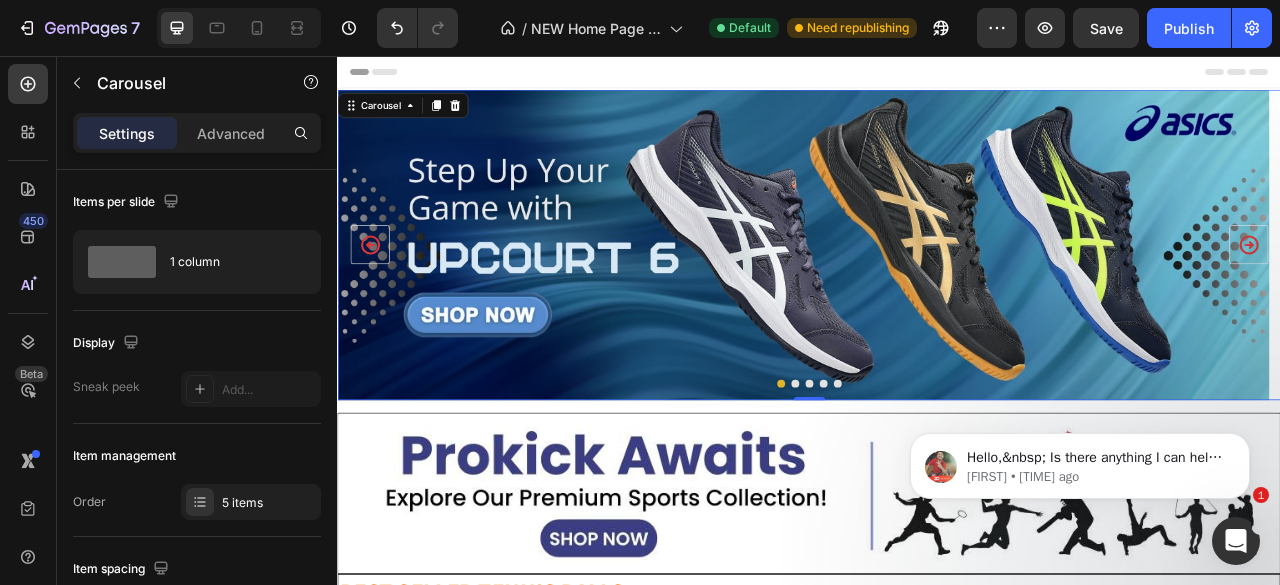 click 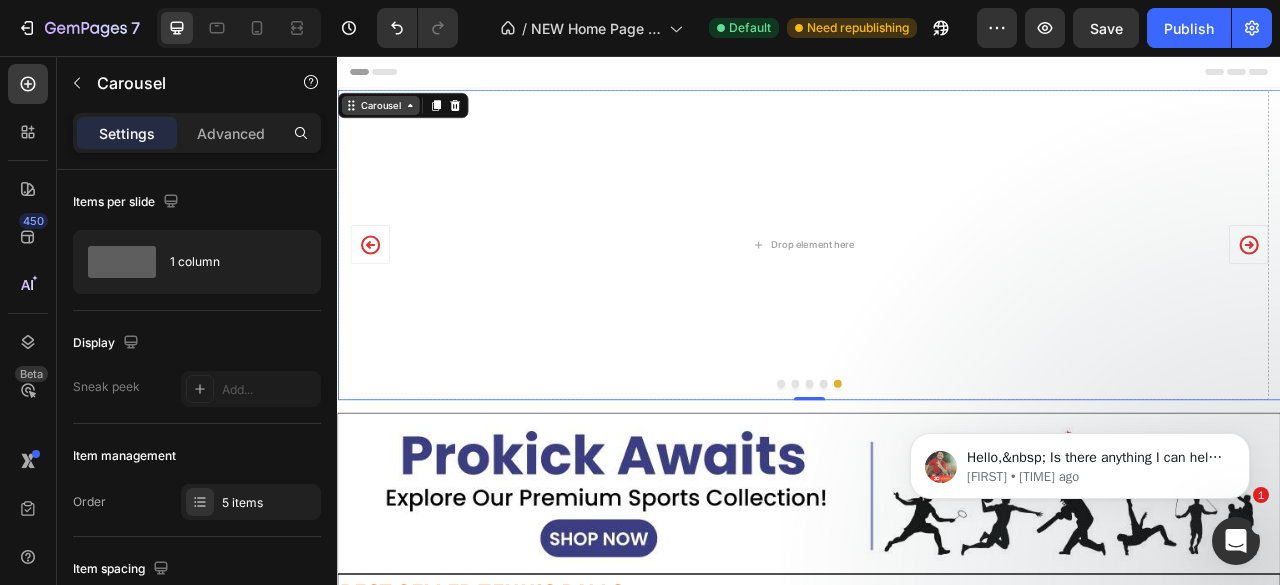 click on "Carousel" at bounding box center (391, 119) 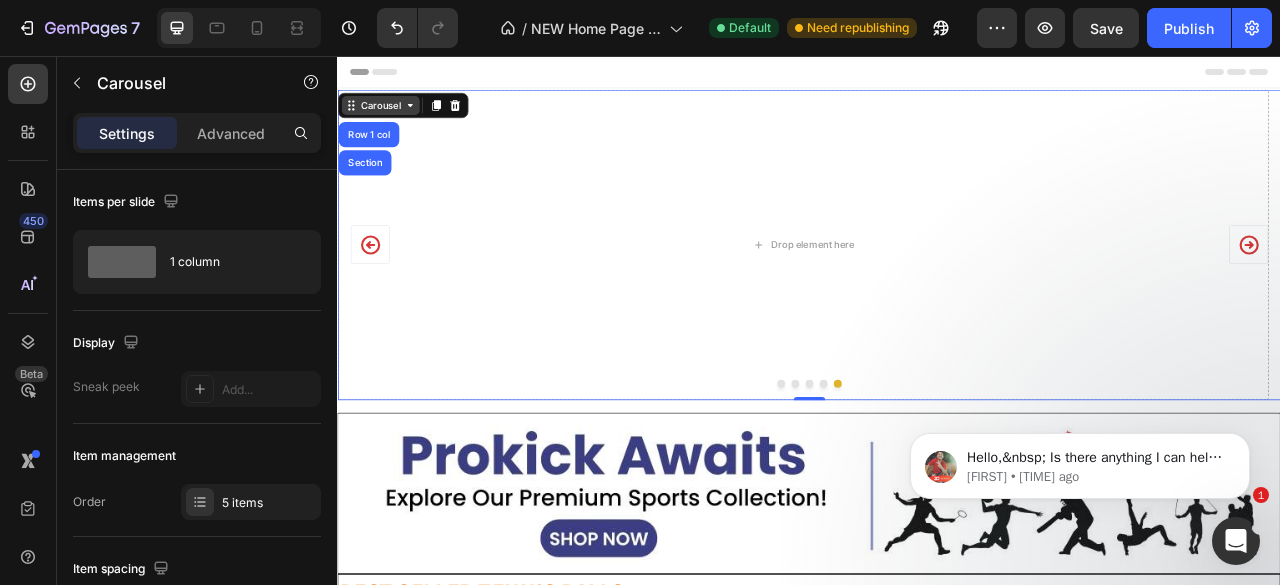 click 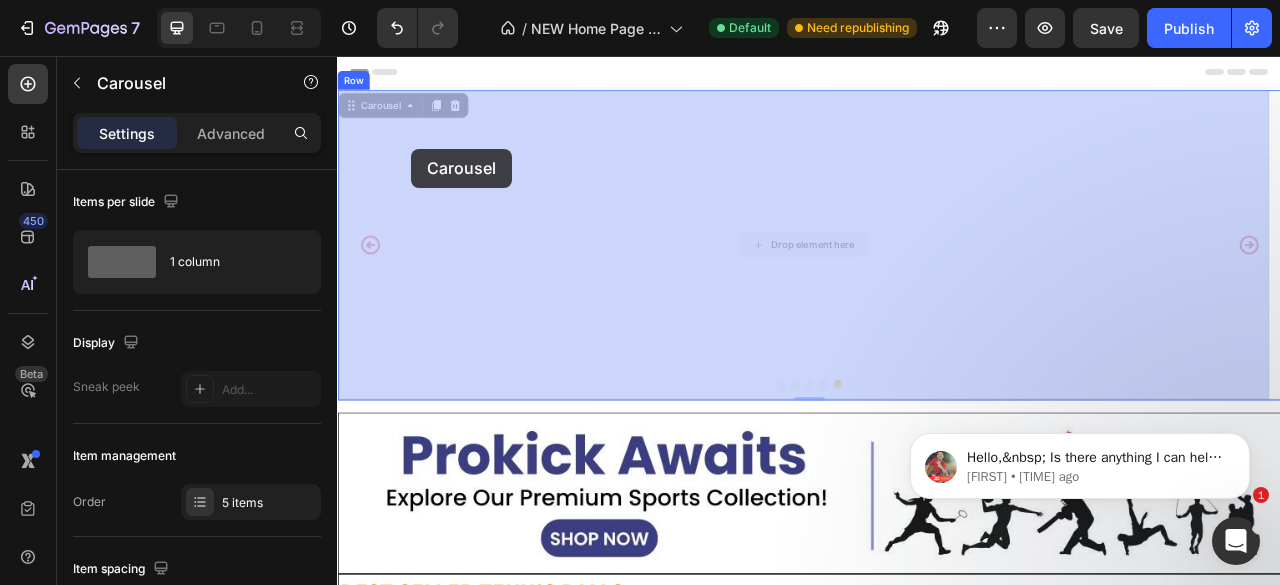 drag, startPoint x: 394, startPoint y: 121, endPoint x: 406, endPoint y: 145, distance: 26.832815 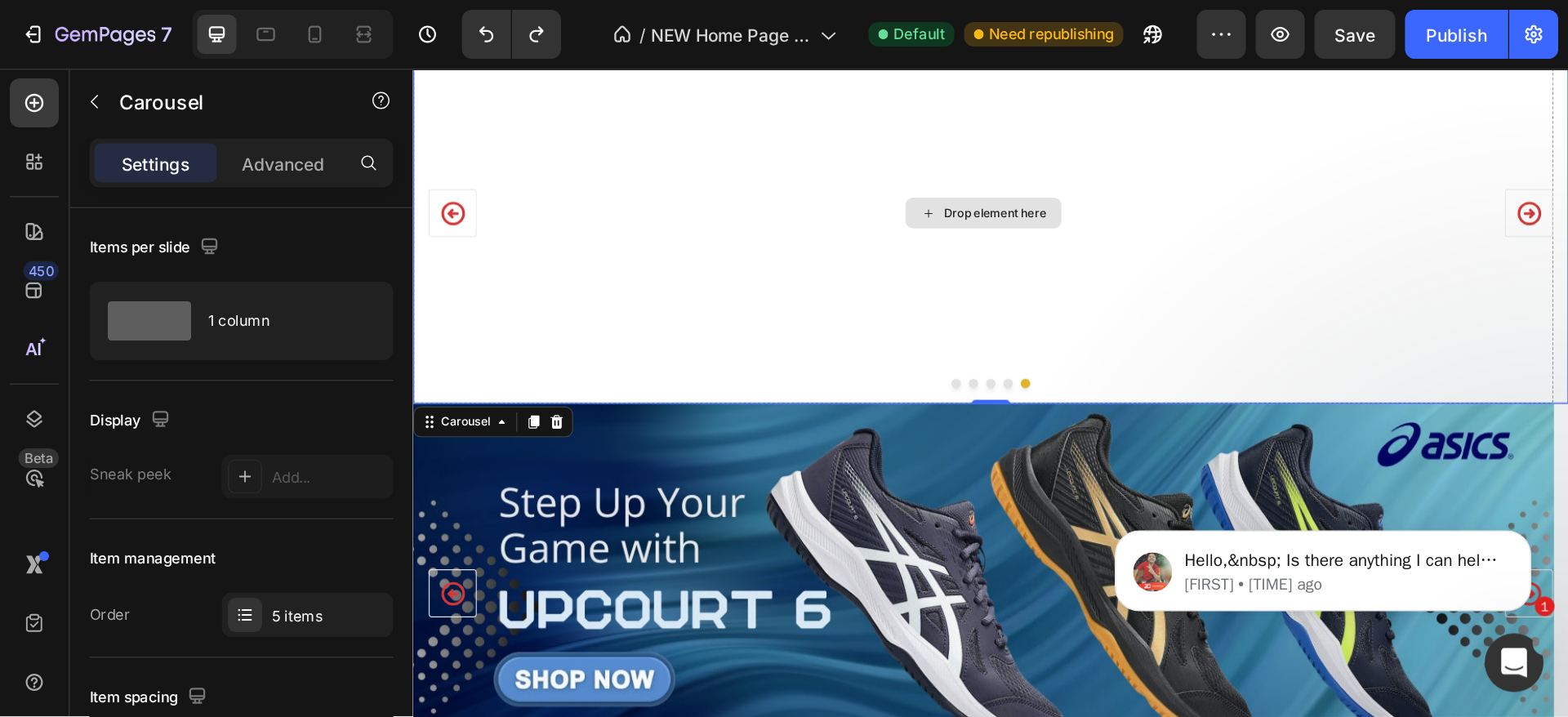 scroll, scrollTop: 0, scrollLeft: 0, axis: both 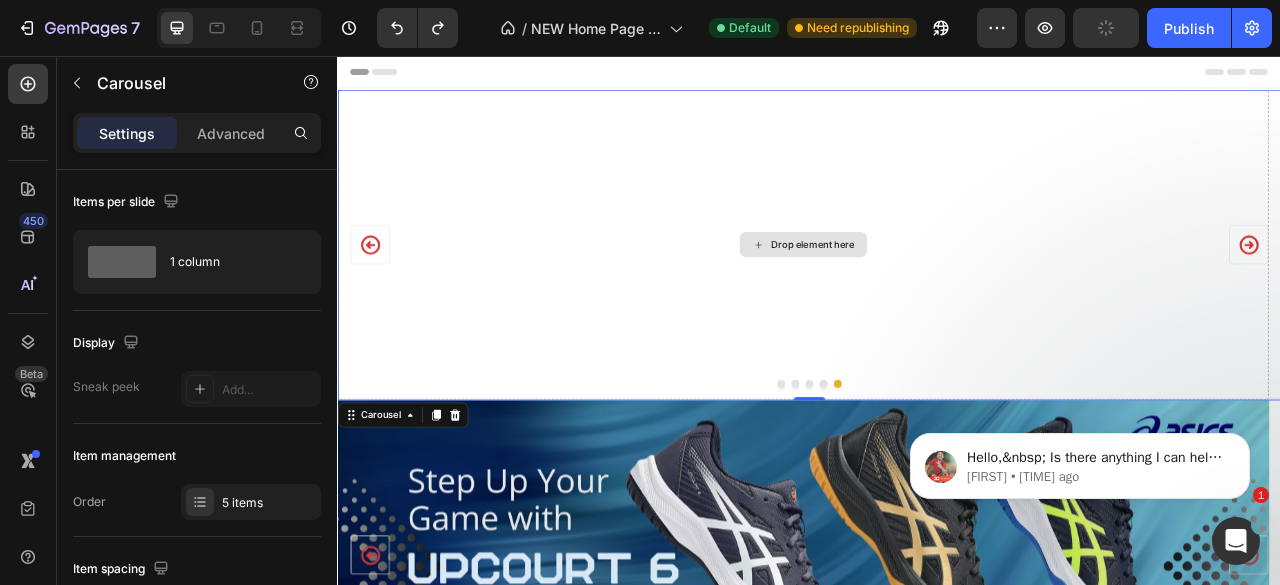 click on "Drop element here" at bounding box center [929, 296] 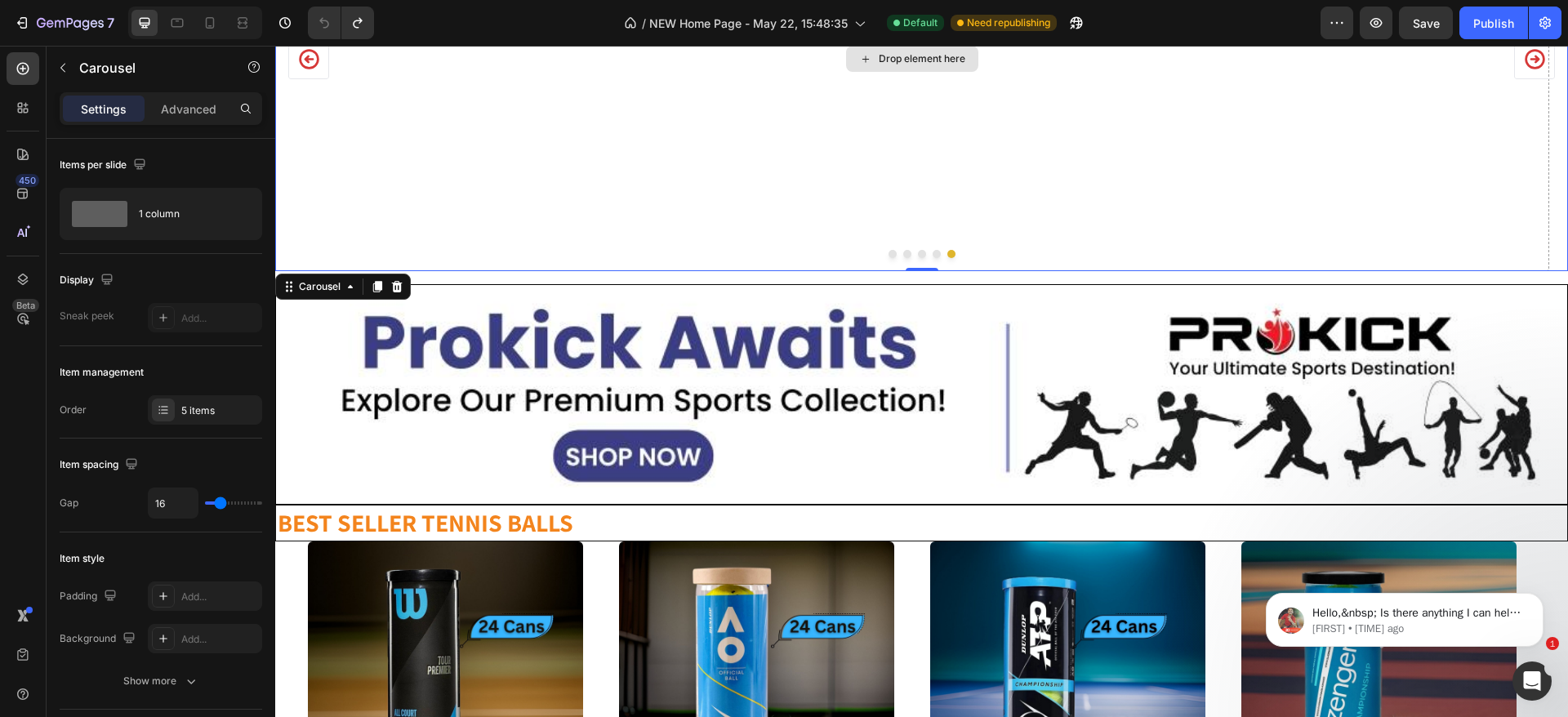 scroll, scrollTop: 0, scrollLeft: 0, axis: both 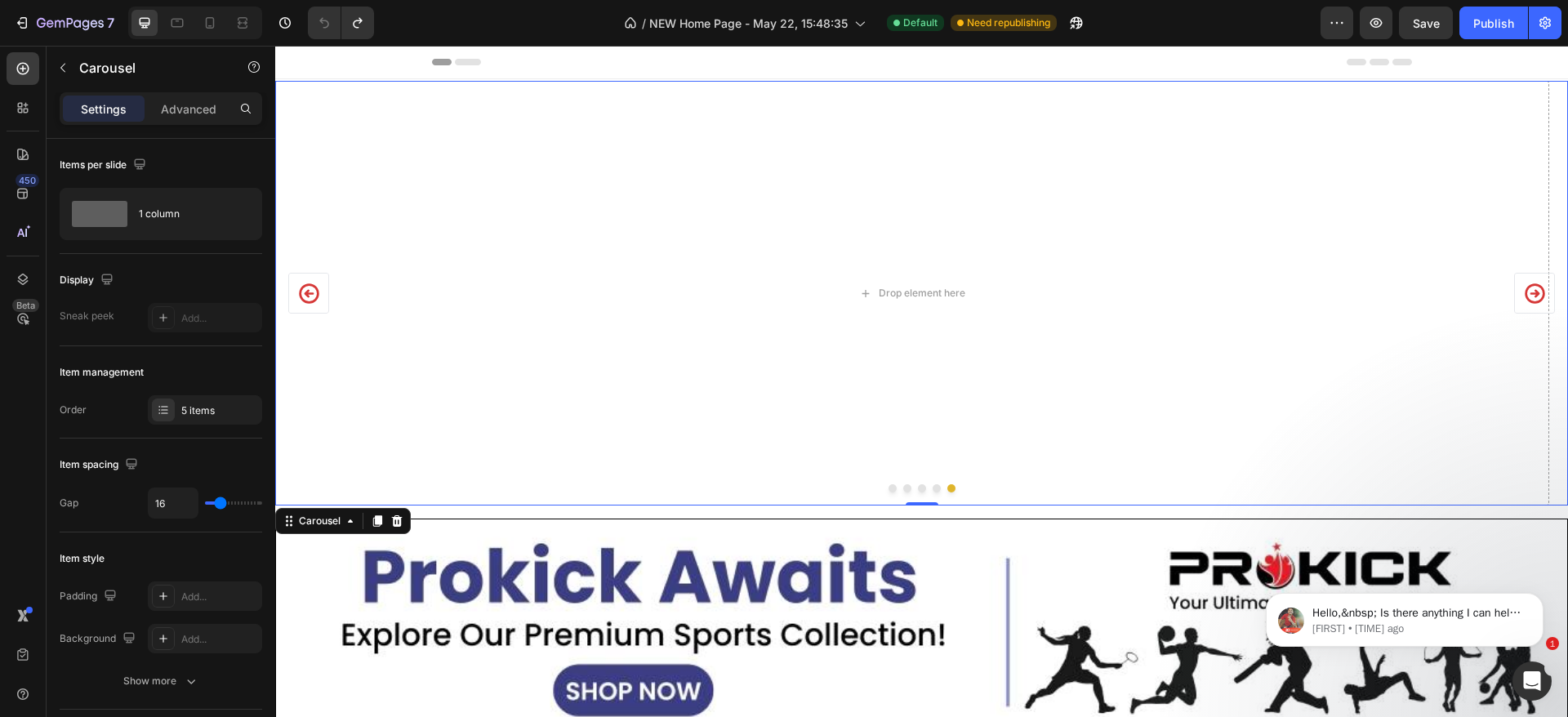 click 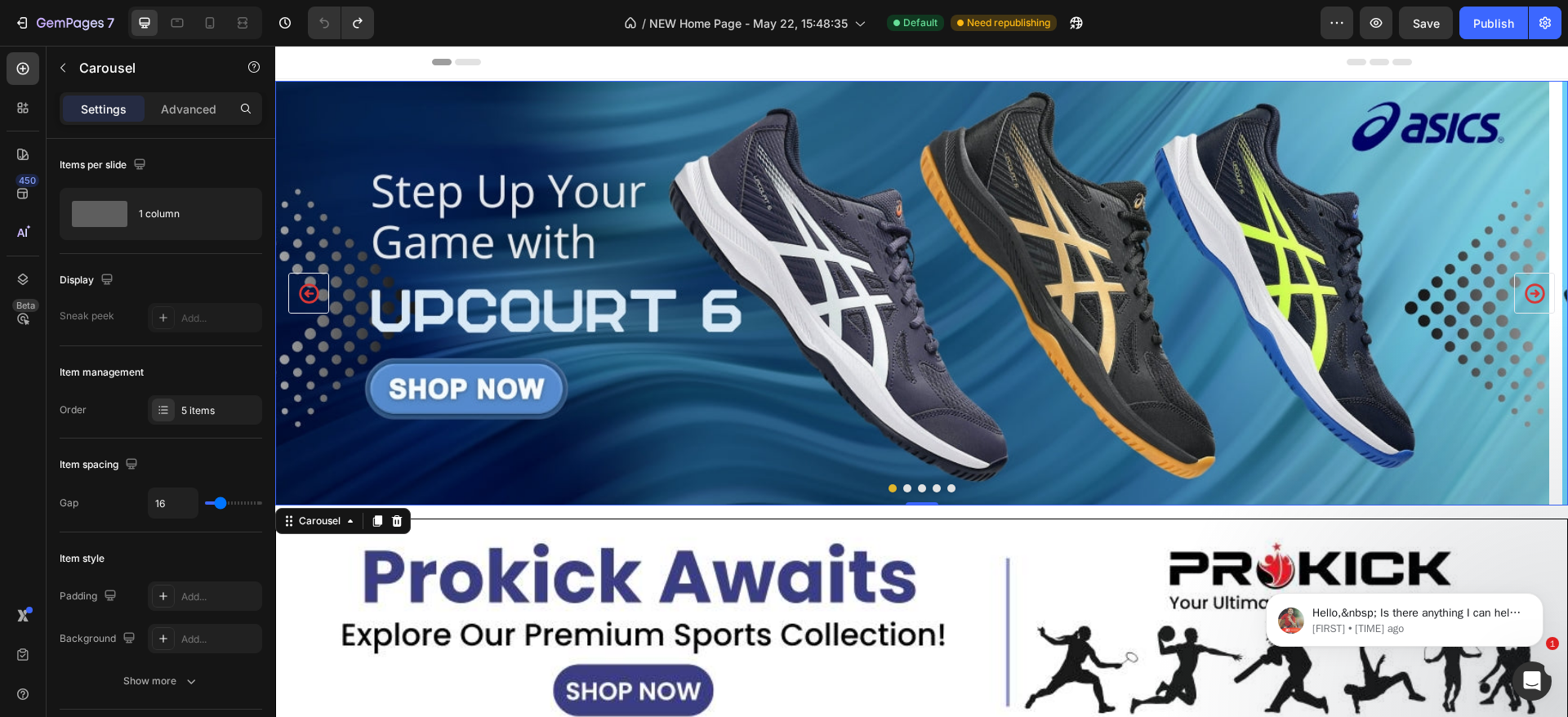 click 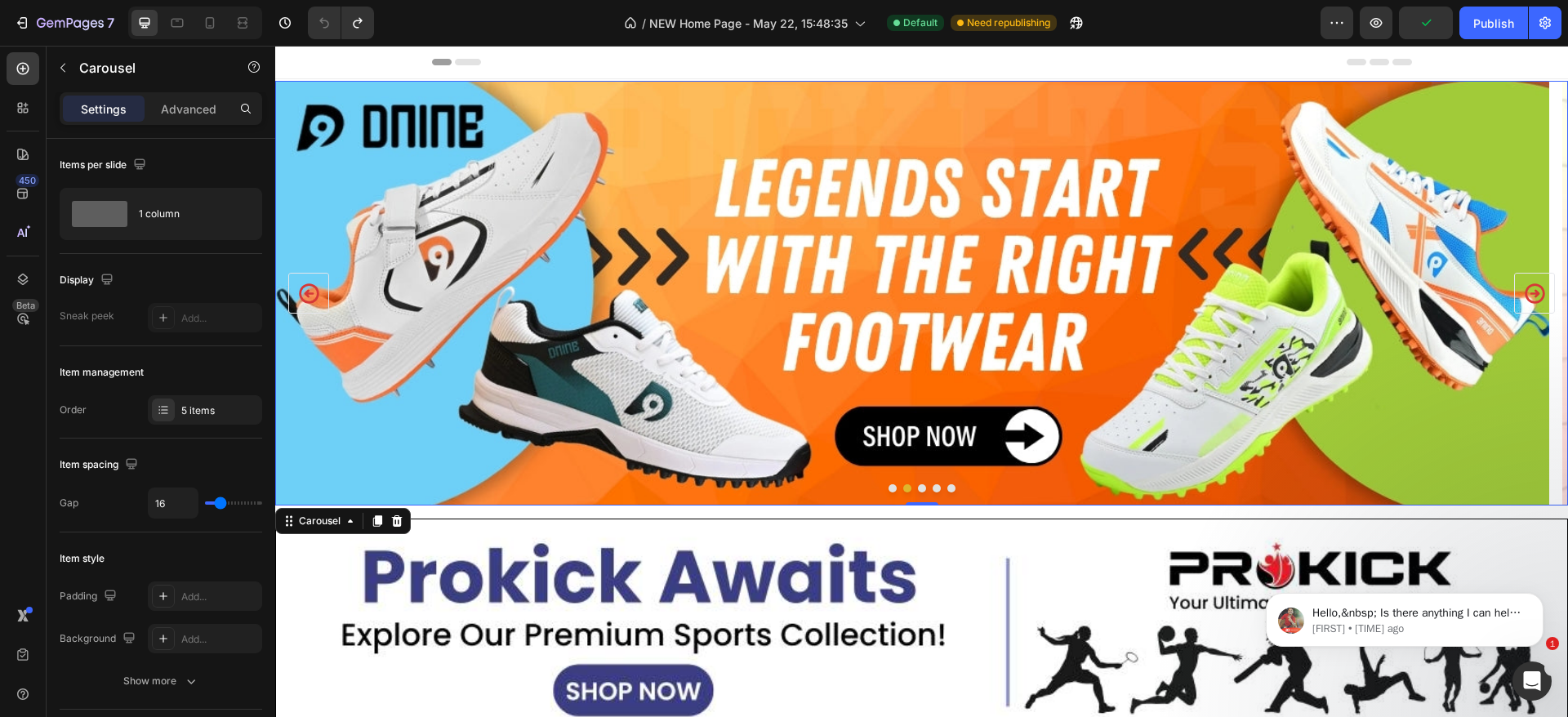 click 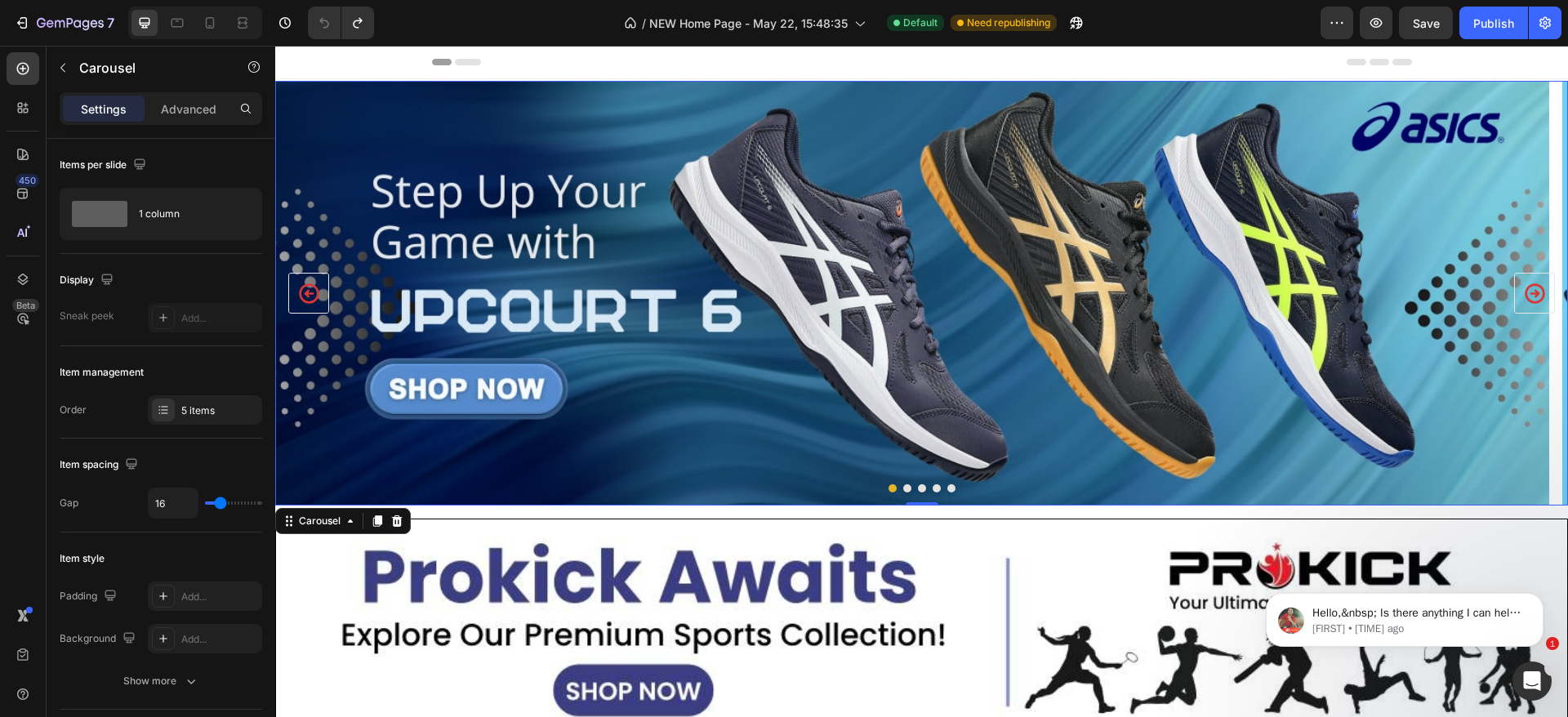 click at bounding box center (309, 293) 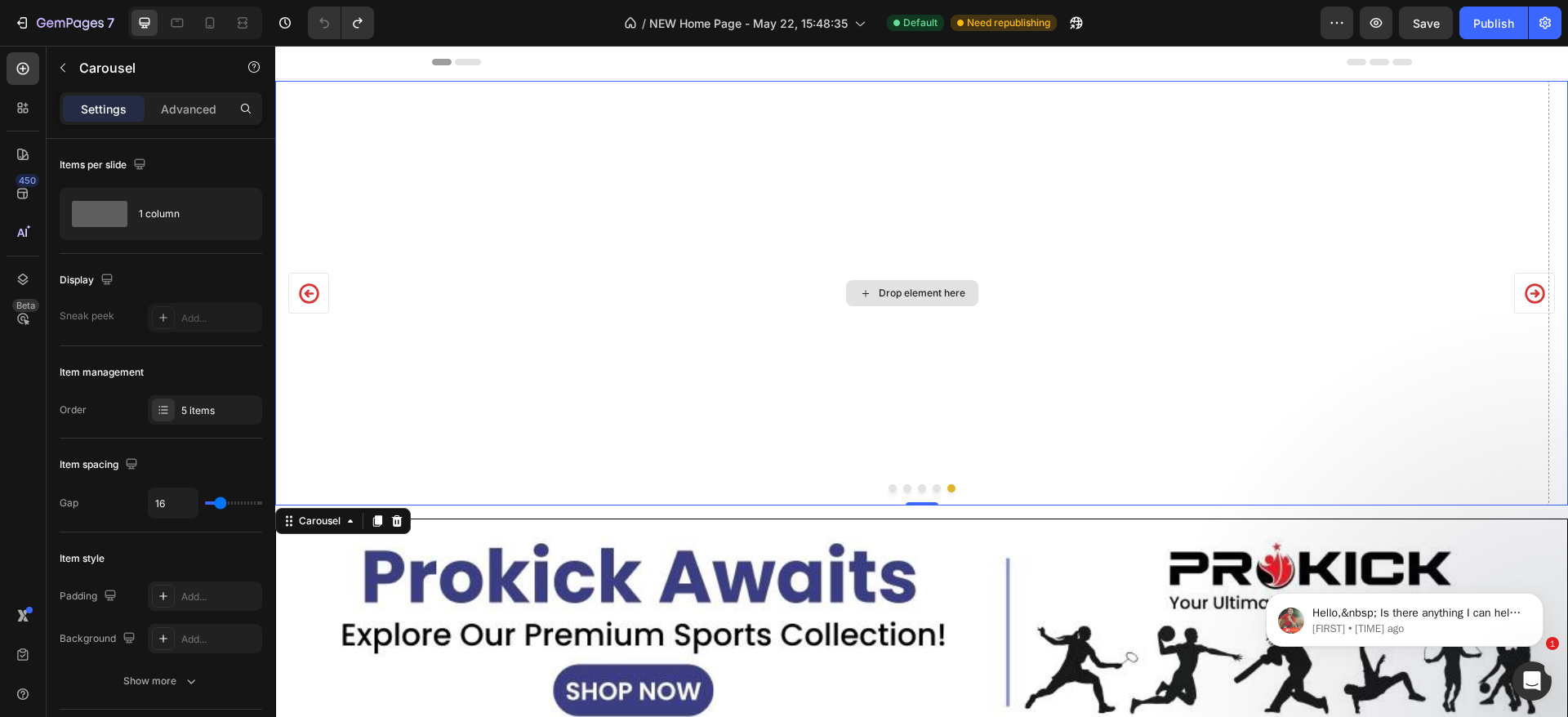 click on "Drop element here" at bounding box center (912, 293) 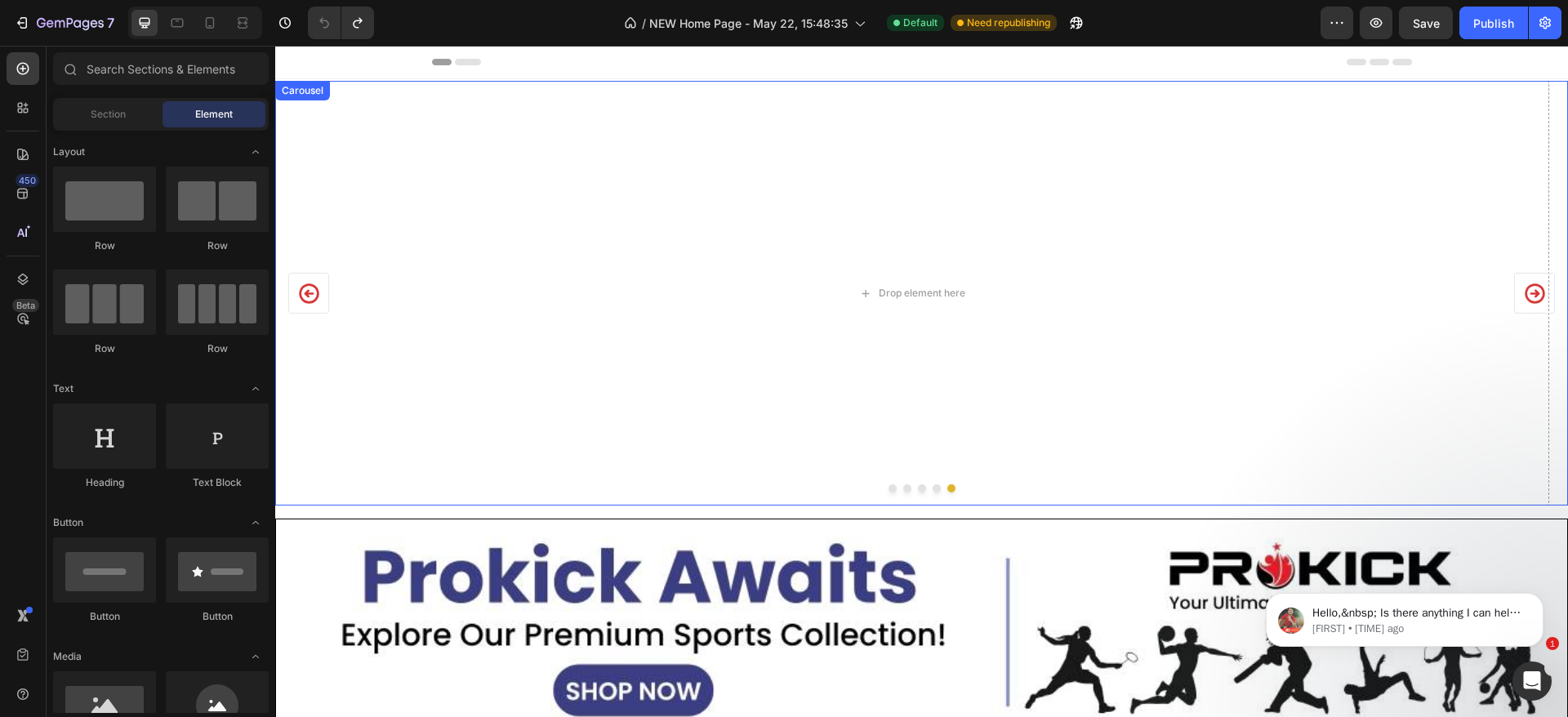 click on "Carousel" at bounding box center [302, 91] 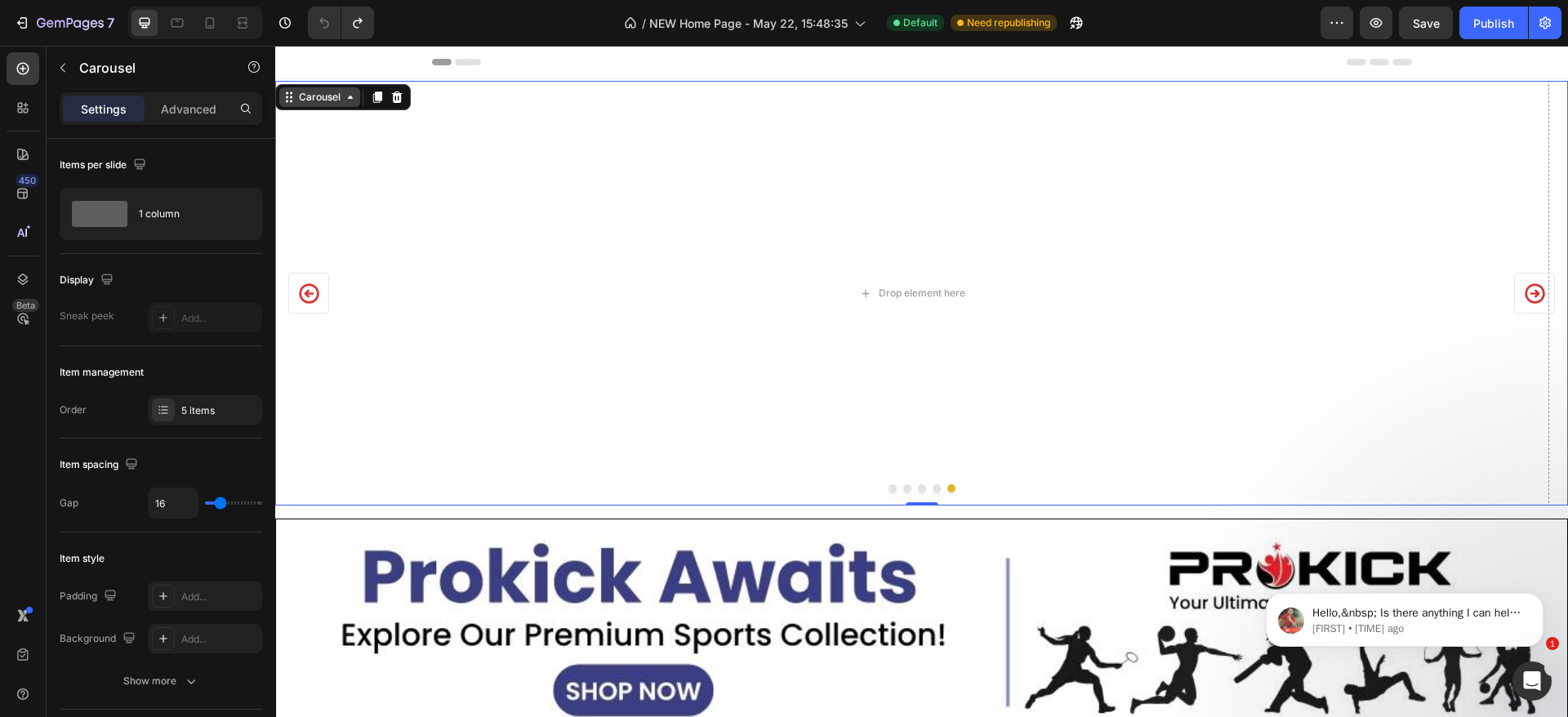 click 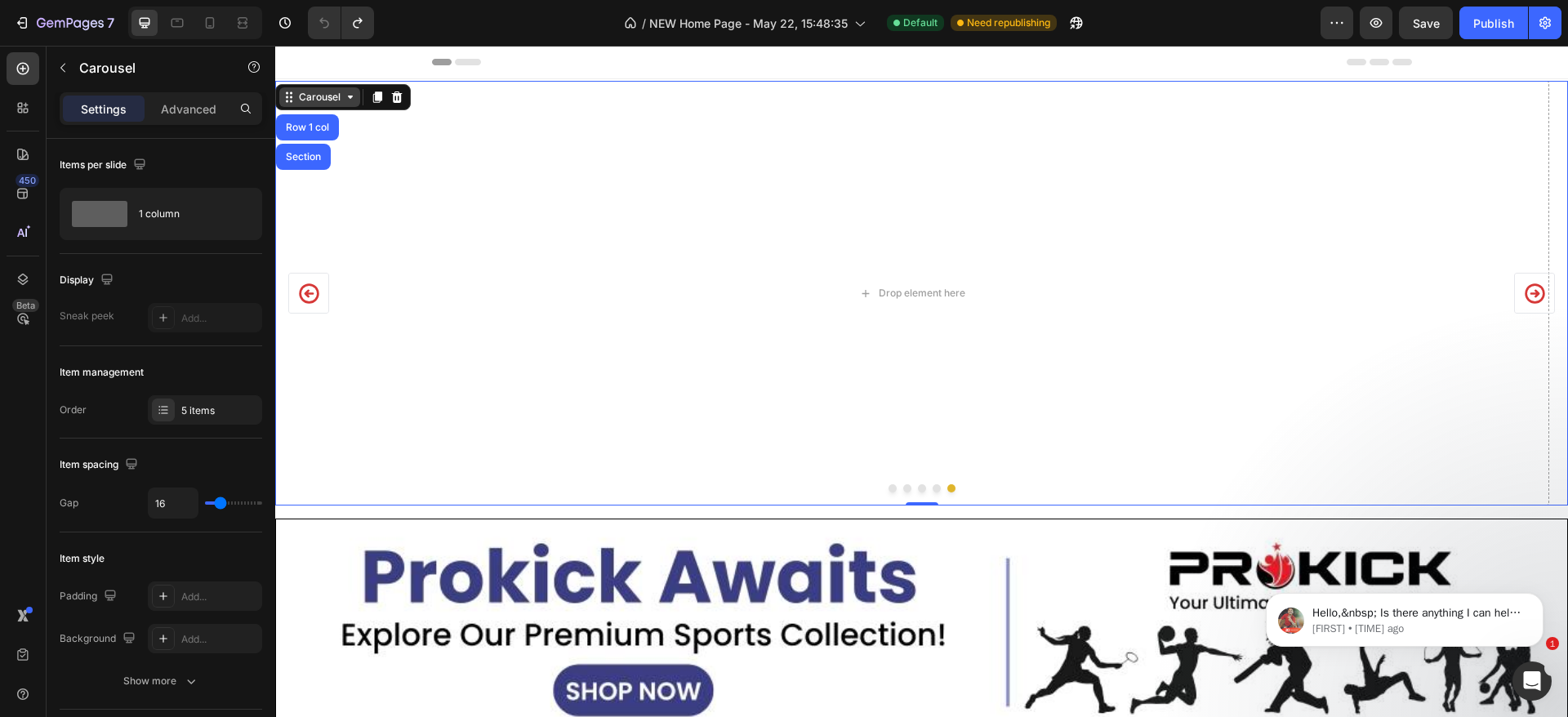 click 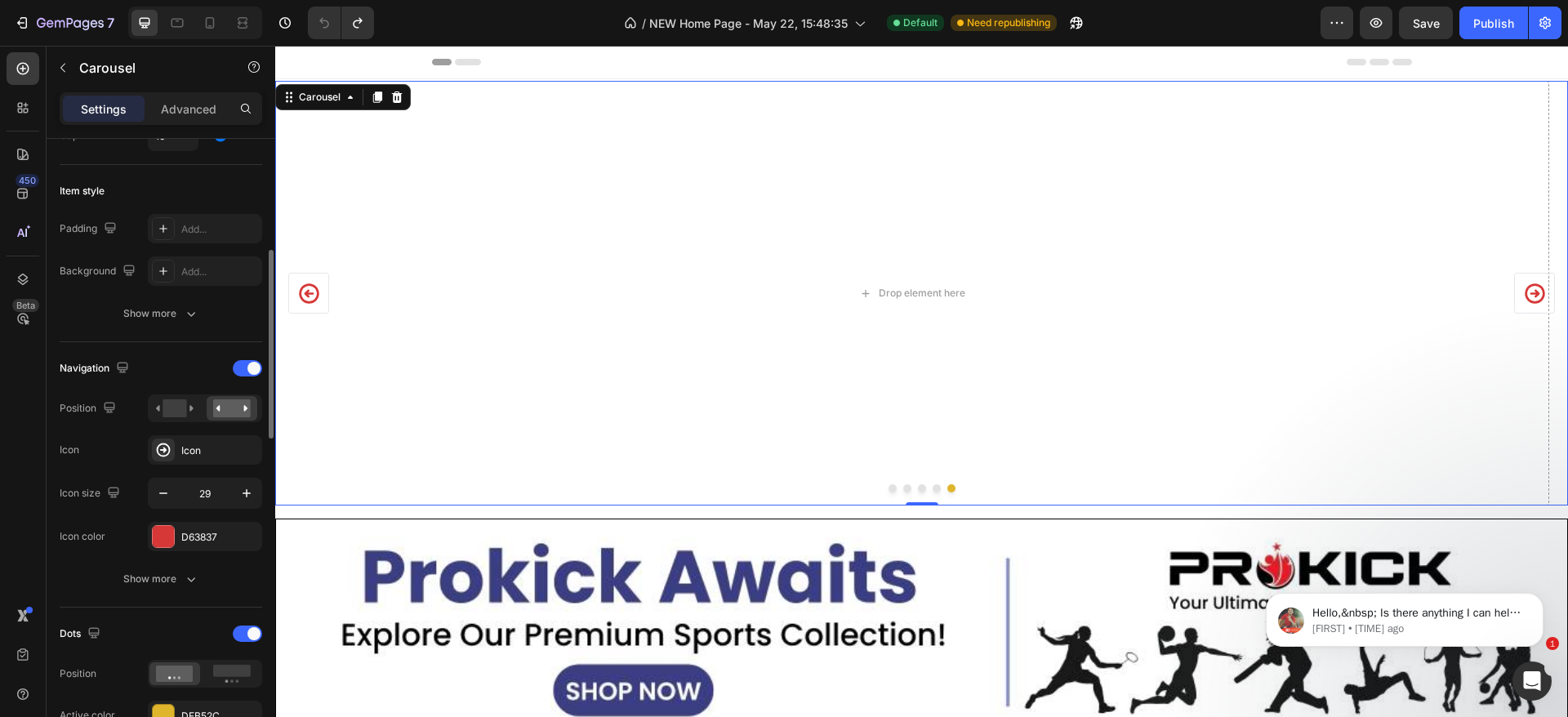 scroll, scrollTop: 0, scrollLeft: 0, axis: both 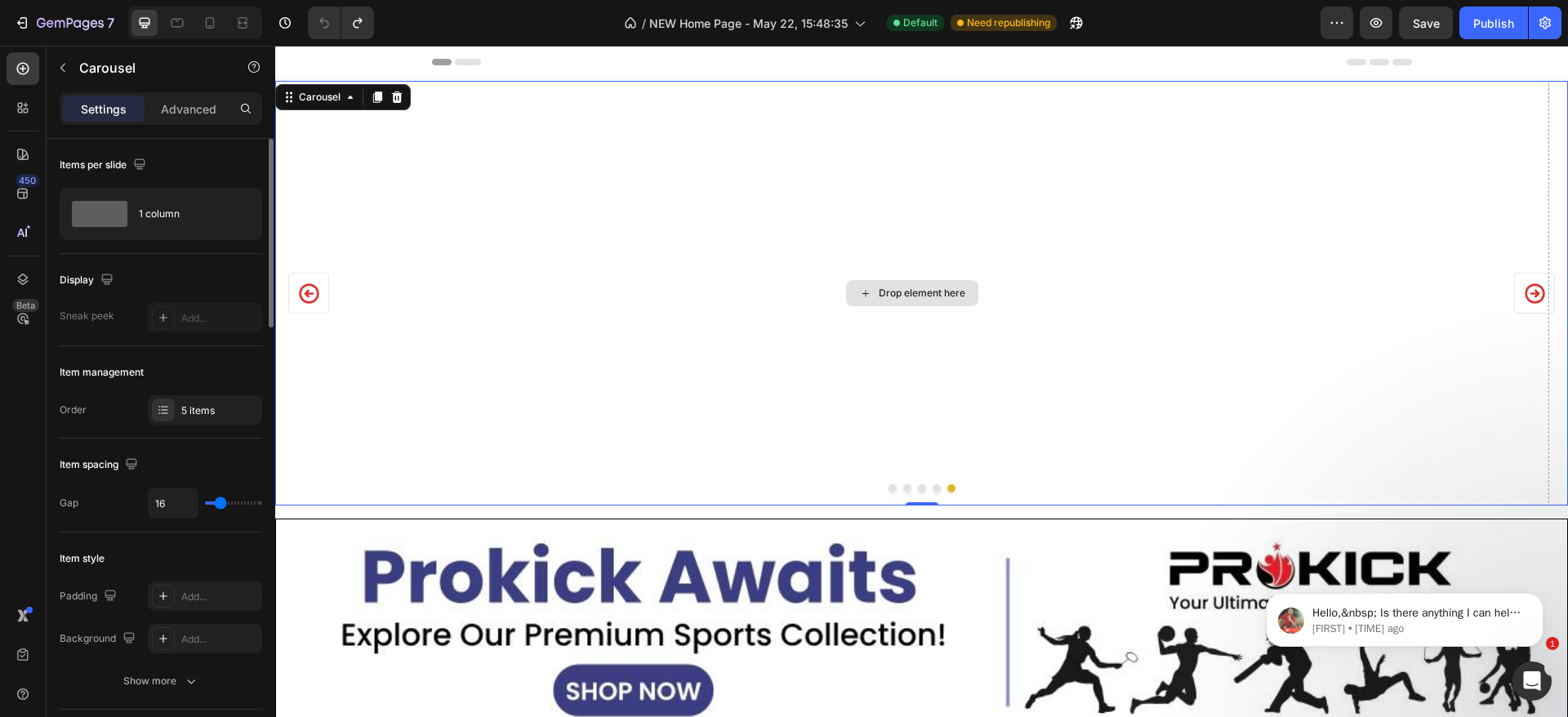 click on "Drop element here" at bounding box center [912, 293] 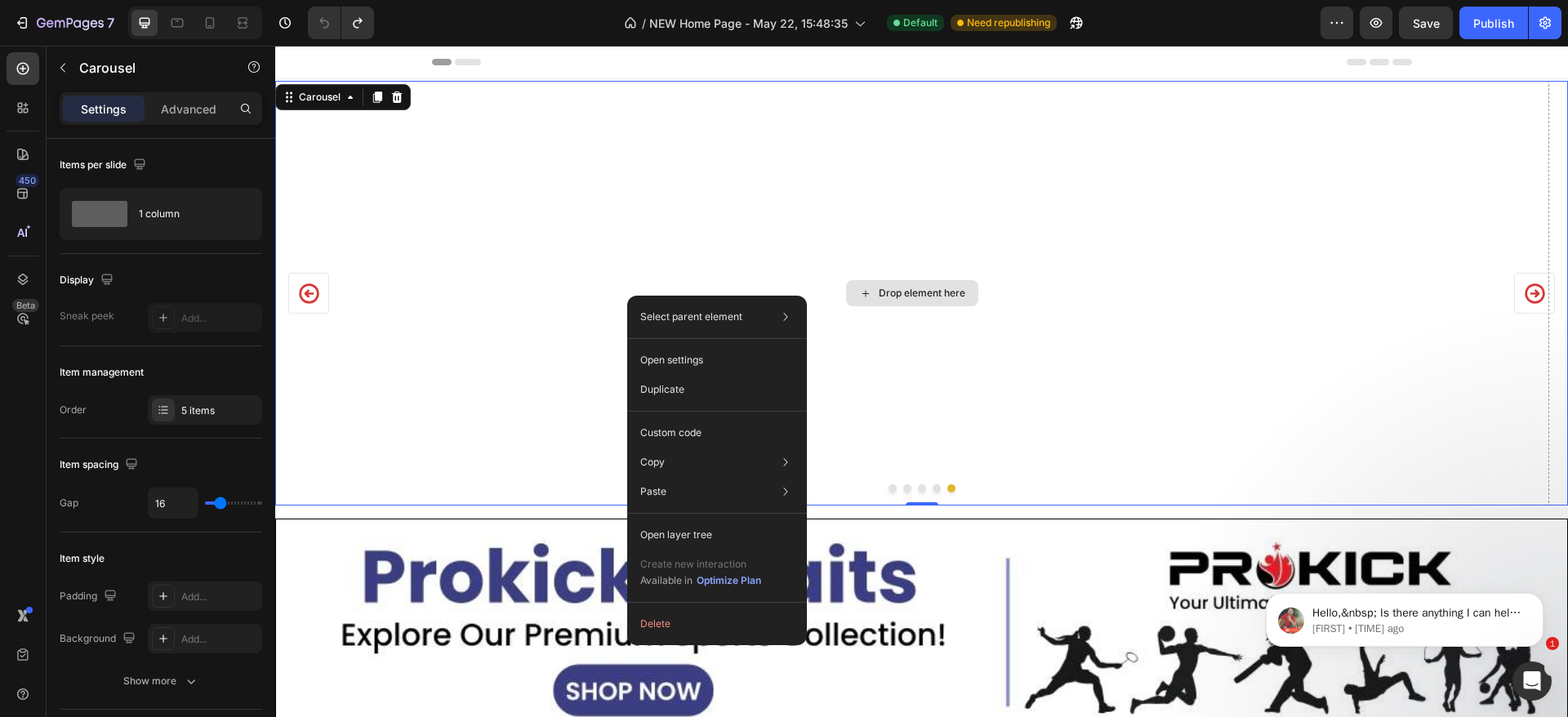 click on "Drop element here" at bounding box center [912, 293] 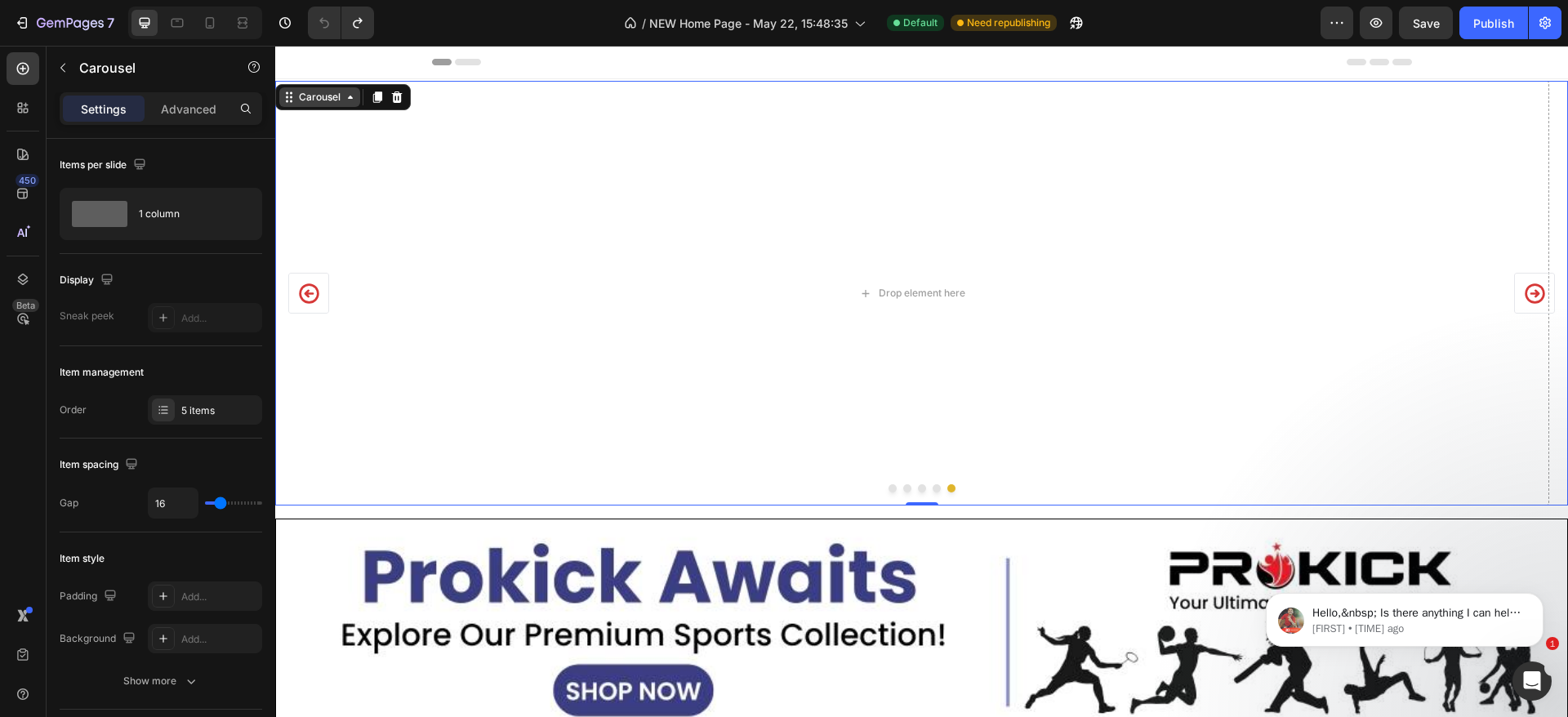 click on "Carousel" at bounding box center [319, 97] 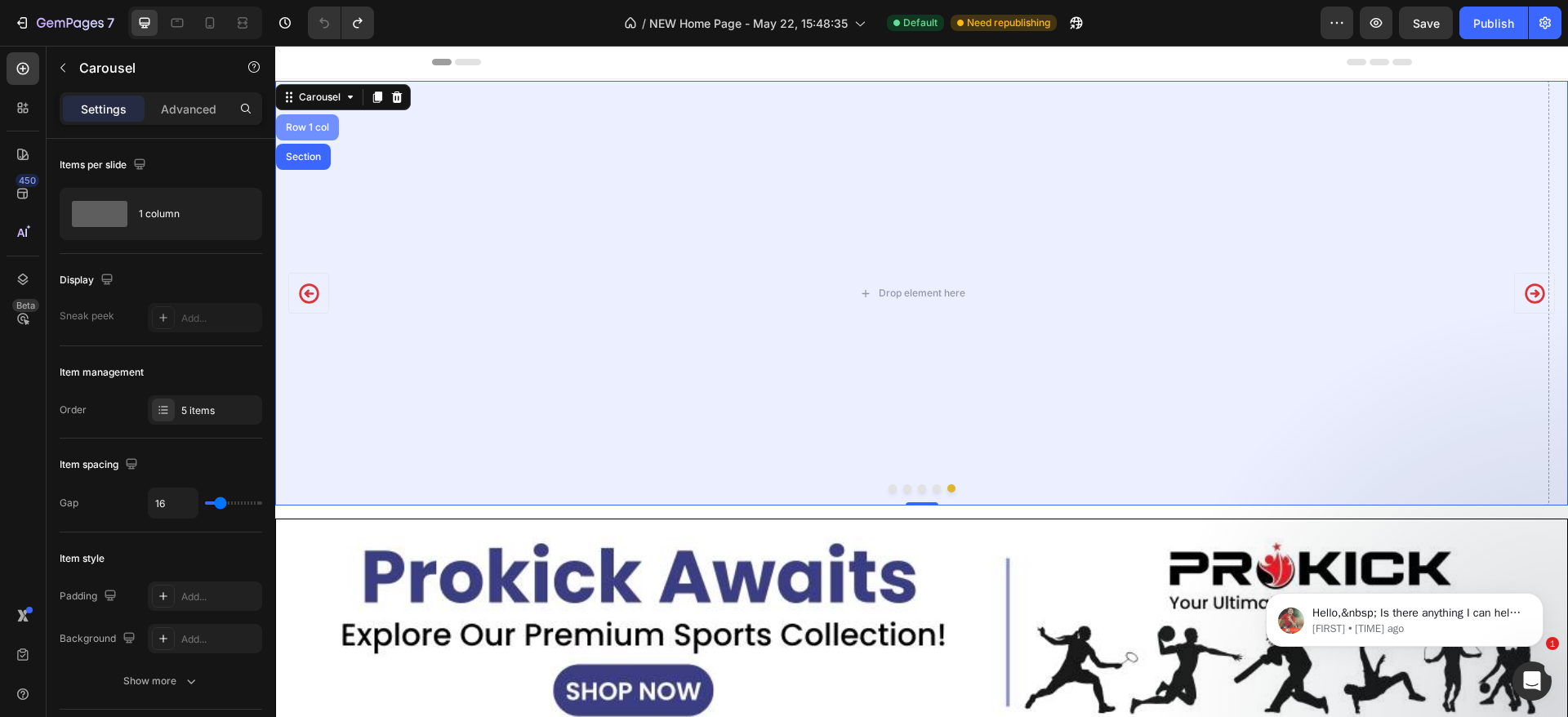 click on "Row 1 col" at bounding box center (307, 127) 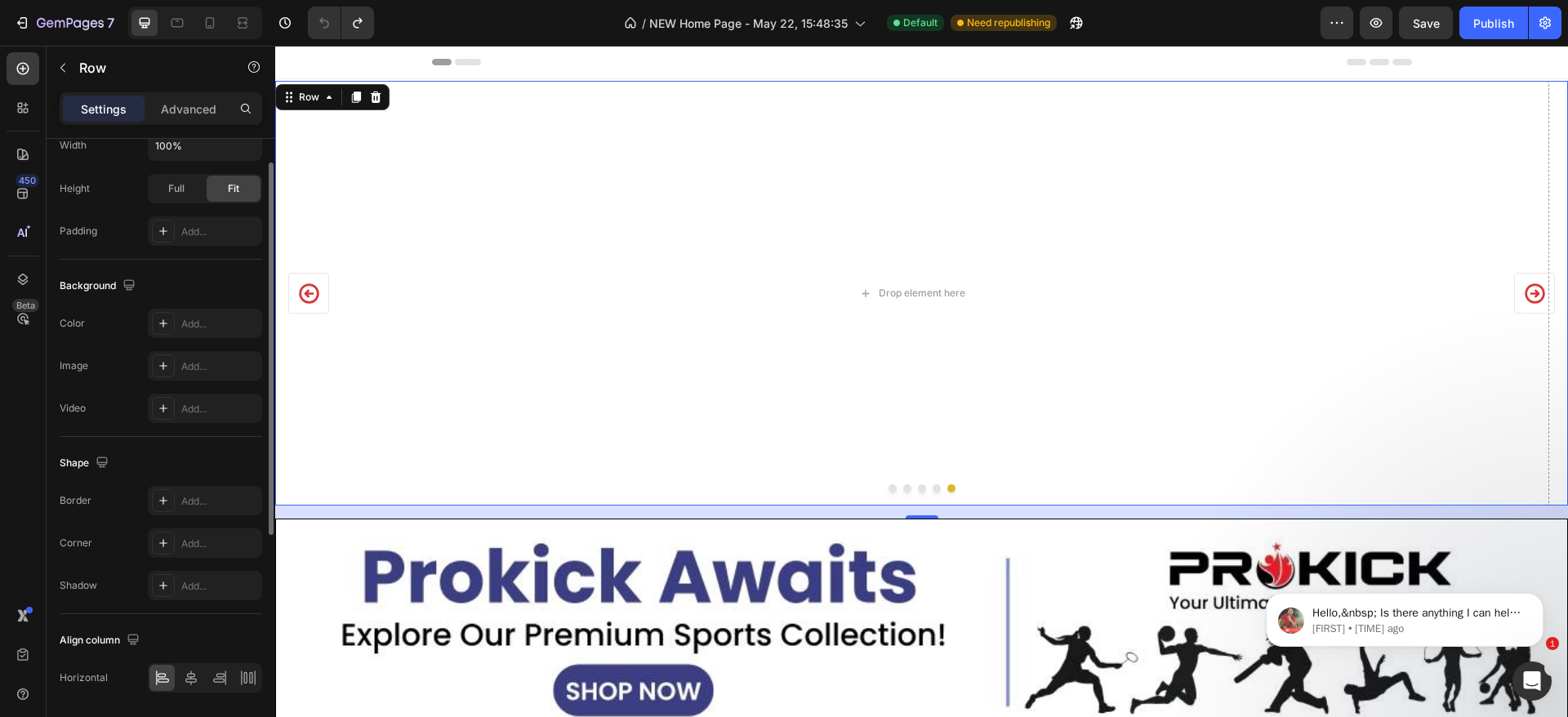 scroll, scrollTop: 0, scrollLeft: 0, axis: both 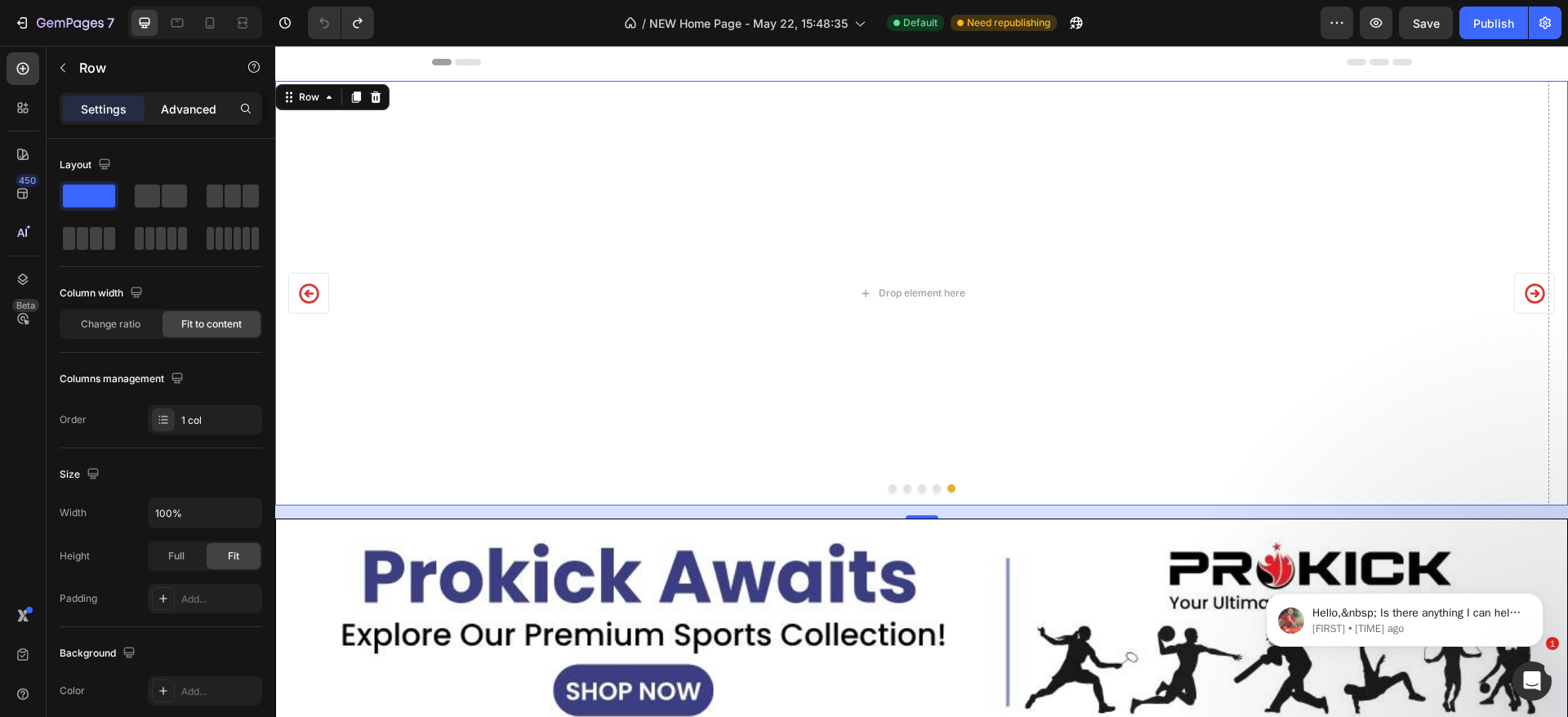 click on "Advanced" at bounding box center [189, 109] 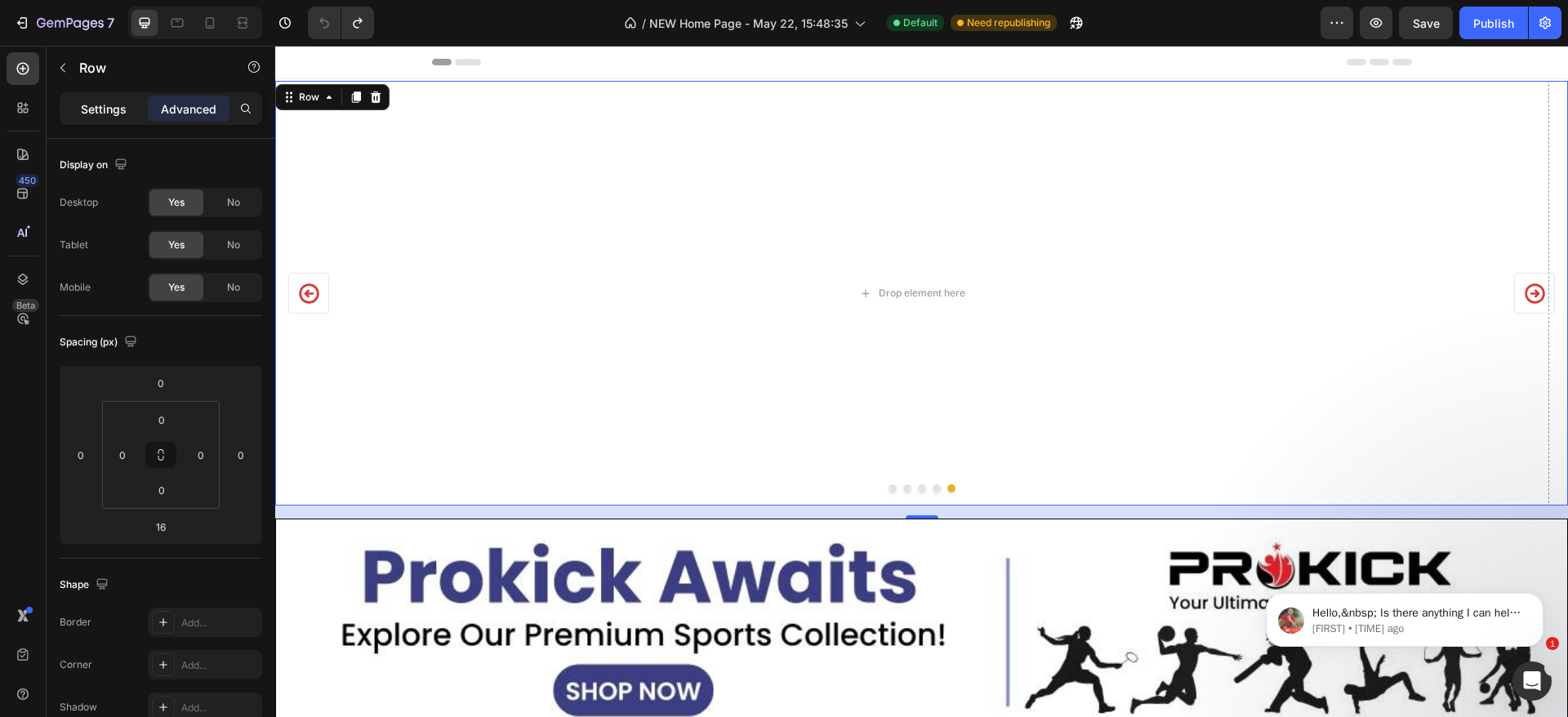 click on "Settings" at bounding box center (104, 109) 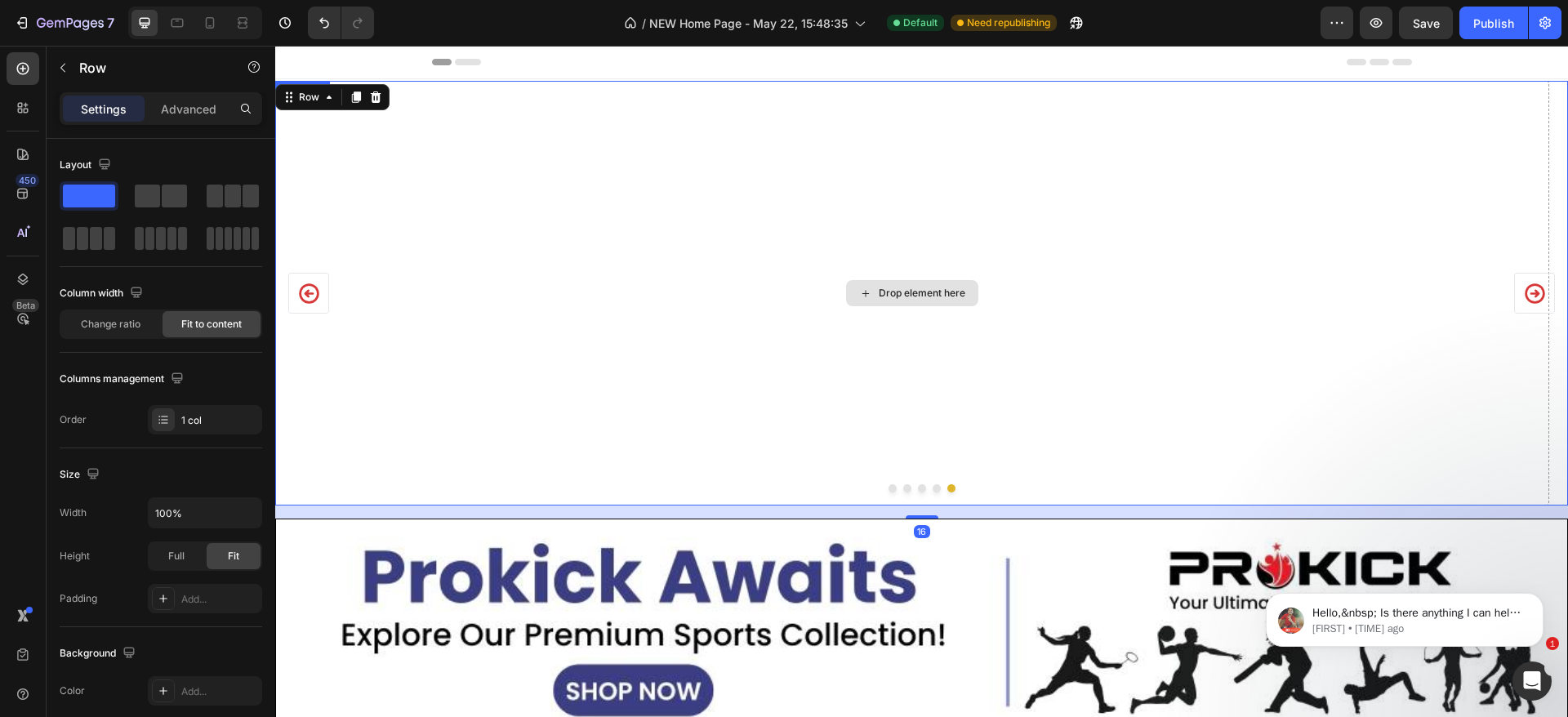 click on "Drop element here" at bounding box center [912, 293] 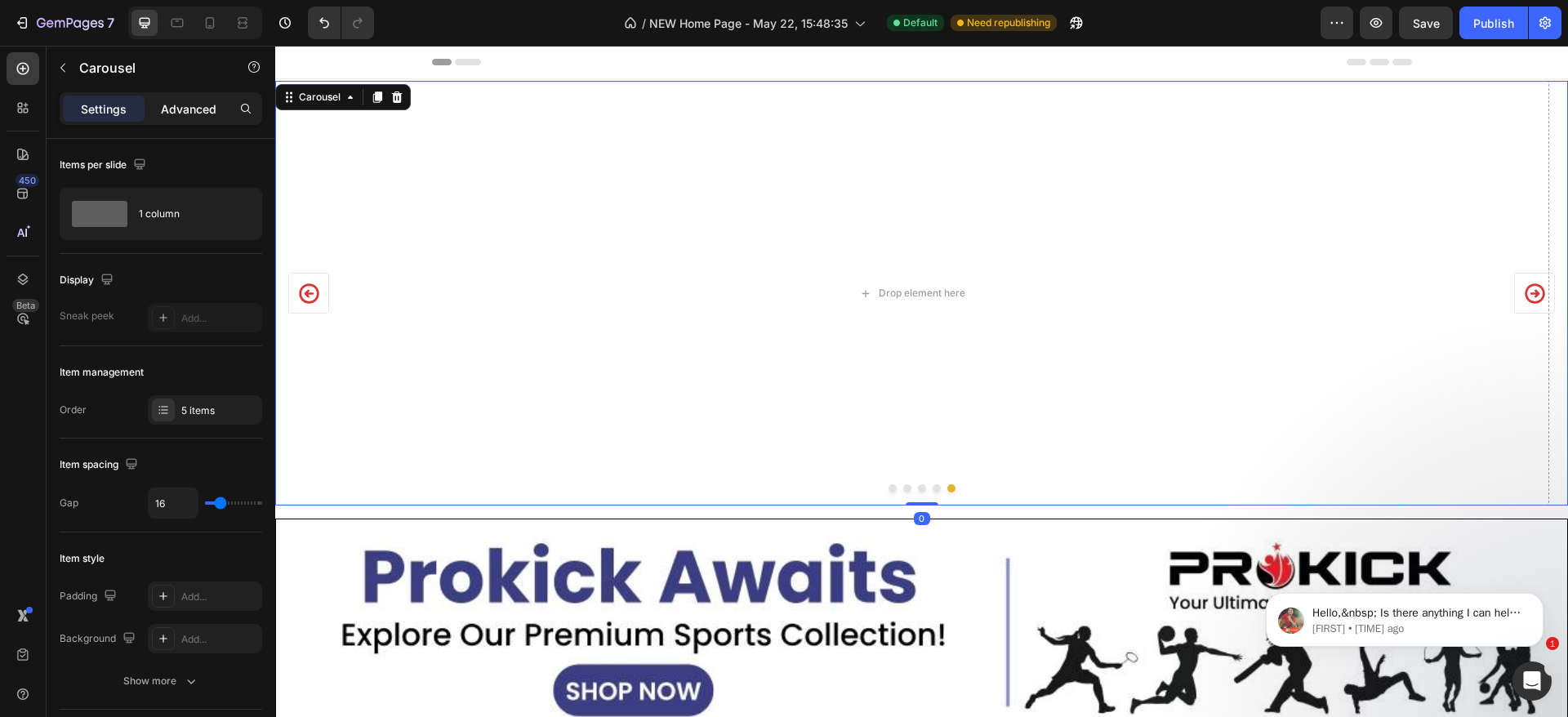click on "Advanced" at bounding box center [189, 109] 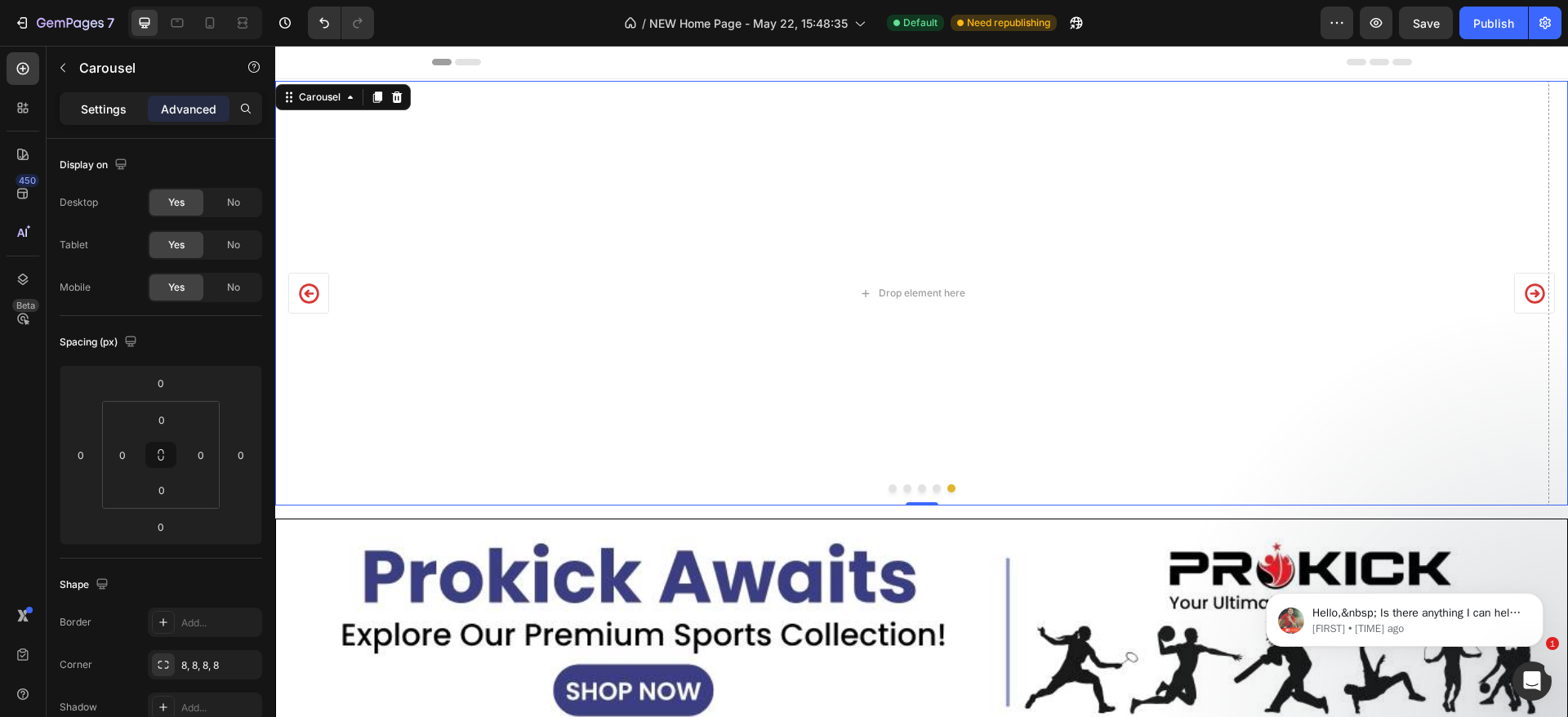click on "Settings" at bounding box center (104, 109) 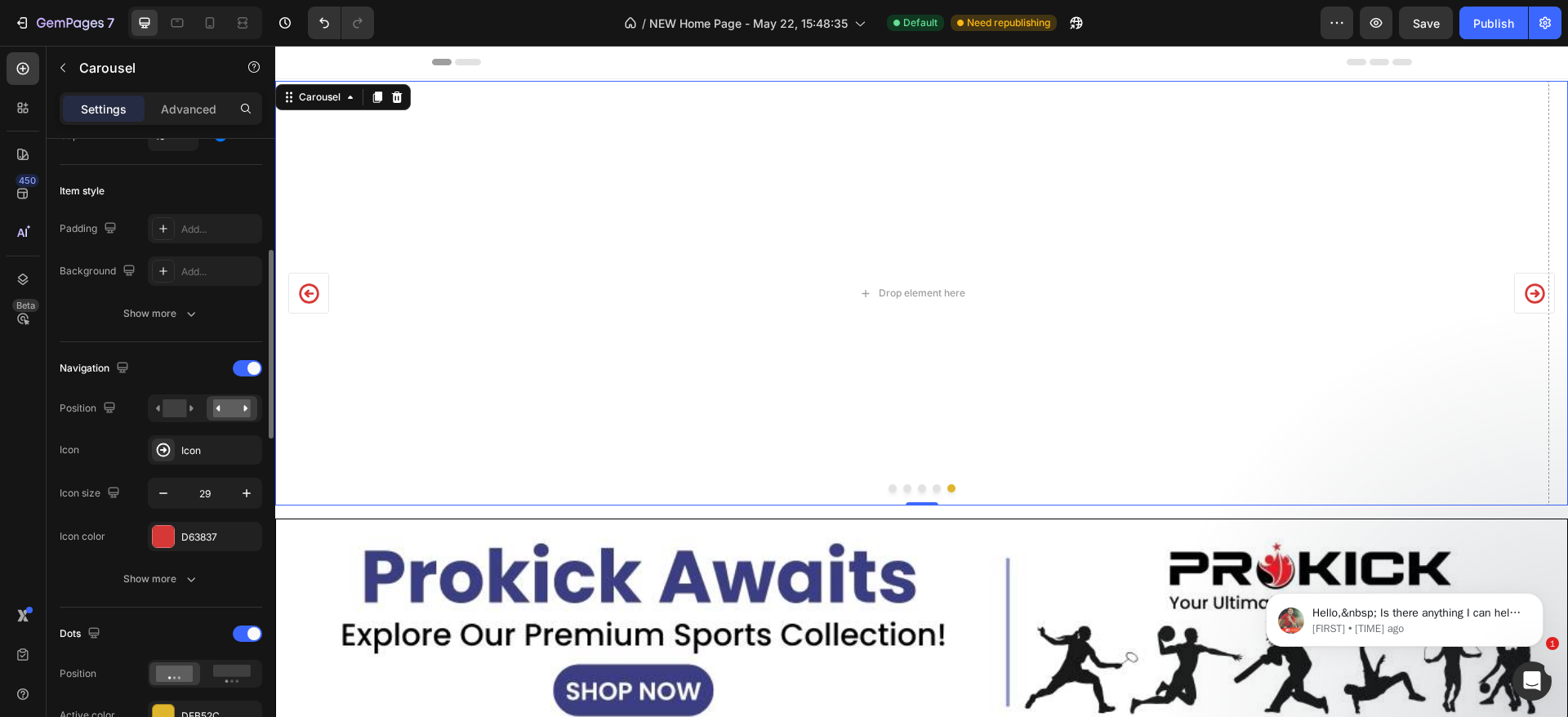 scroll, scrollTop: 490, scrollLeft: 0, axis: vertical 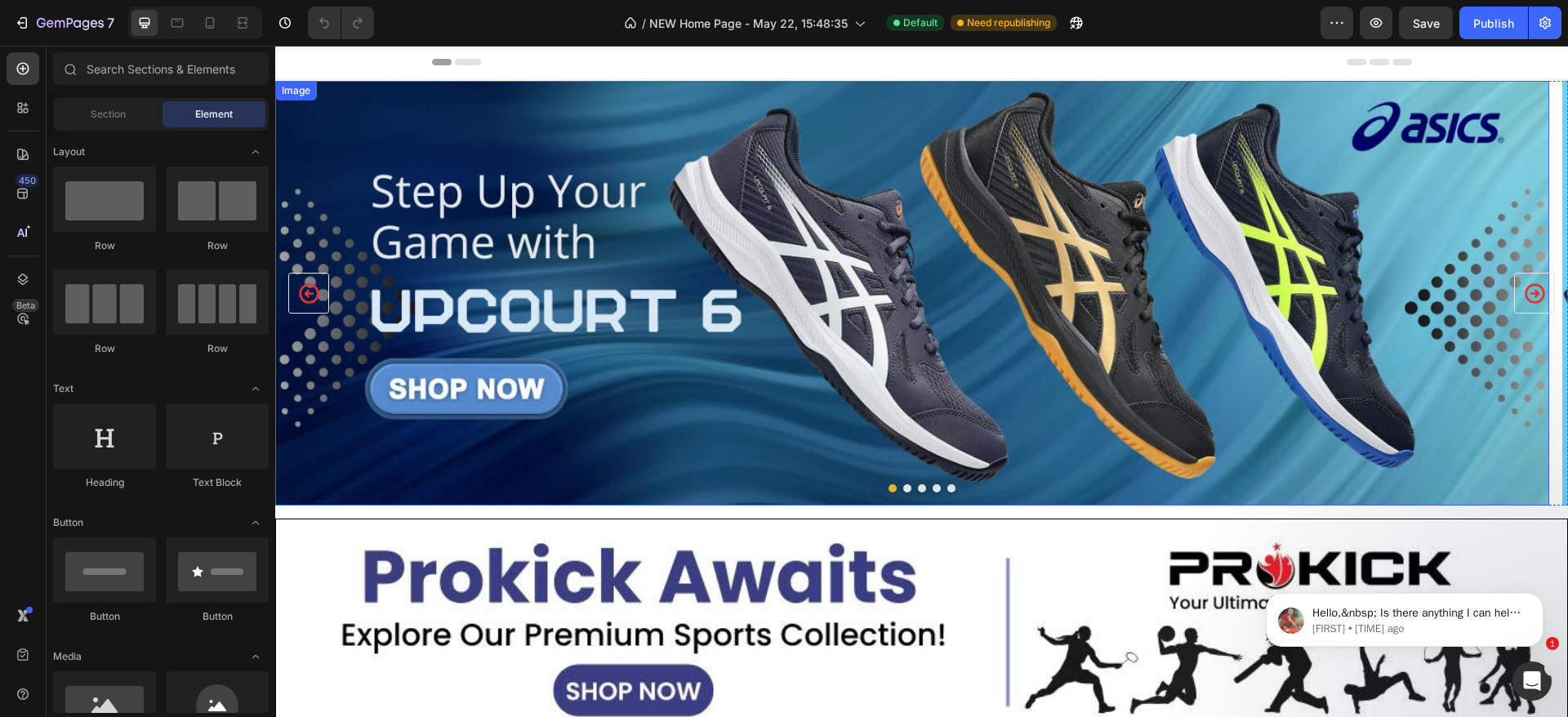click at bounding box center (912, 293) 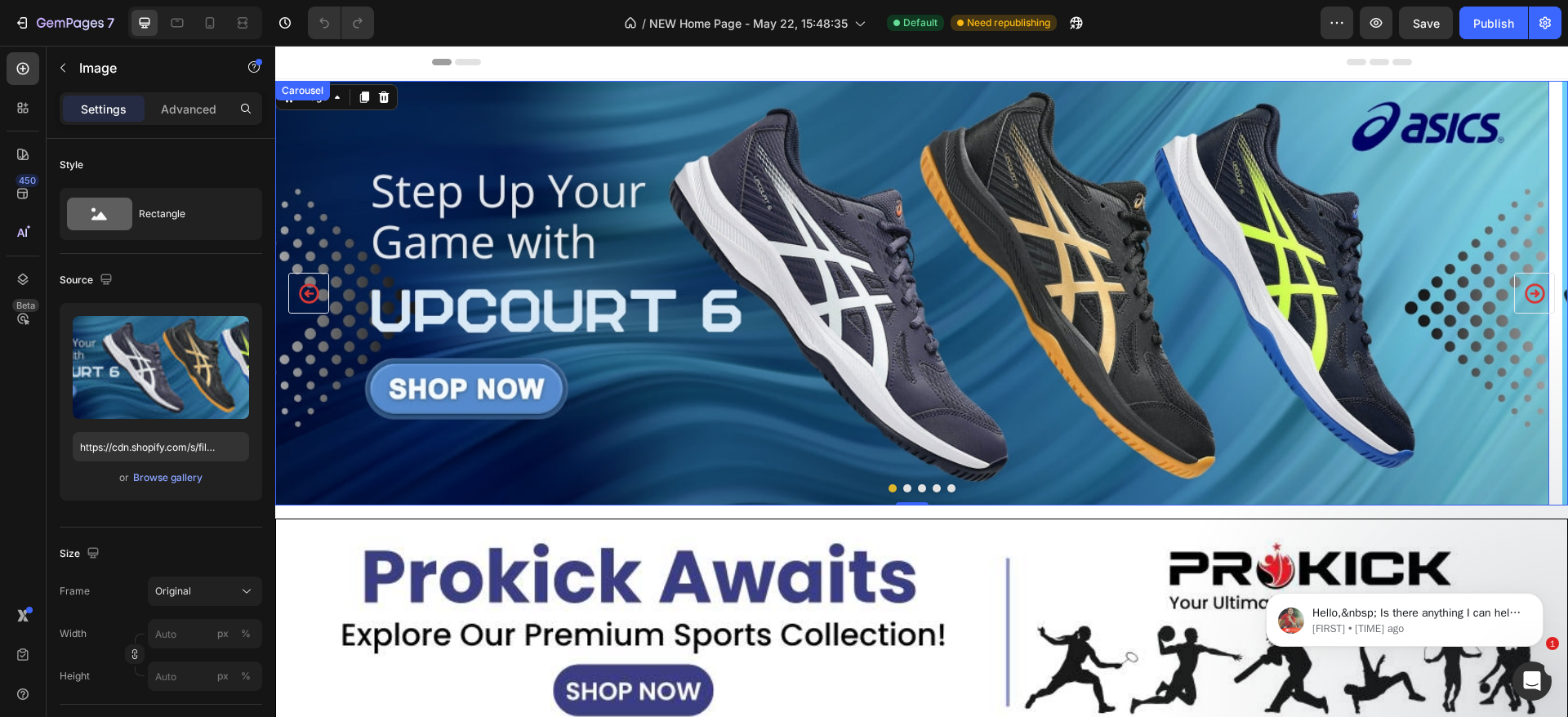 click 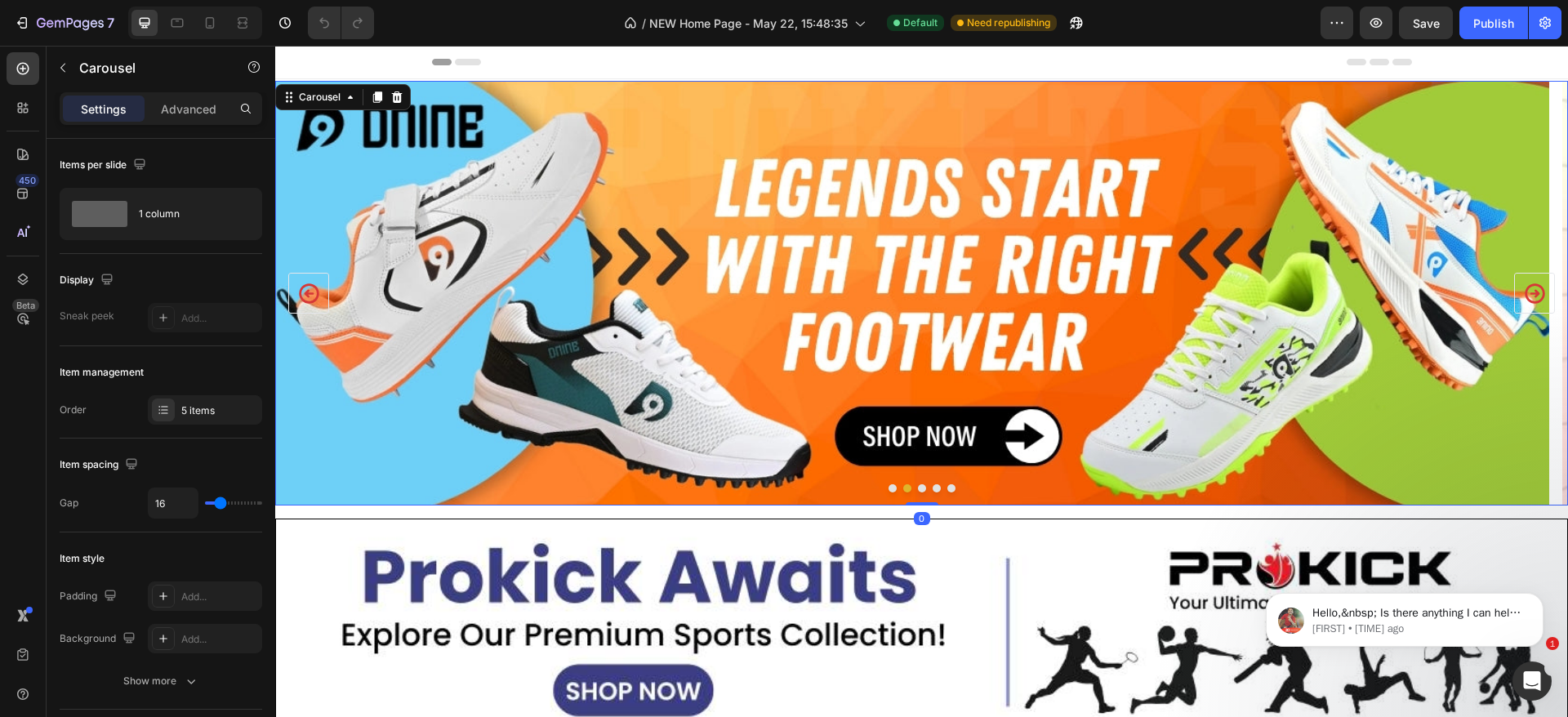 click 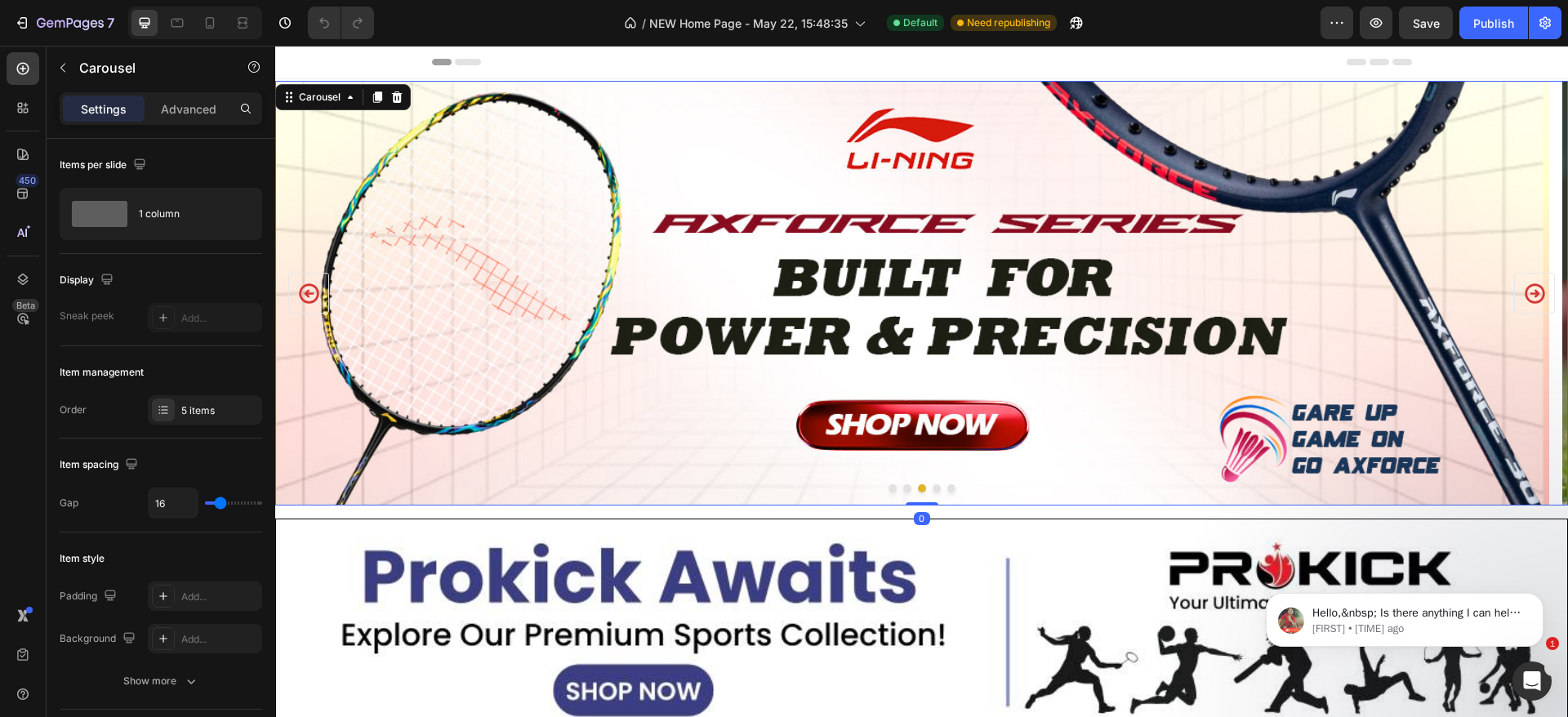 click 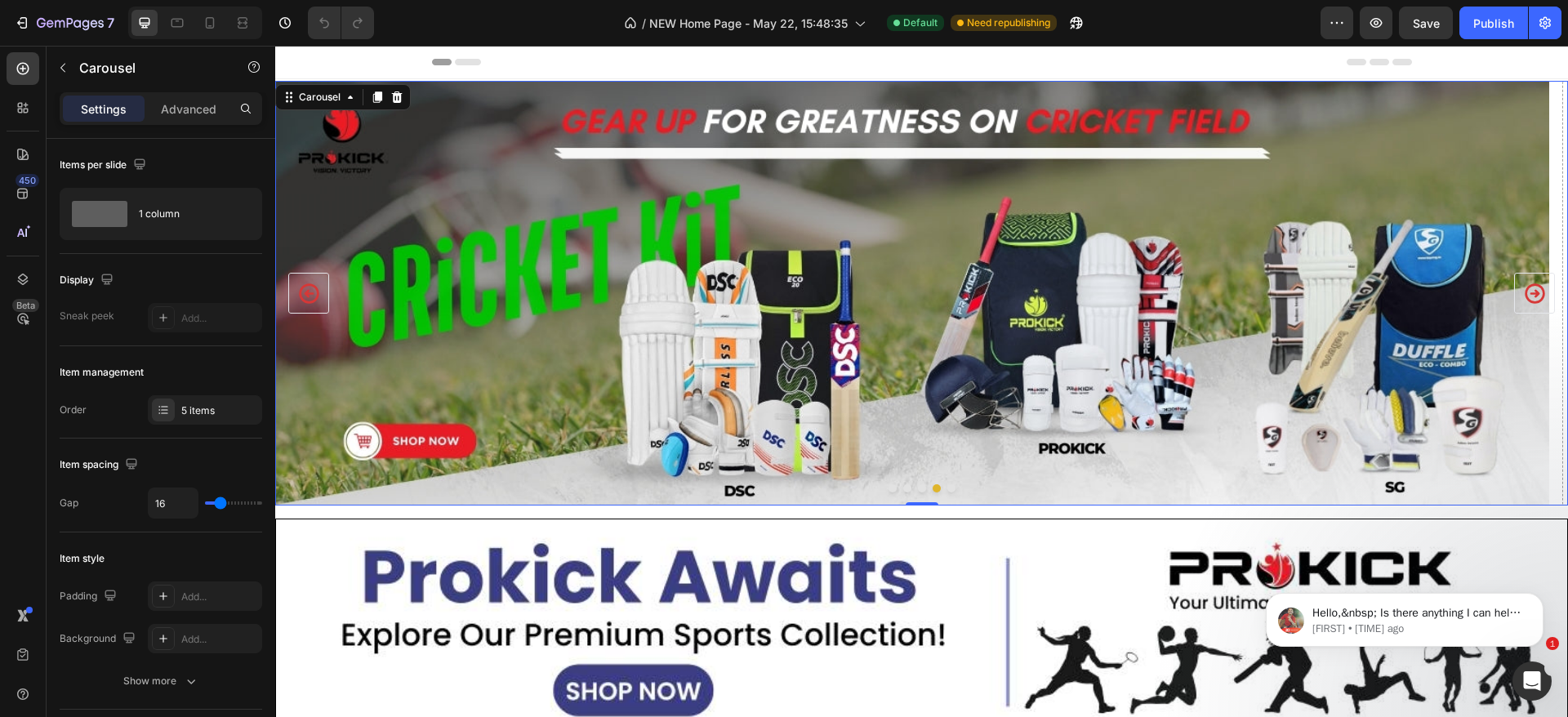 click 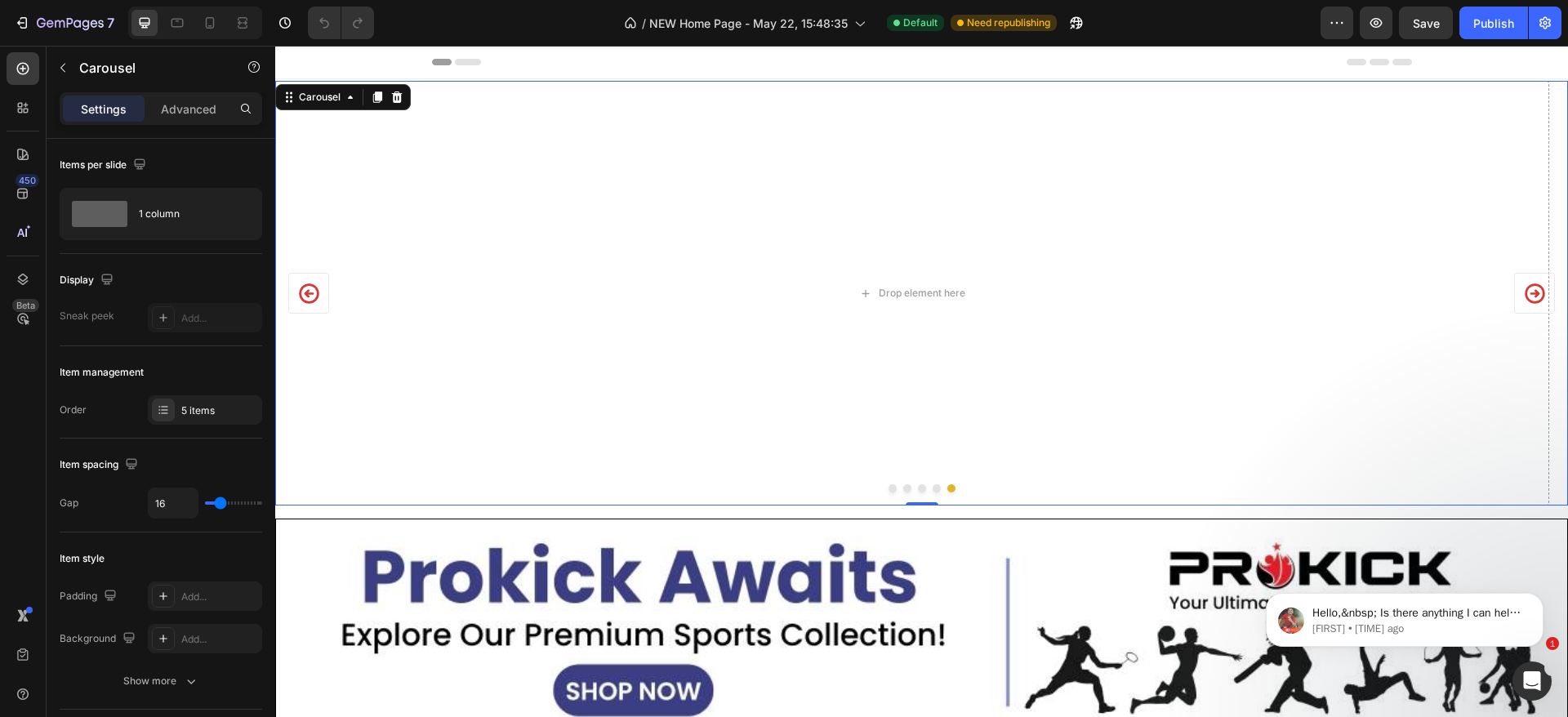 click at bounding box center (937, 488) 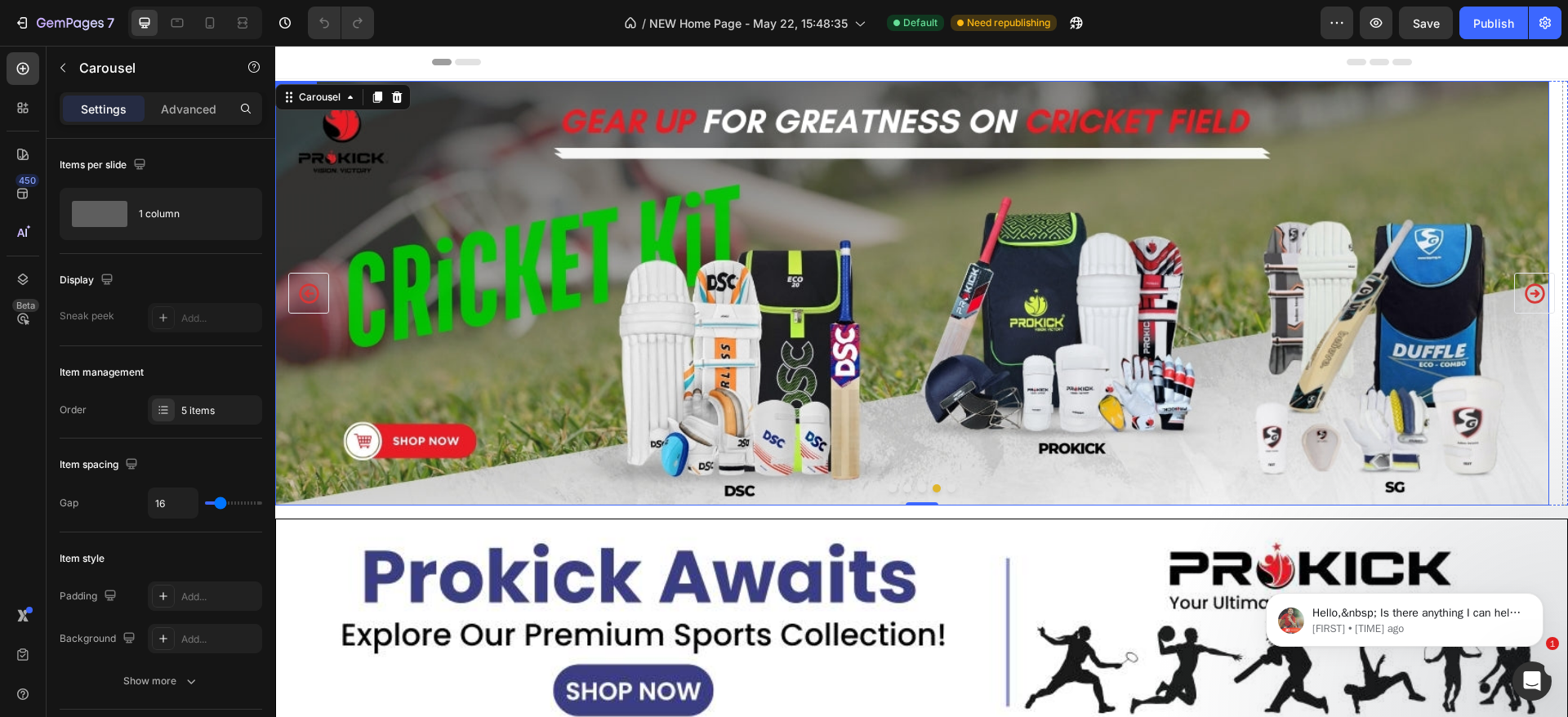 click at bounding box center [912, 293] 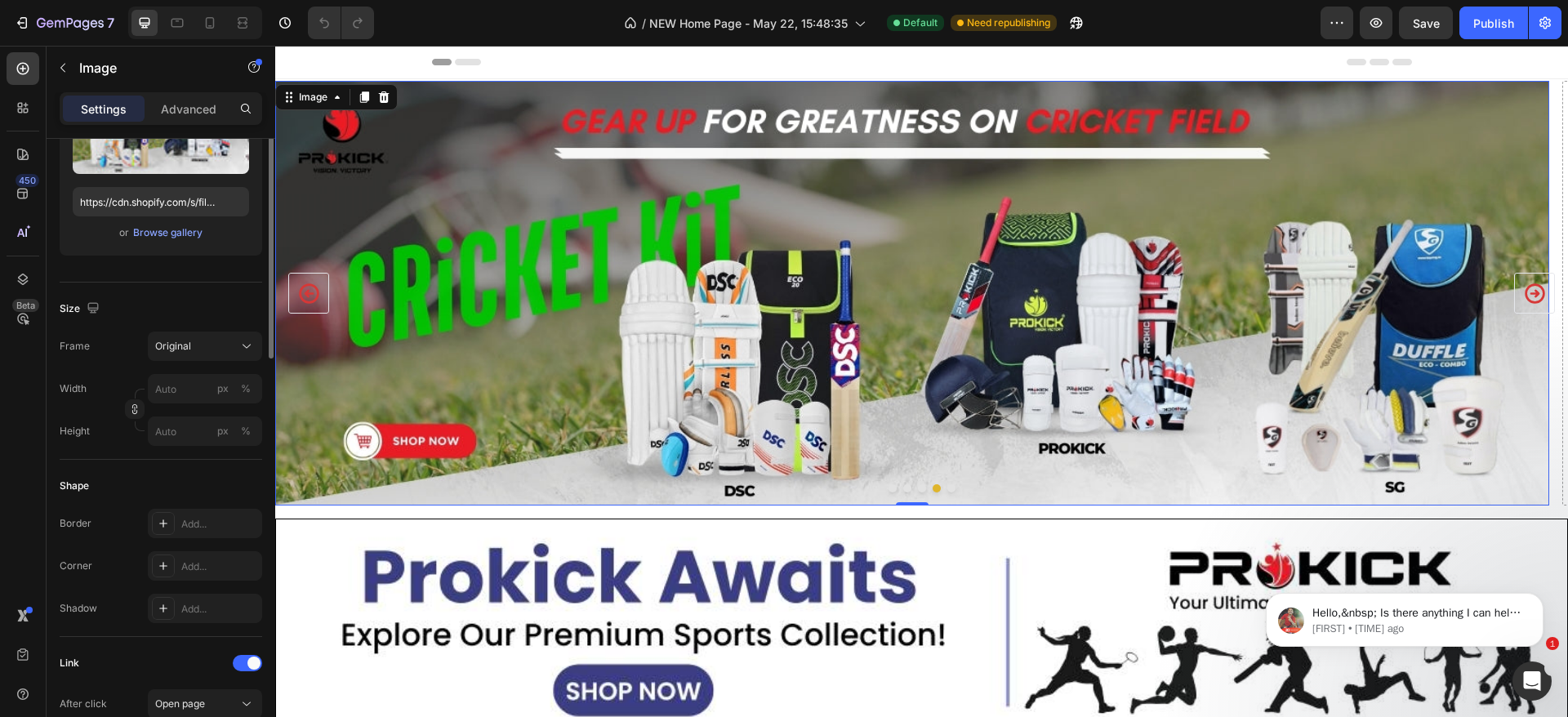 scroll, scrollTop: 0, scrollLeft: 0, axis: both 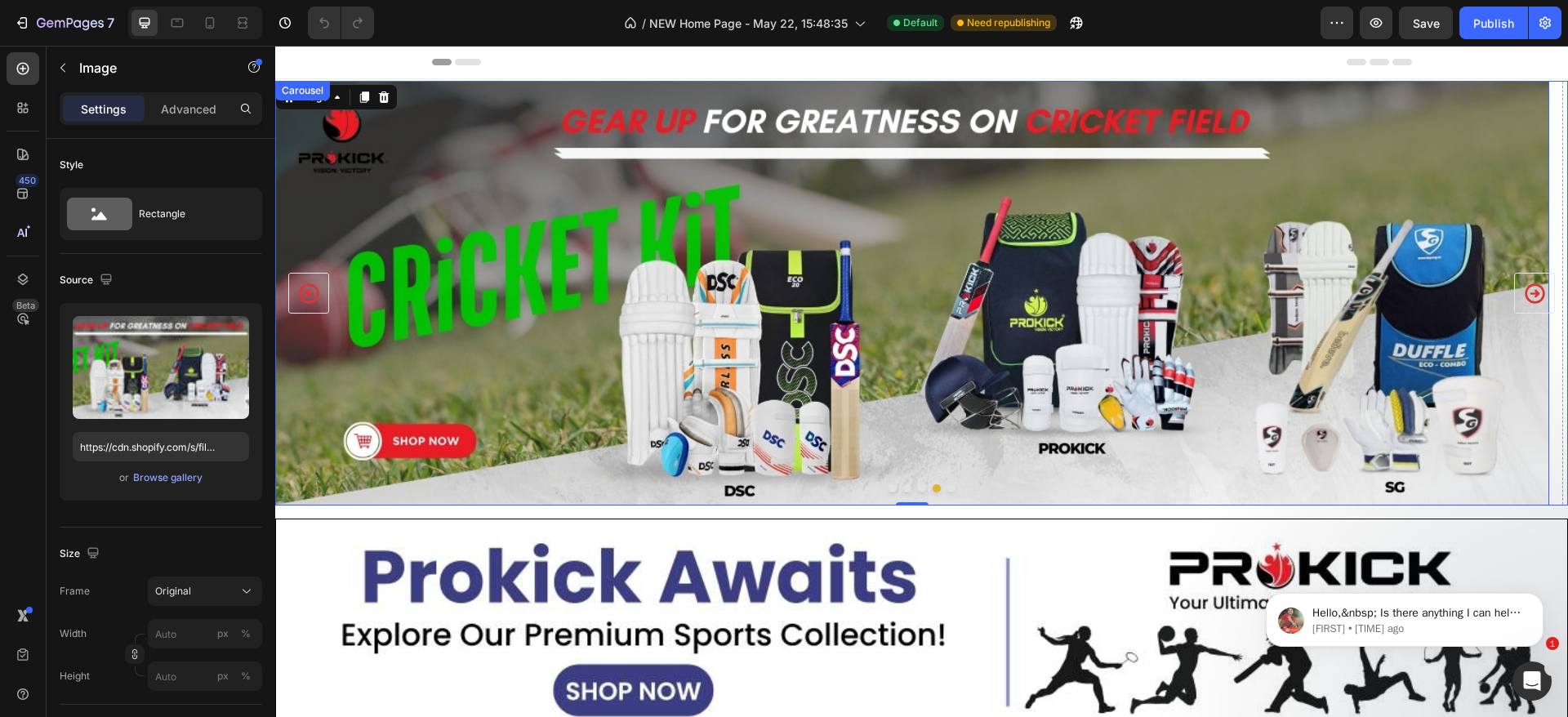 click at bounding box center [922, 488] 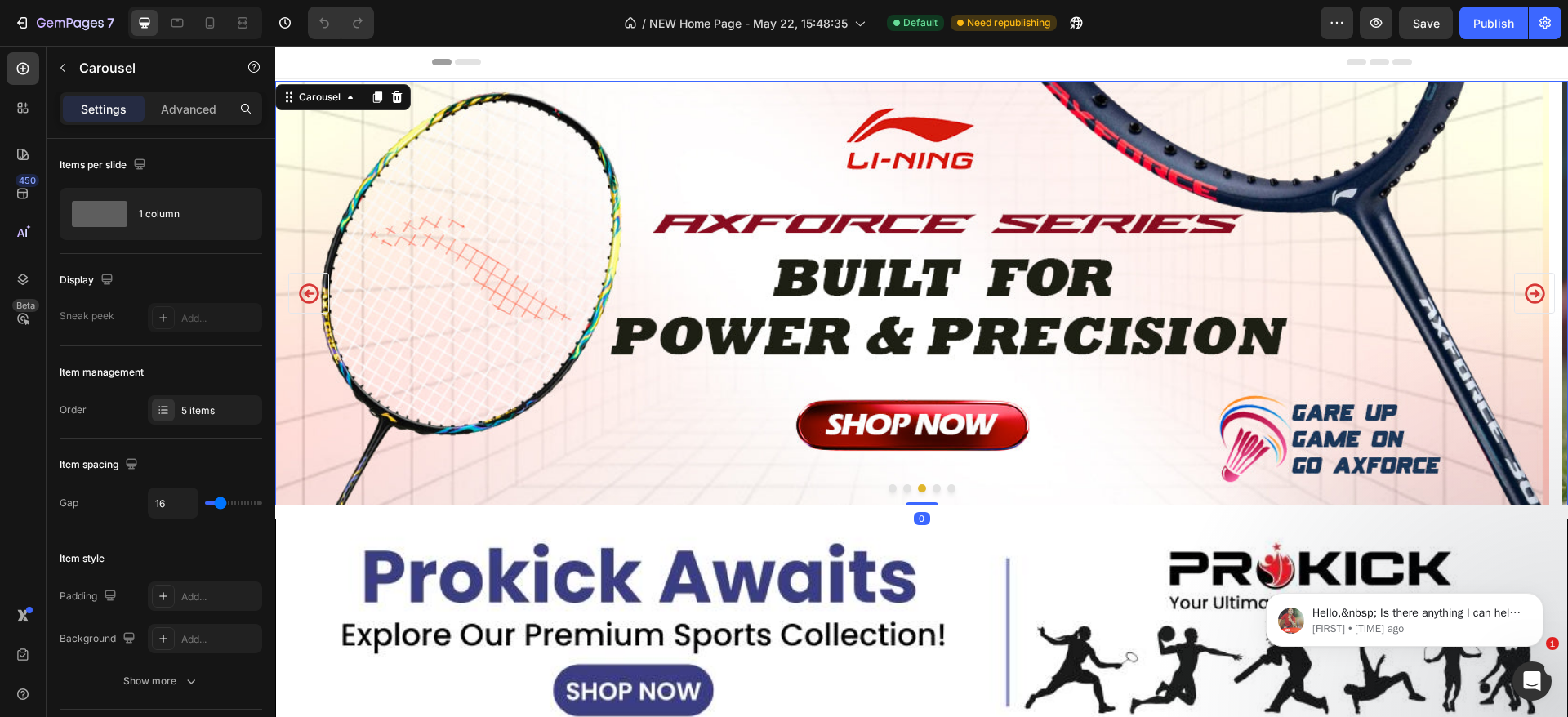 click at bounding box center (951, 488) 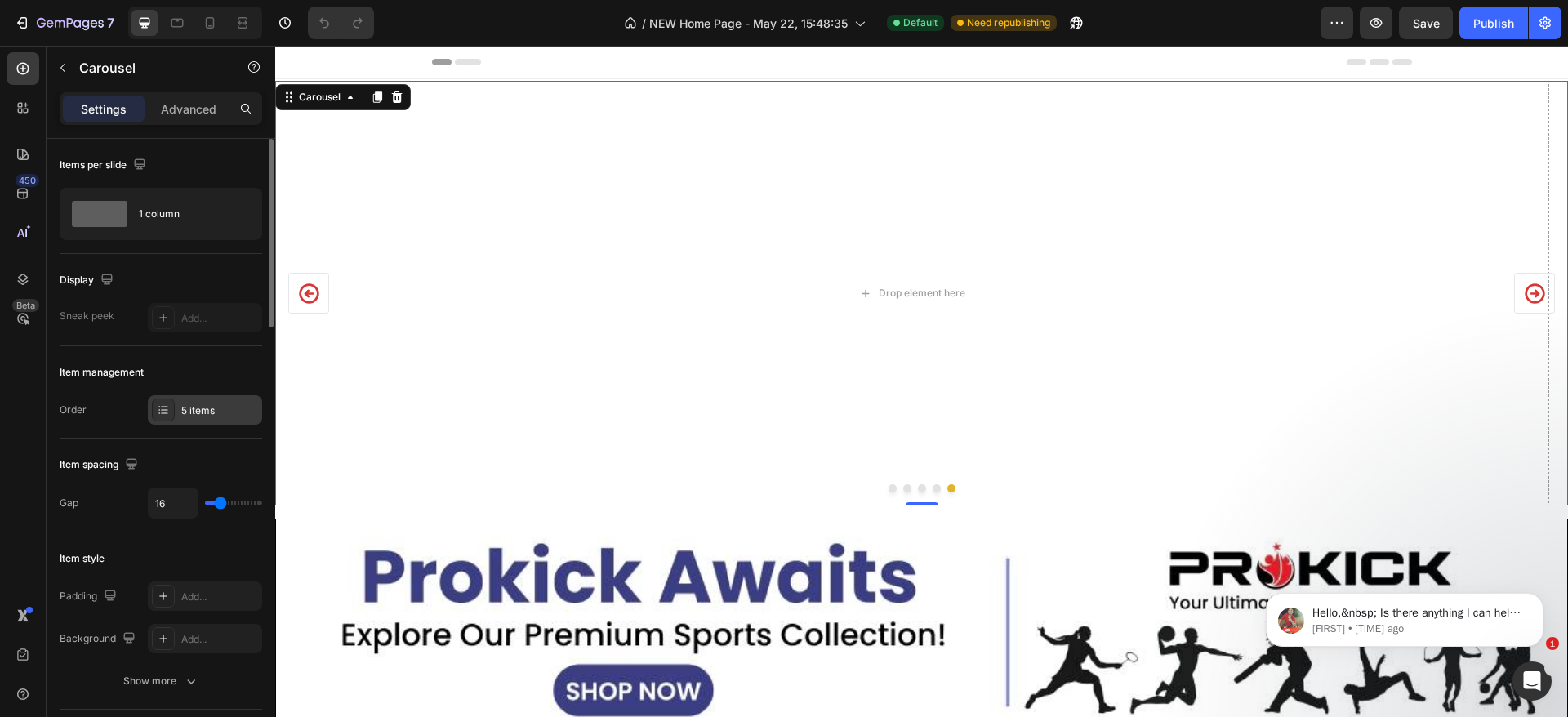 click on "5 items" at bounding box center (220, 411) 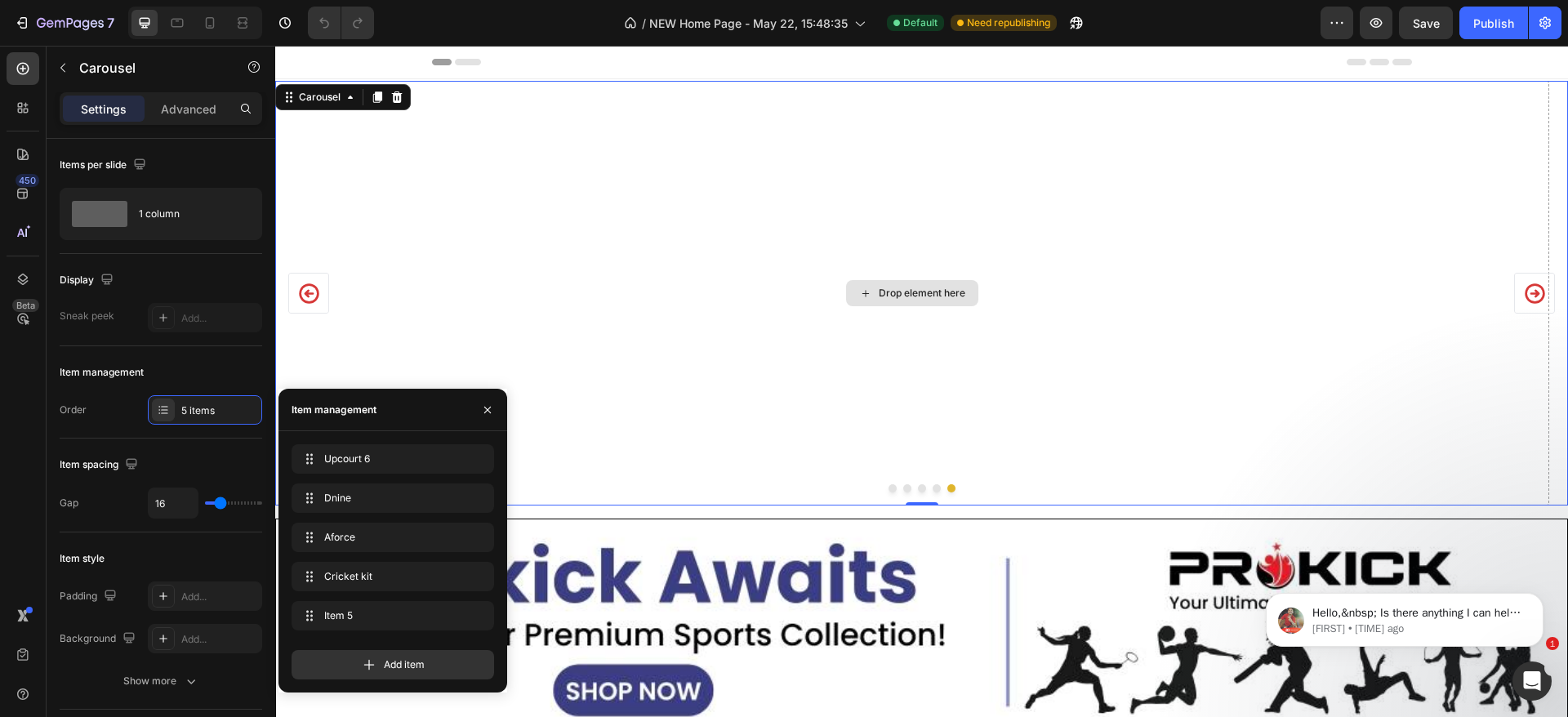 click on "Drop element here" at bounding box center [912, 293] 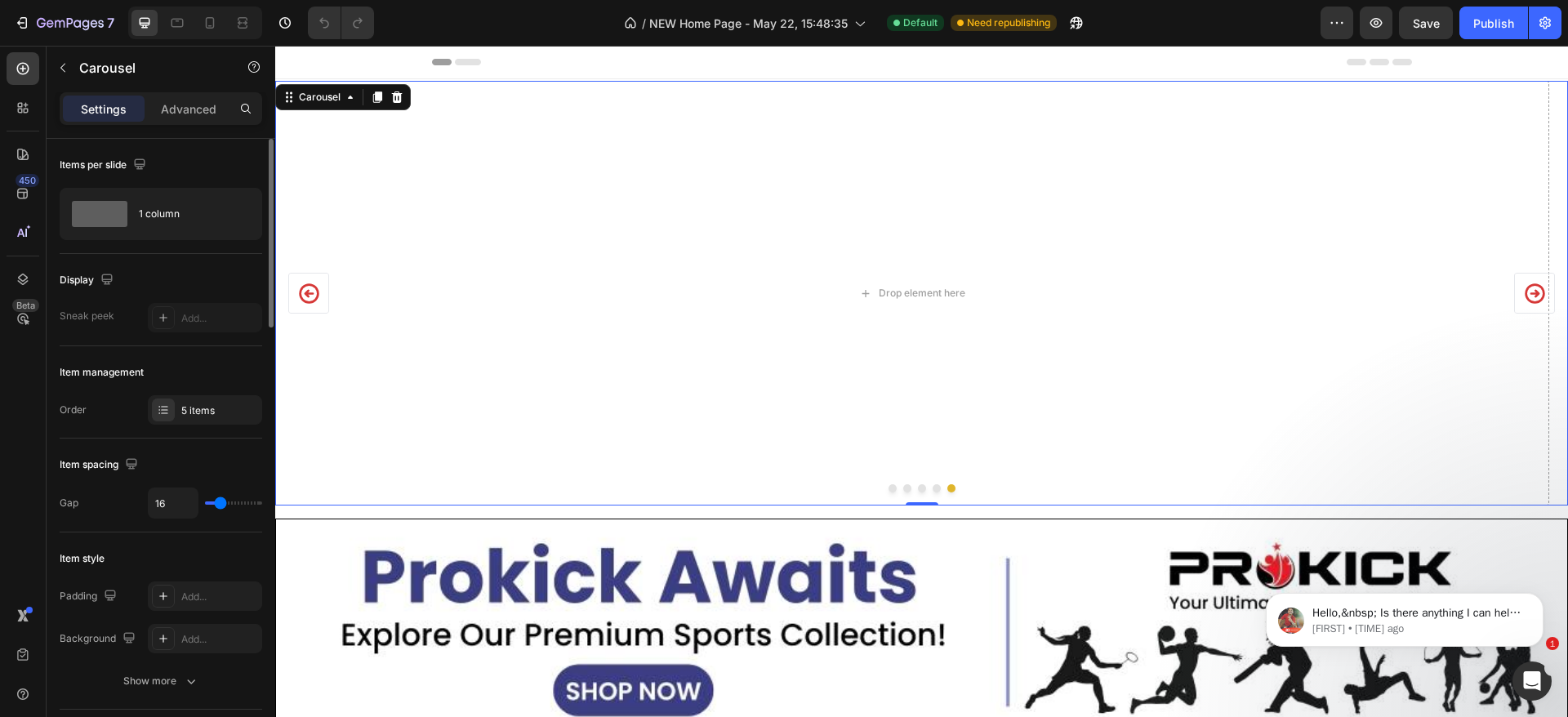 scroll, scrollTop: 122, scrollLeft: 0, axis: vertical 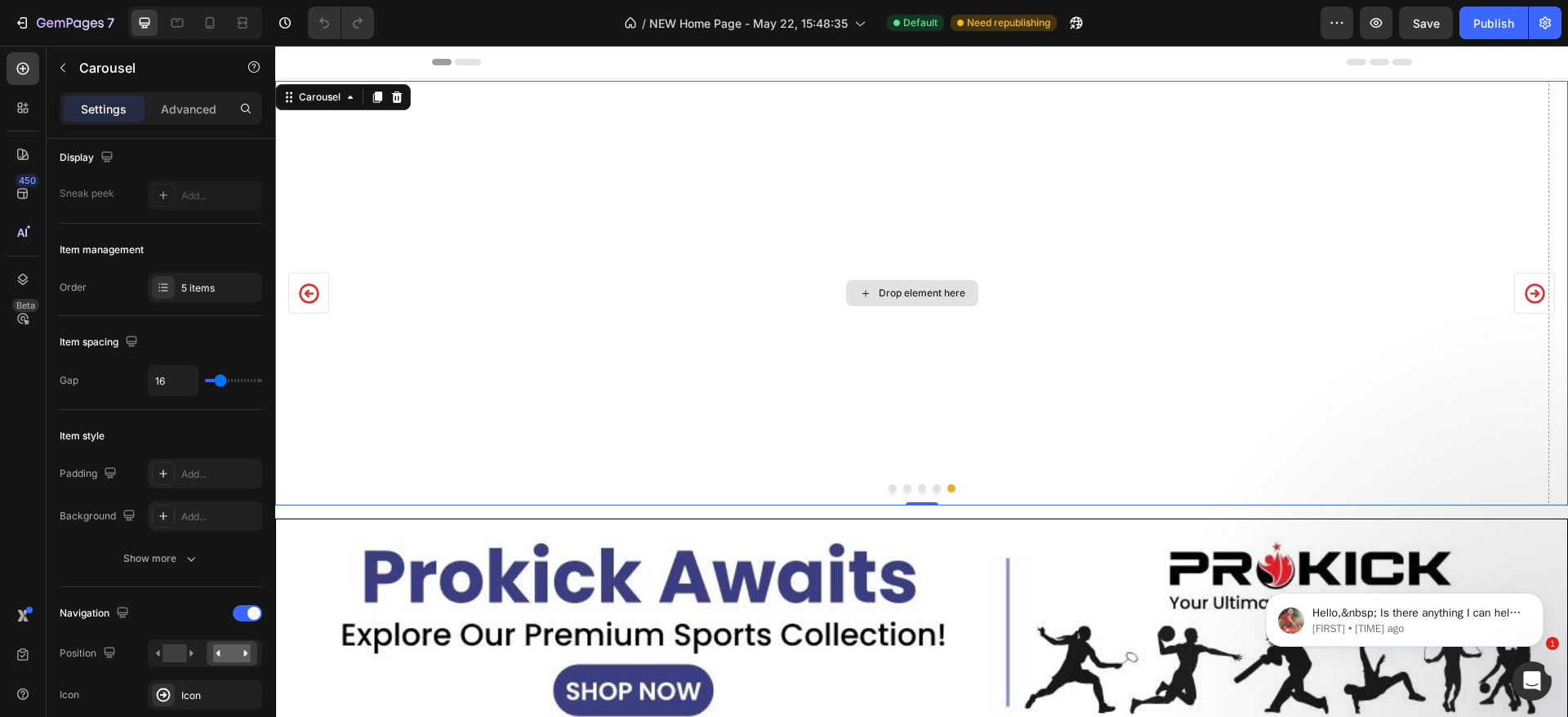 click on "Drop element here" at bounding box center [922, 293] 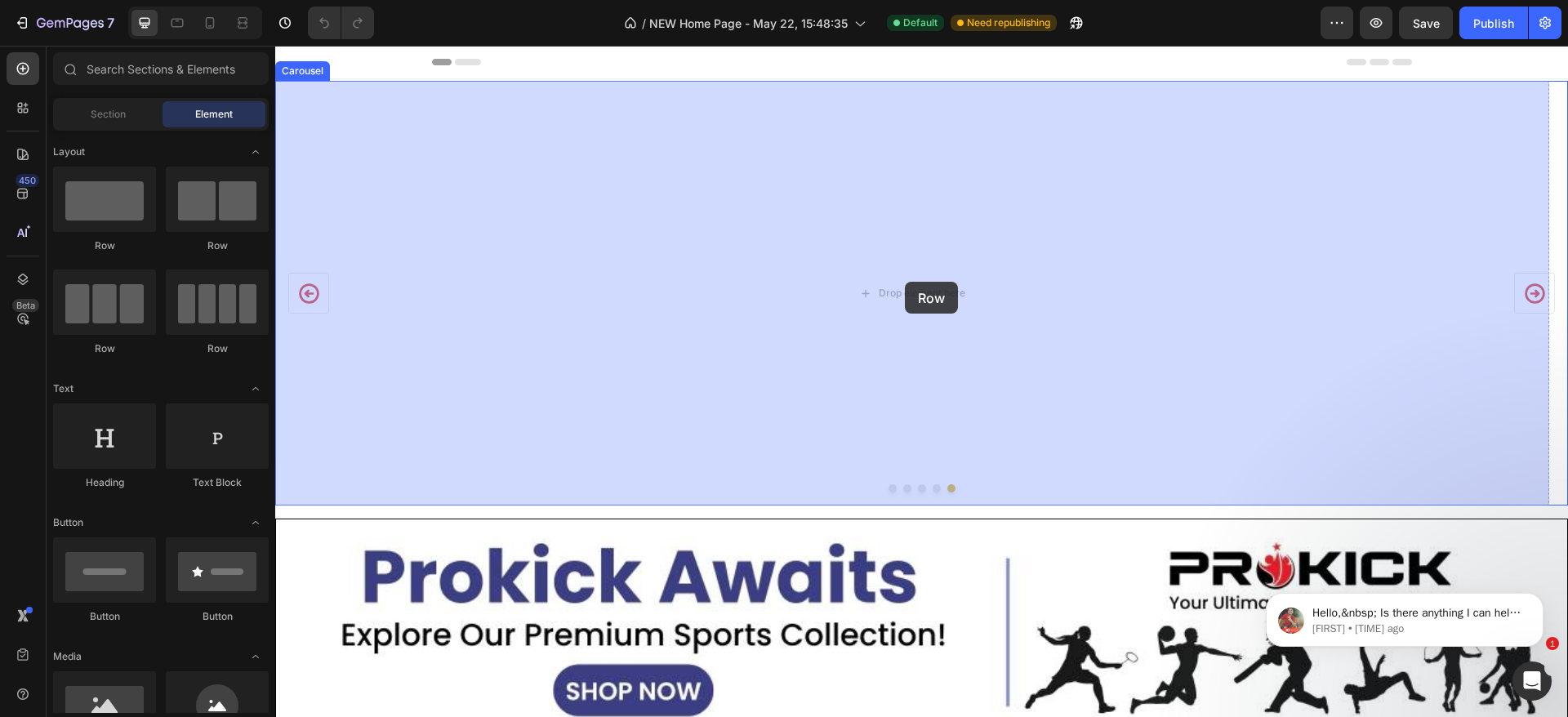 drag, startPoint x: 626, startPoint y: 271, endPoint x: 894, endPoint y: 278, distance: 268.0914 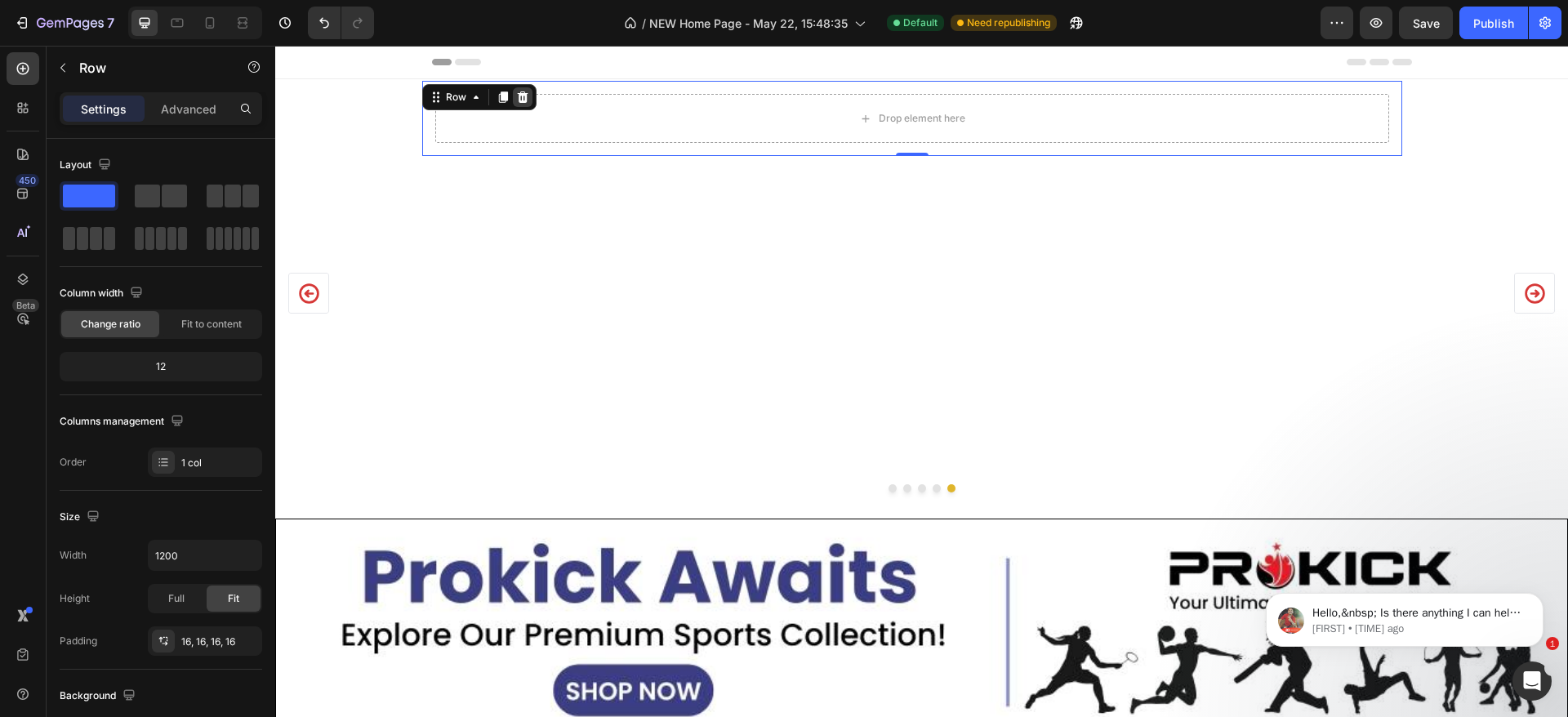 click 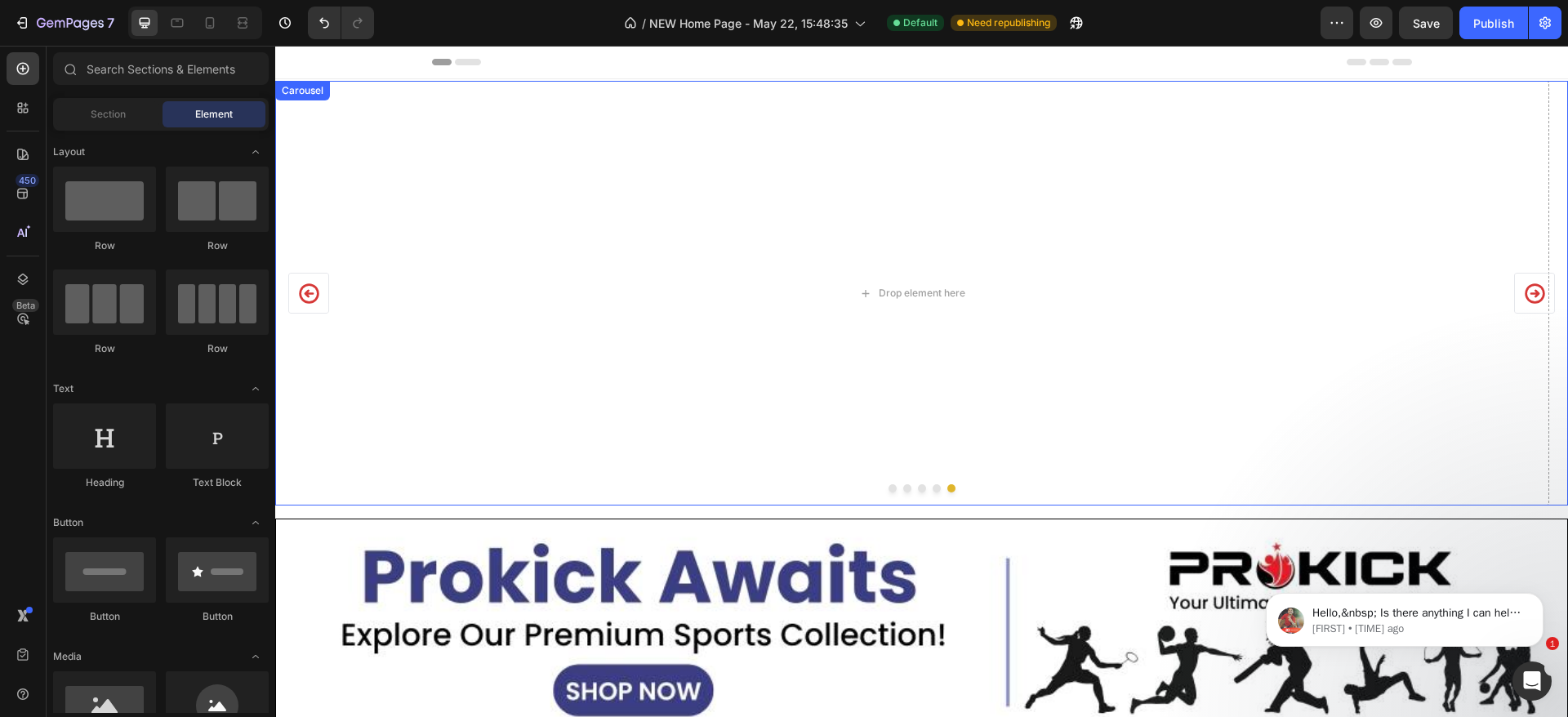 click at bounding box center [937, 488] 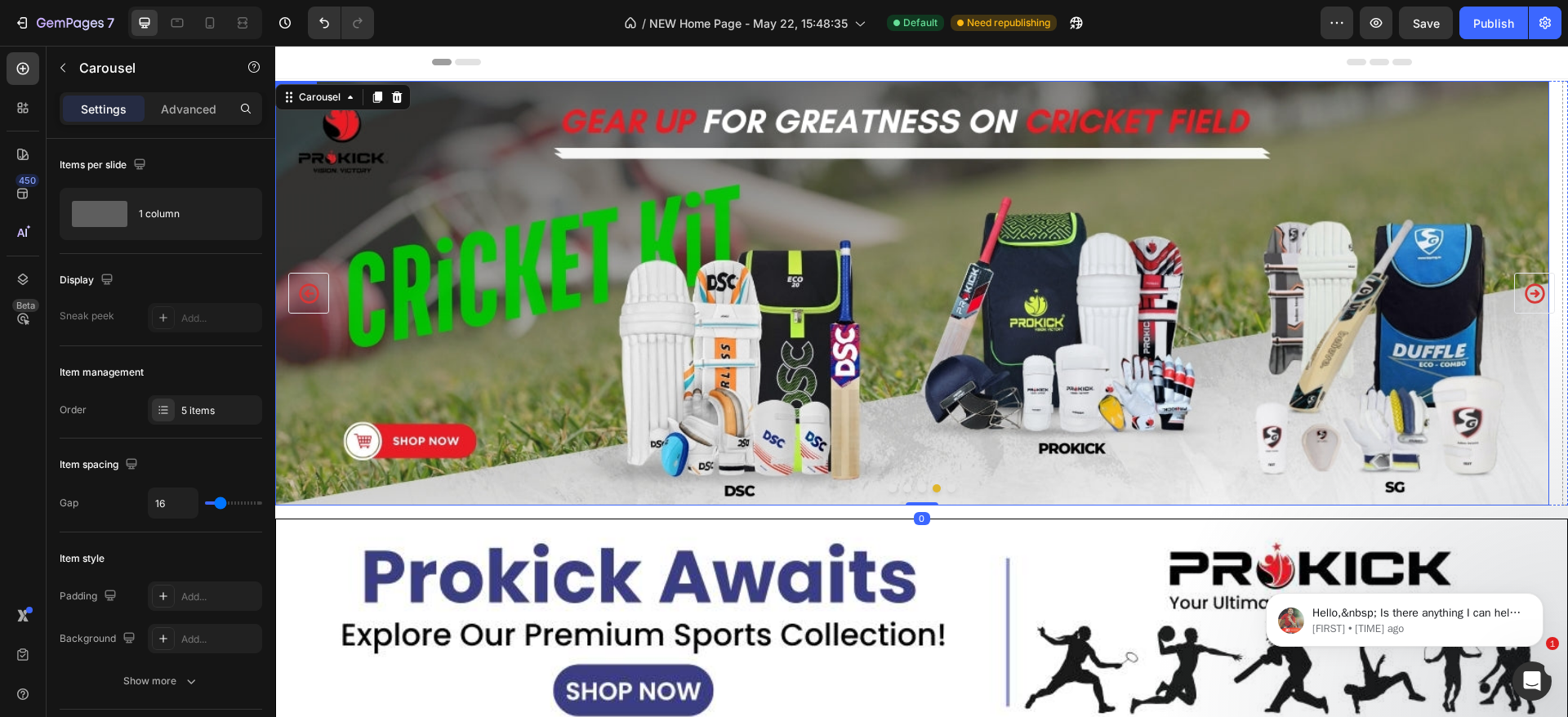click at bounding box center [912, 293] 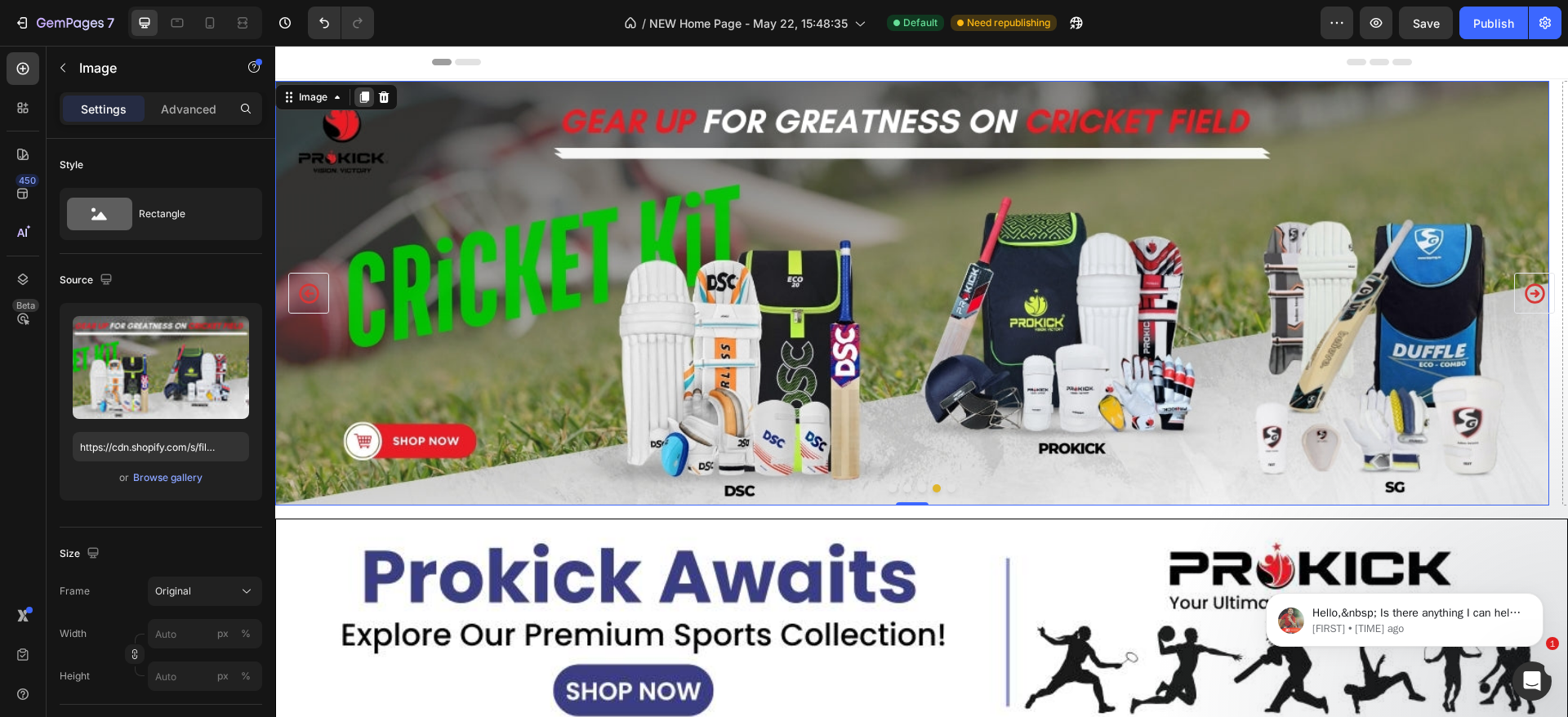 click 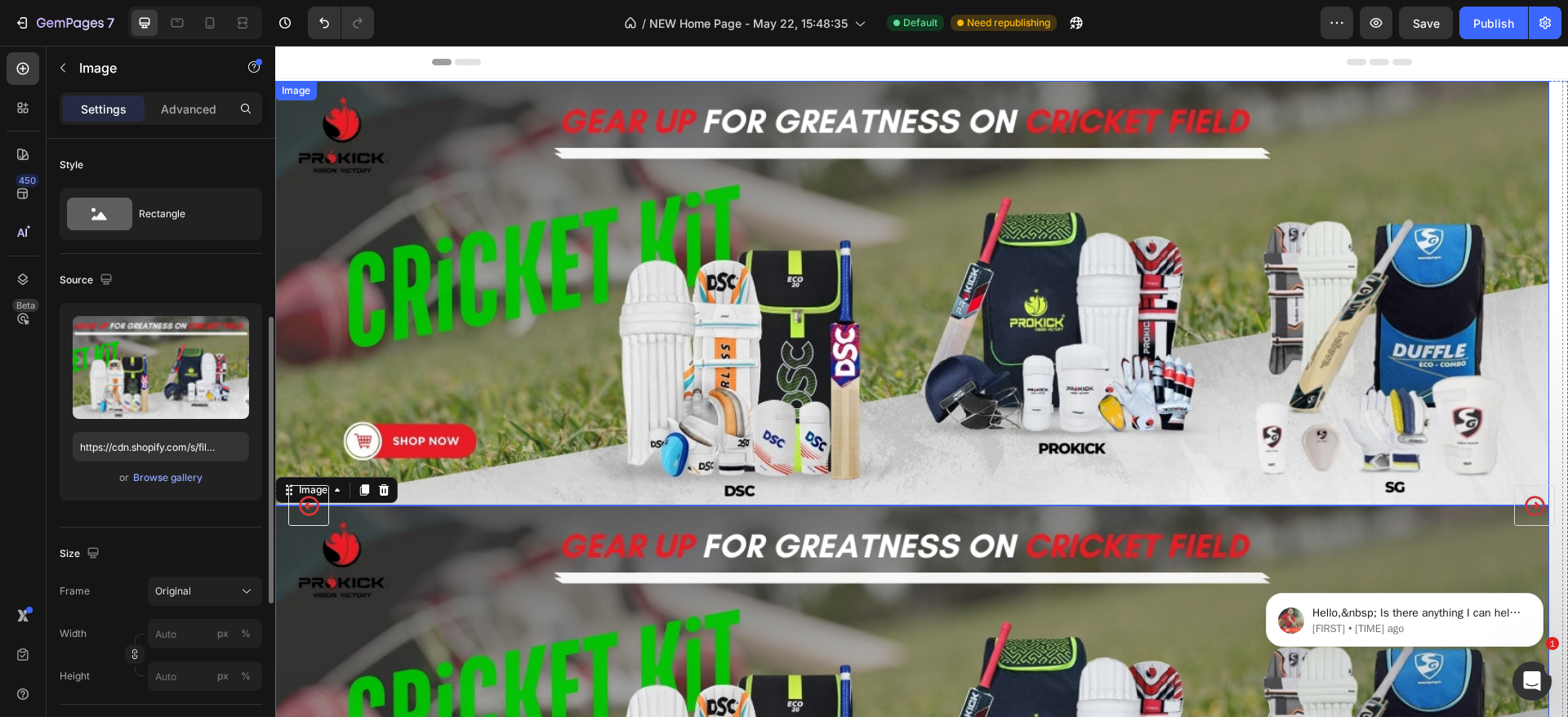 scroll, scrollTop: 122, scrollLeft: 0, axis: vertical 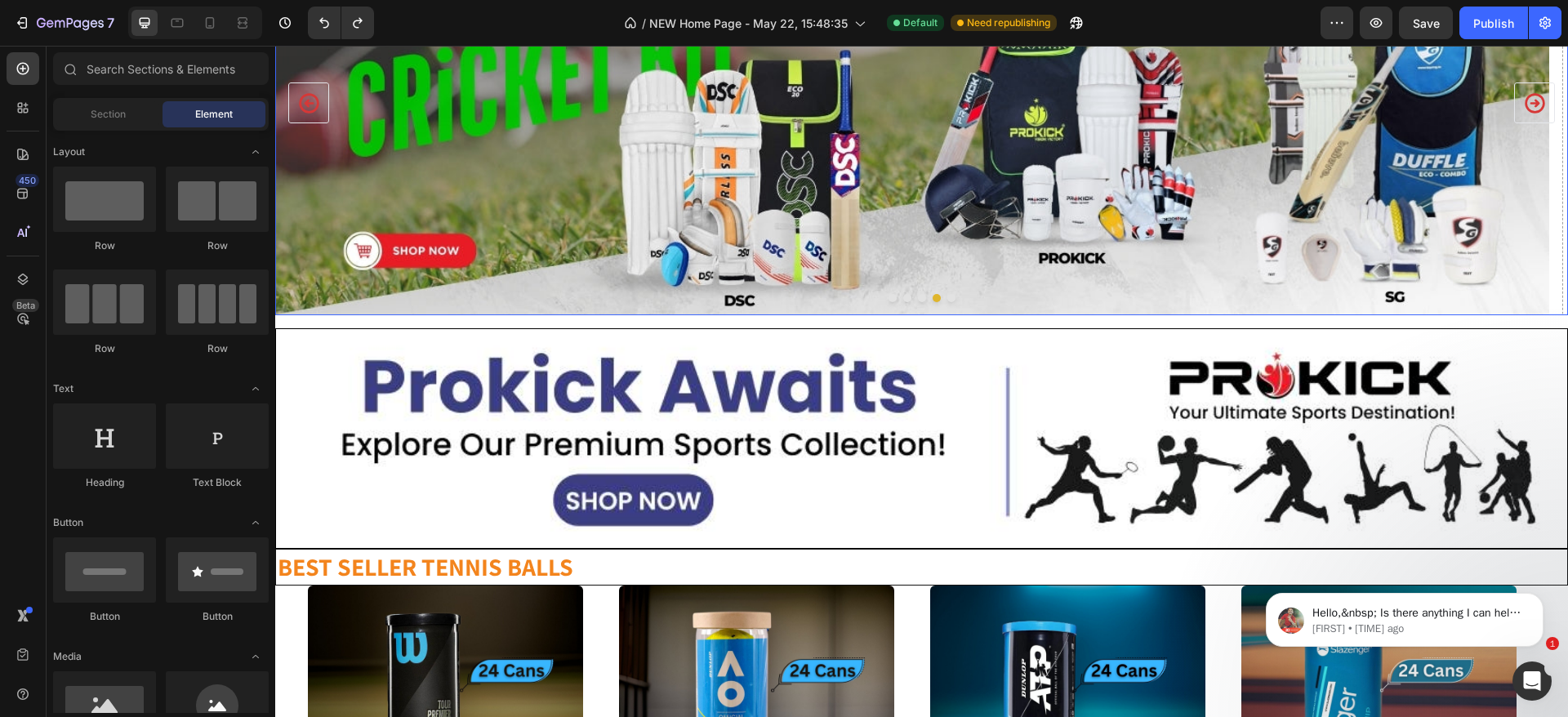 click at bounding box center (951, 298) 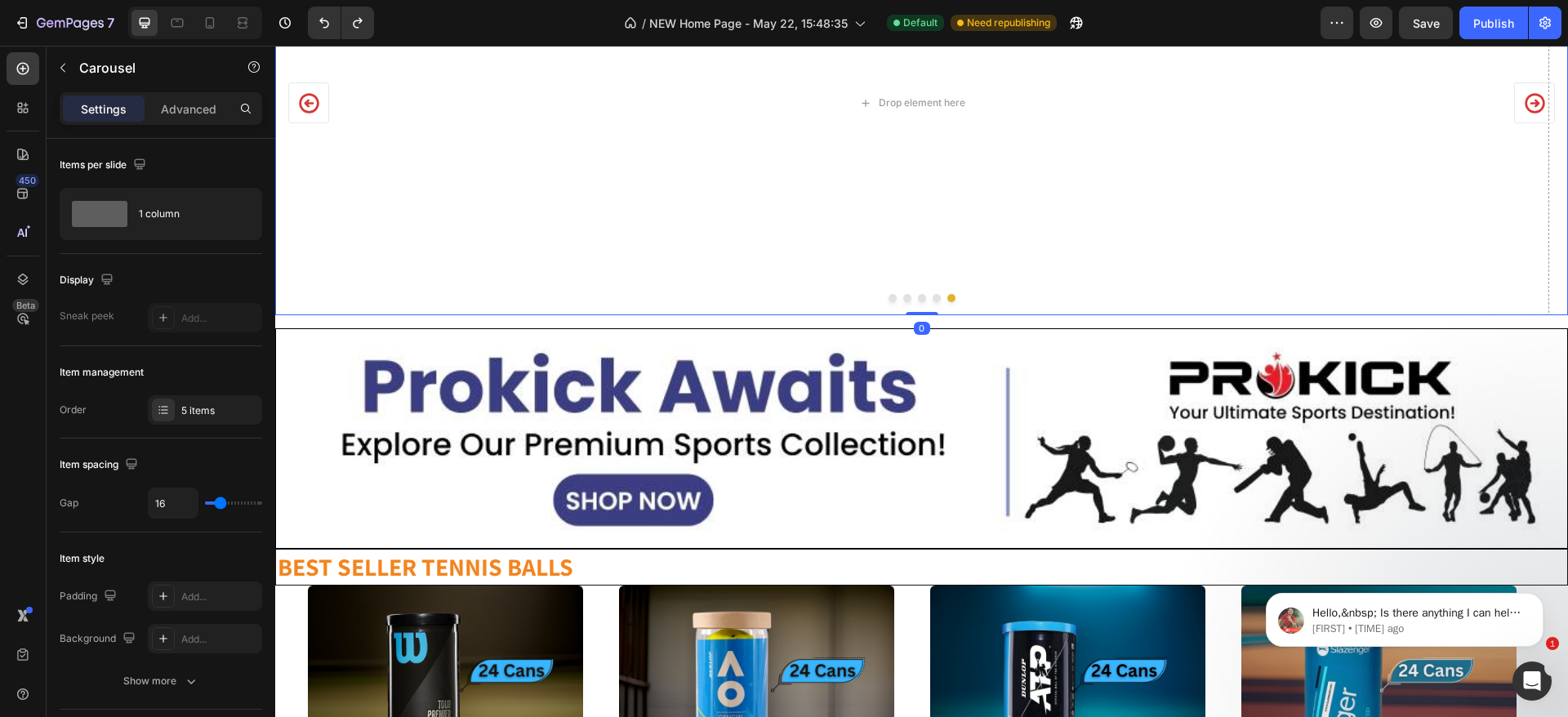 click at bounding box center [921, 298] 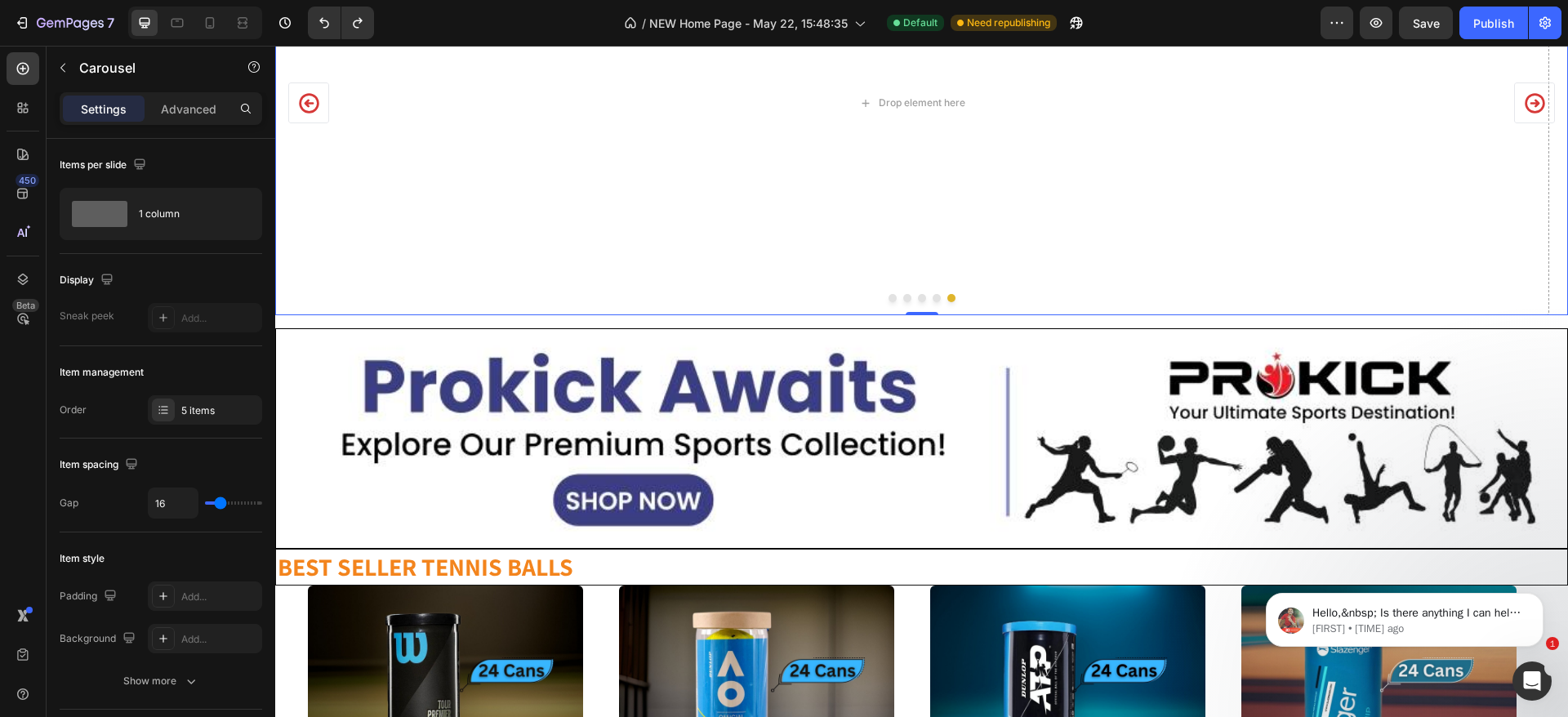 click at bounding box center (937, 298) 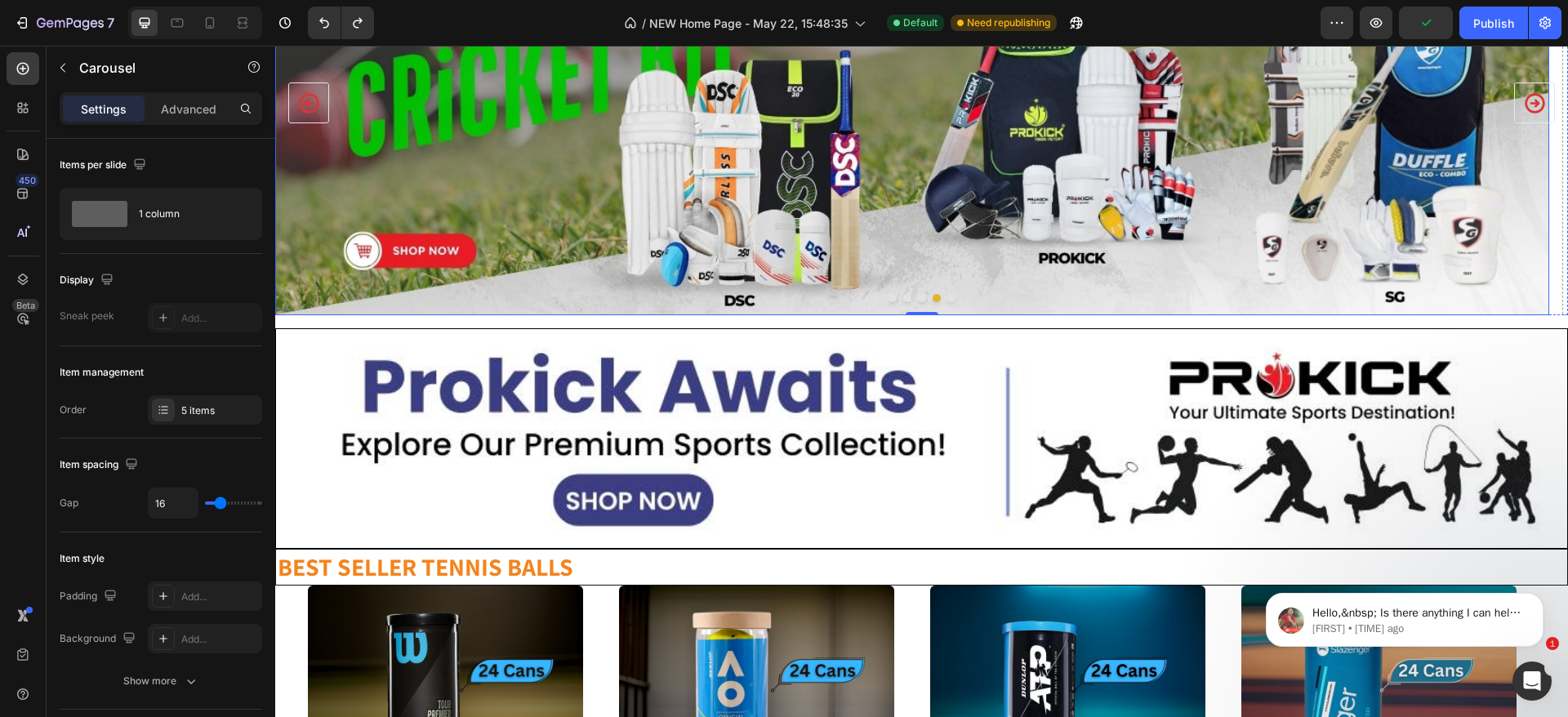 click at bounding box center (912, 103) 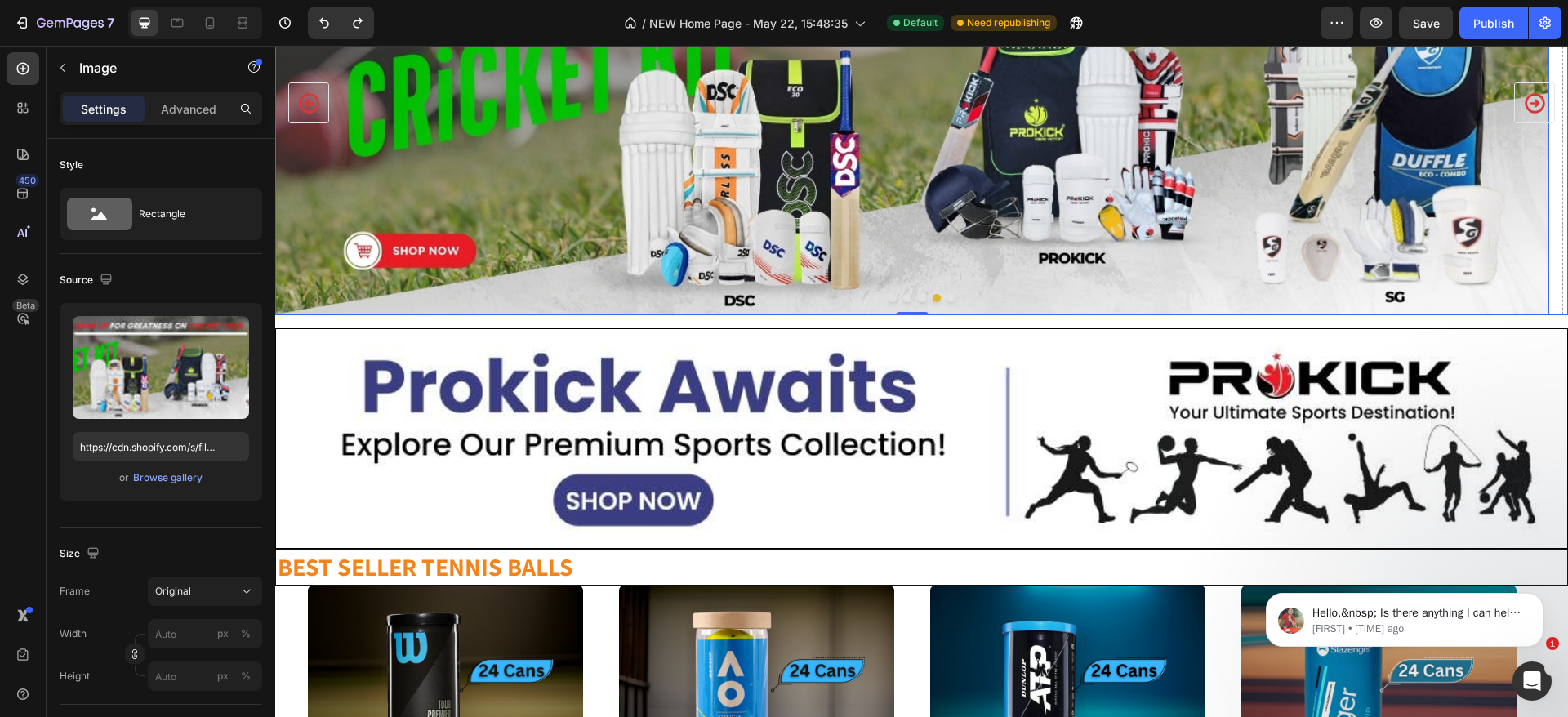 click at bounding box center [951, 298] 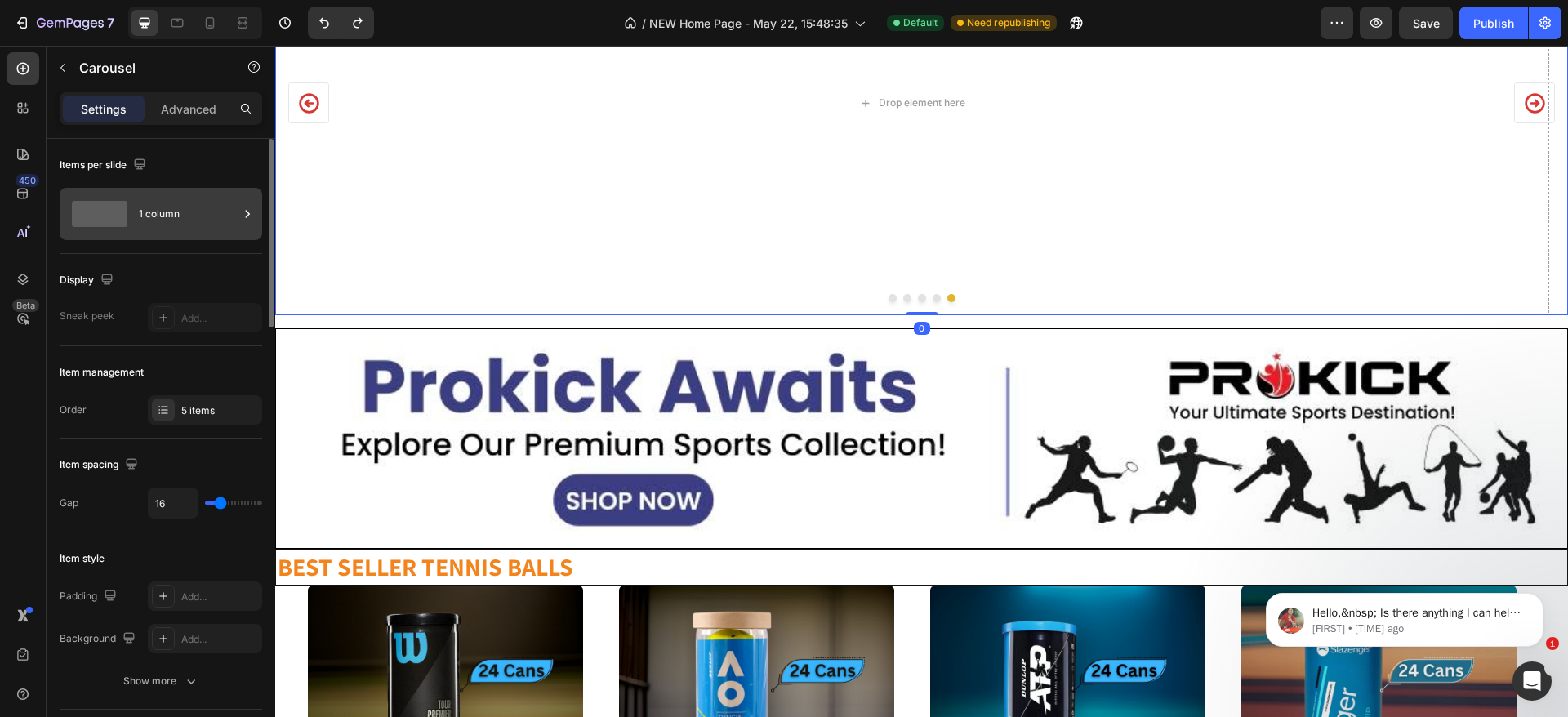 click on "1 column" at bounding box center (189, 214) 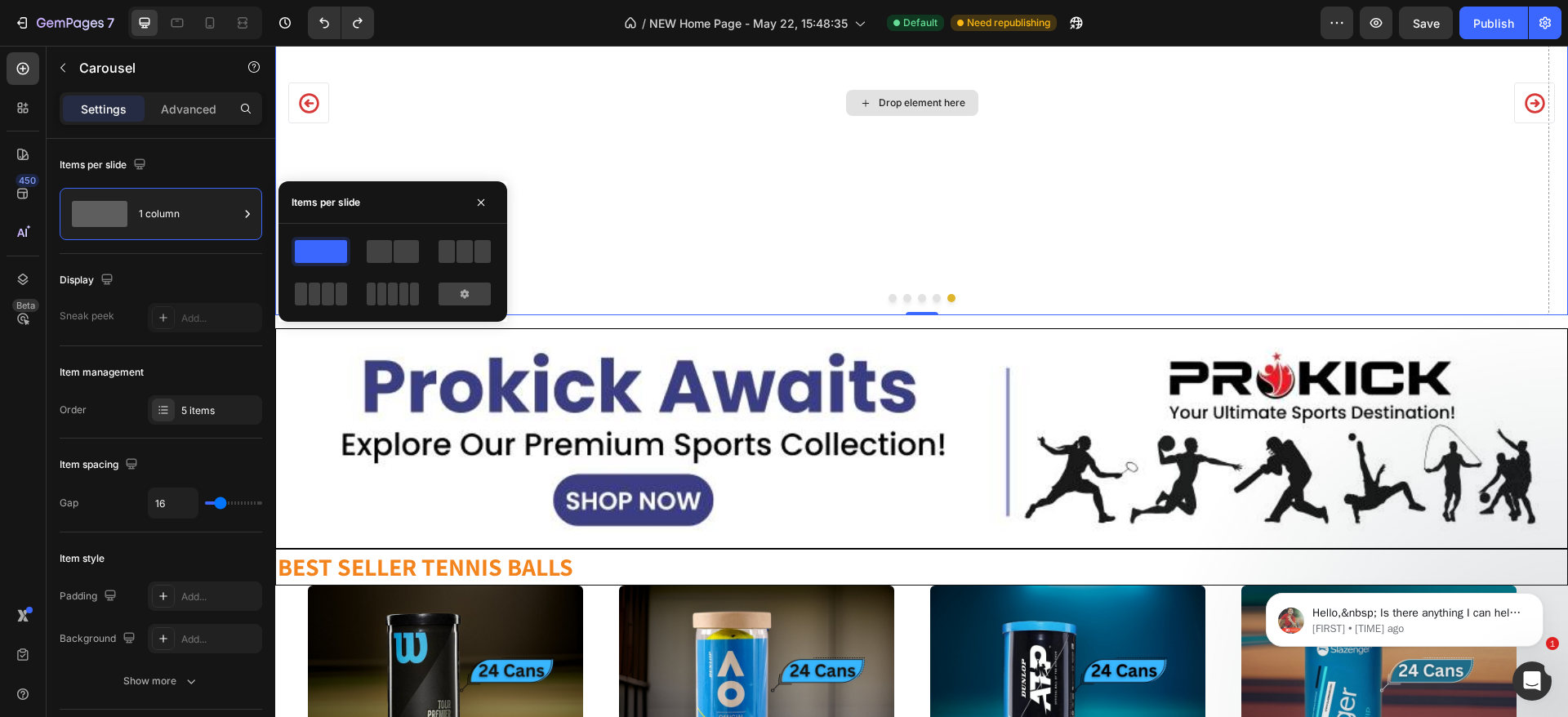 click on "Drop element here" at bounding box center (912, 103) 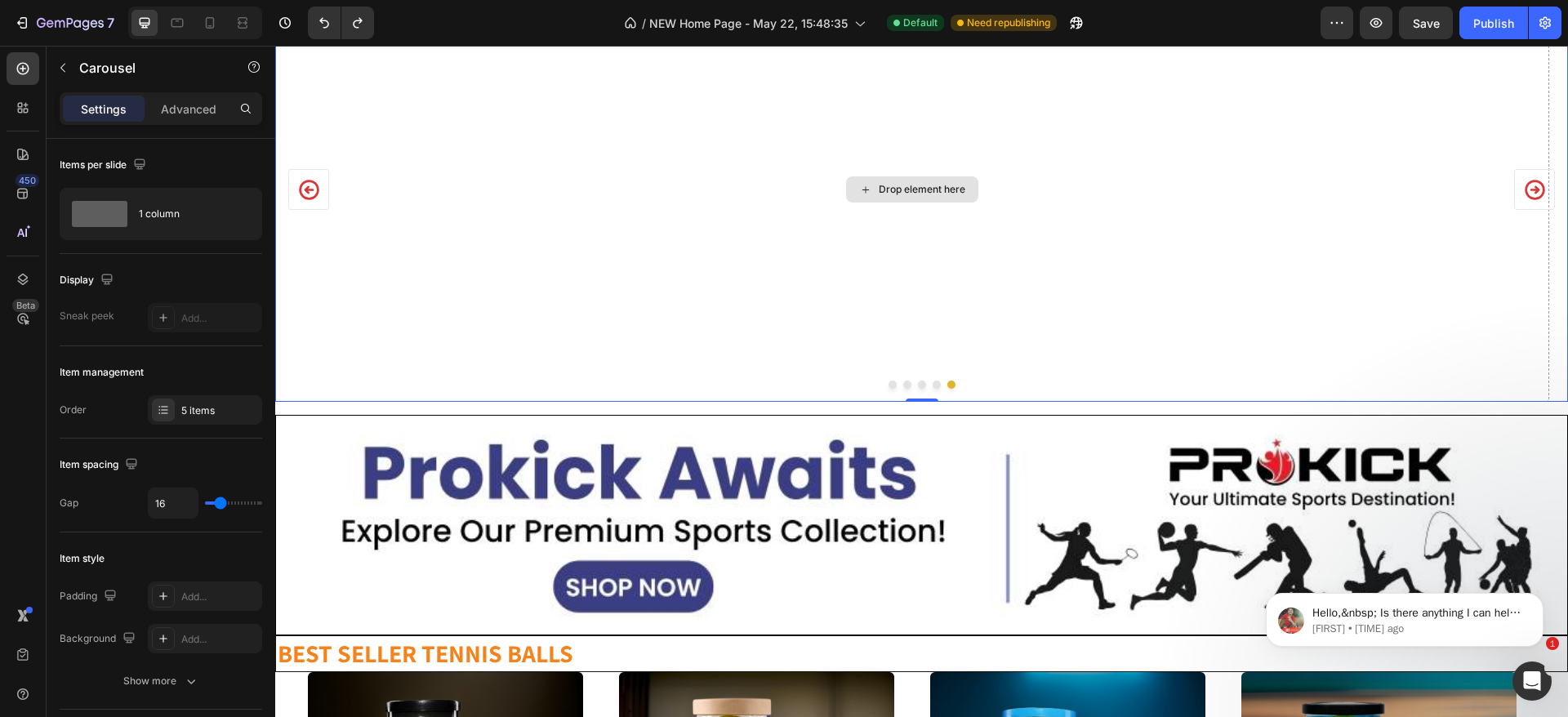 scroll, scrollTop: 68, scrollLeft: 0, axis: vertical 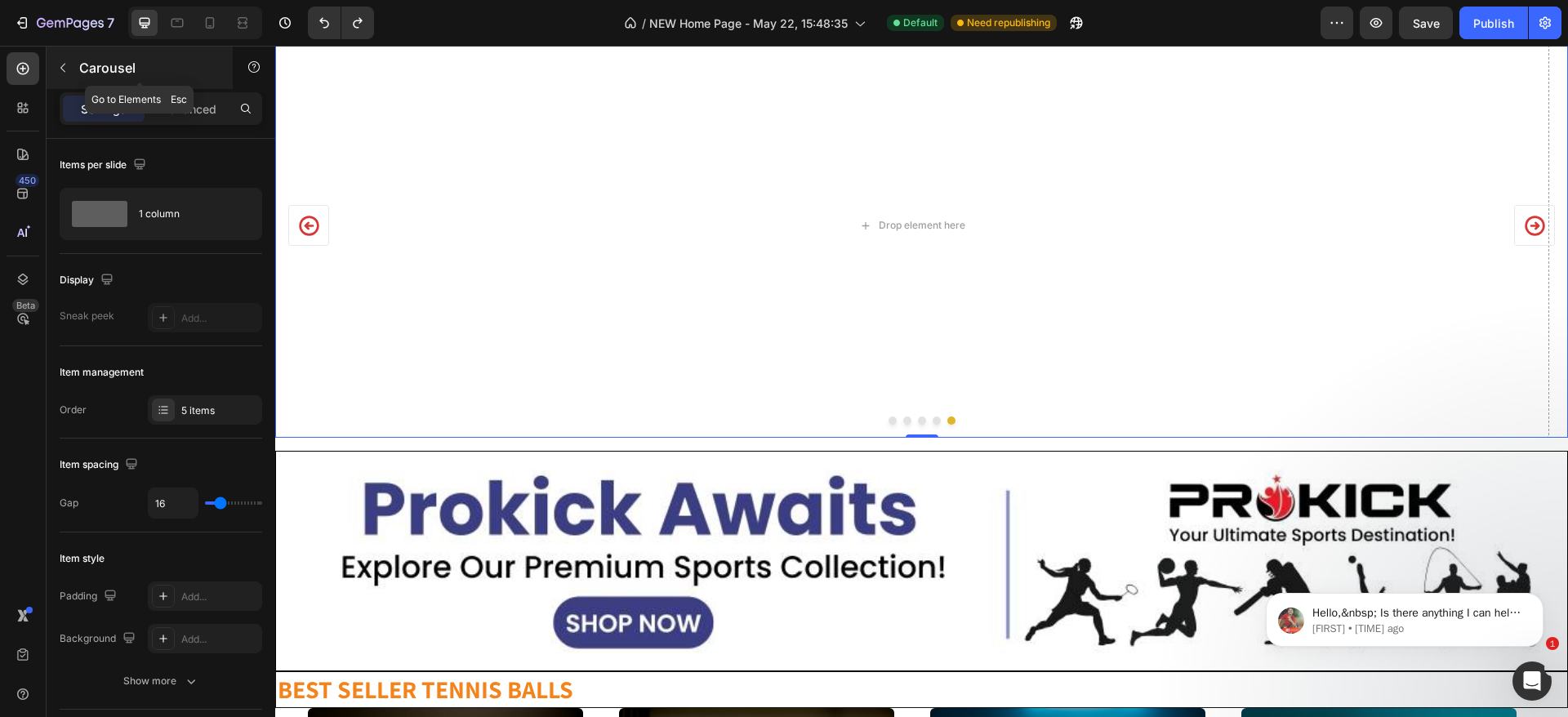 click 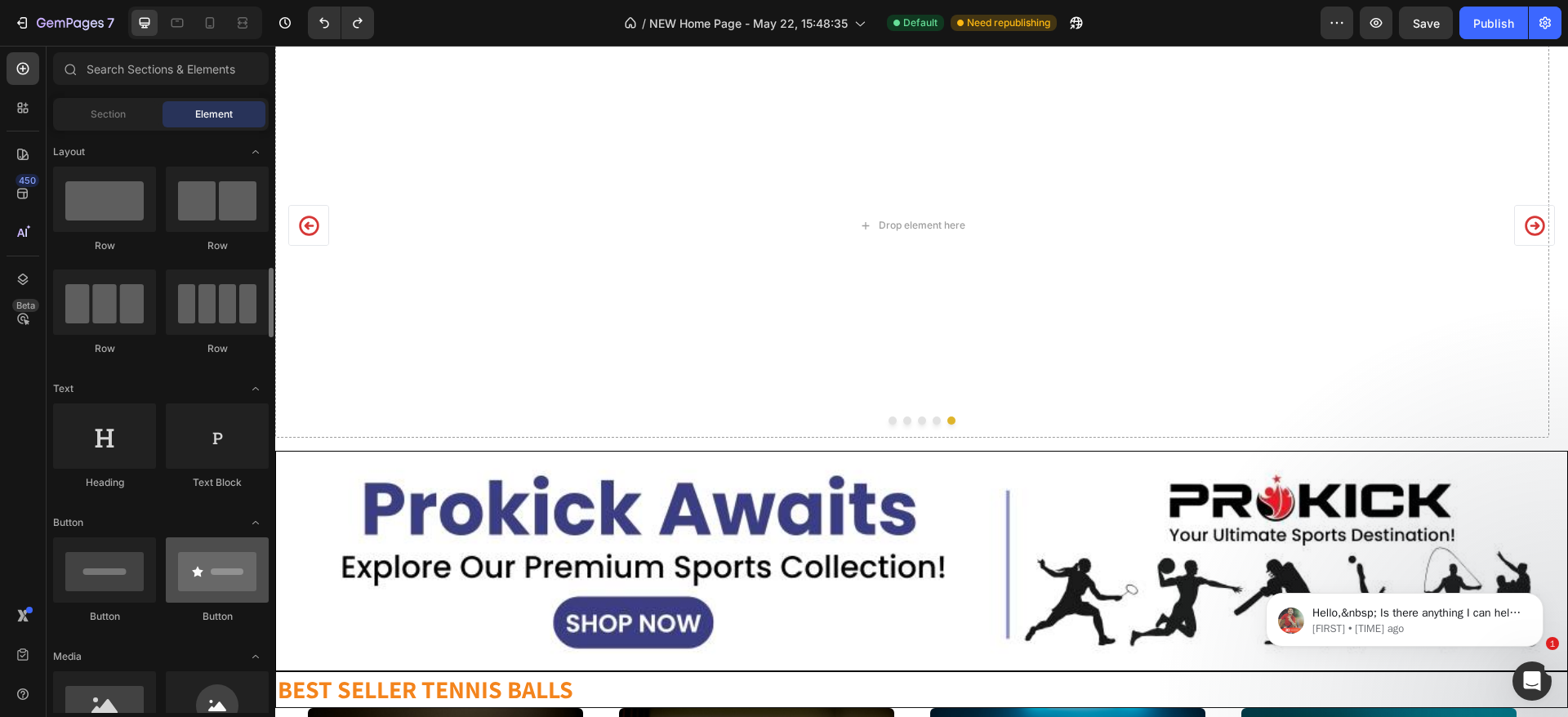 scroll, scrollTop: 245, scrollLeft: 0, axis: vertical 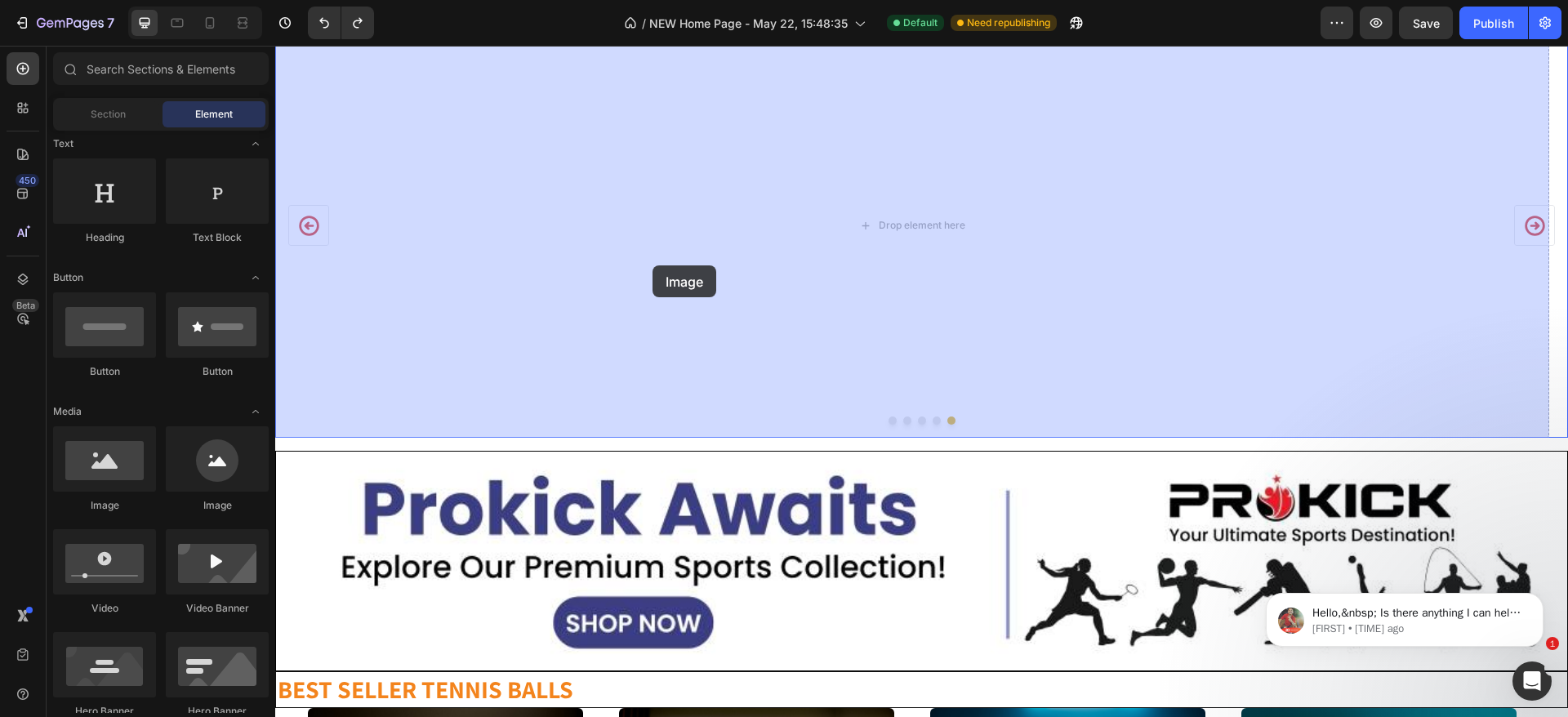 drag, startPoint x: 593, startPoint y: 381, endPoint x: 298, endPoint y: 385, distance: 295.02712 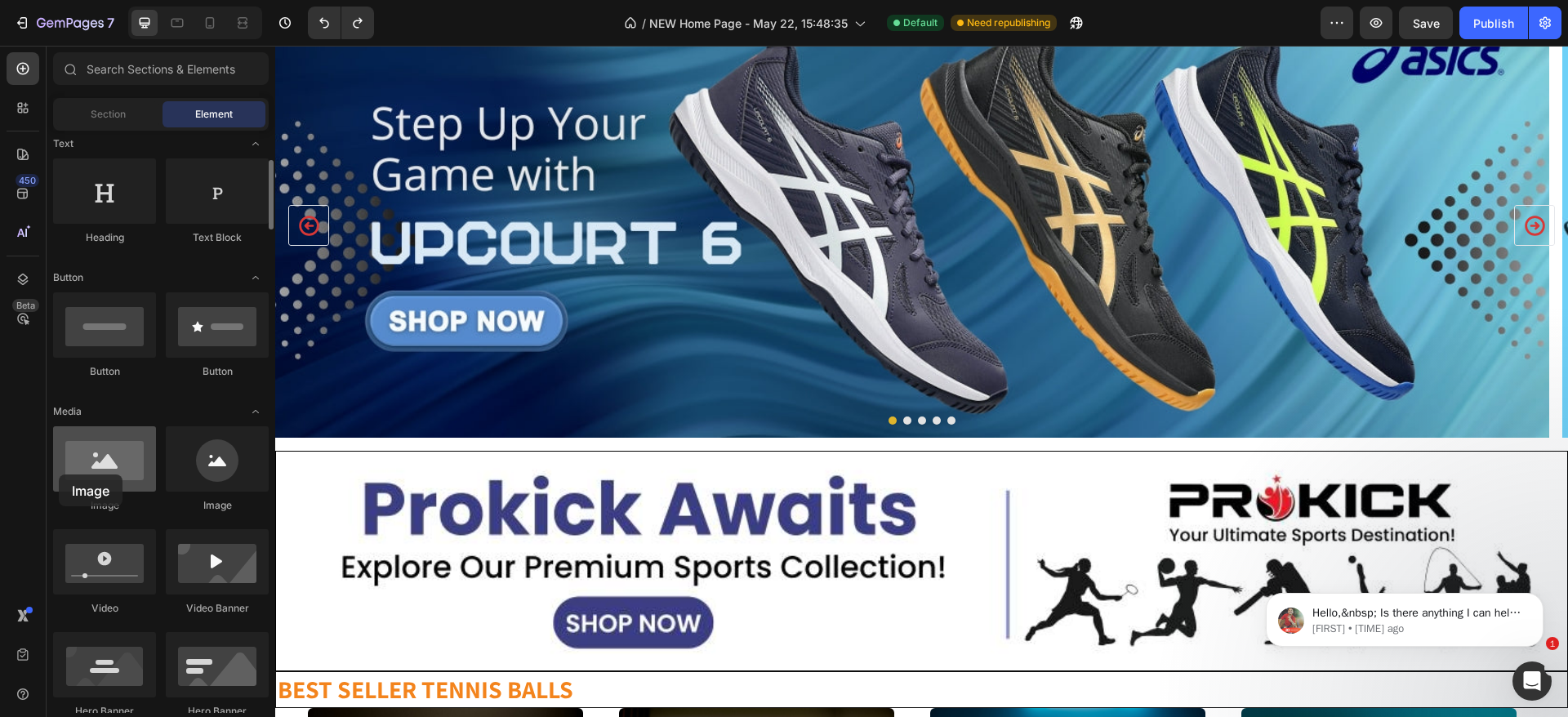 drag, startPoint x: 96, startPoint y: 484, endPoint x: 69, endPoint y: 468, distance: 31.38471 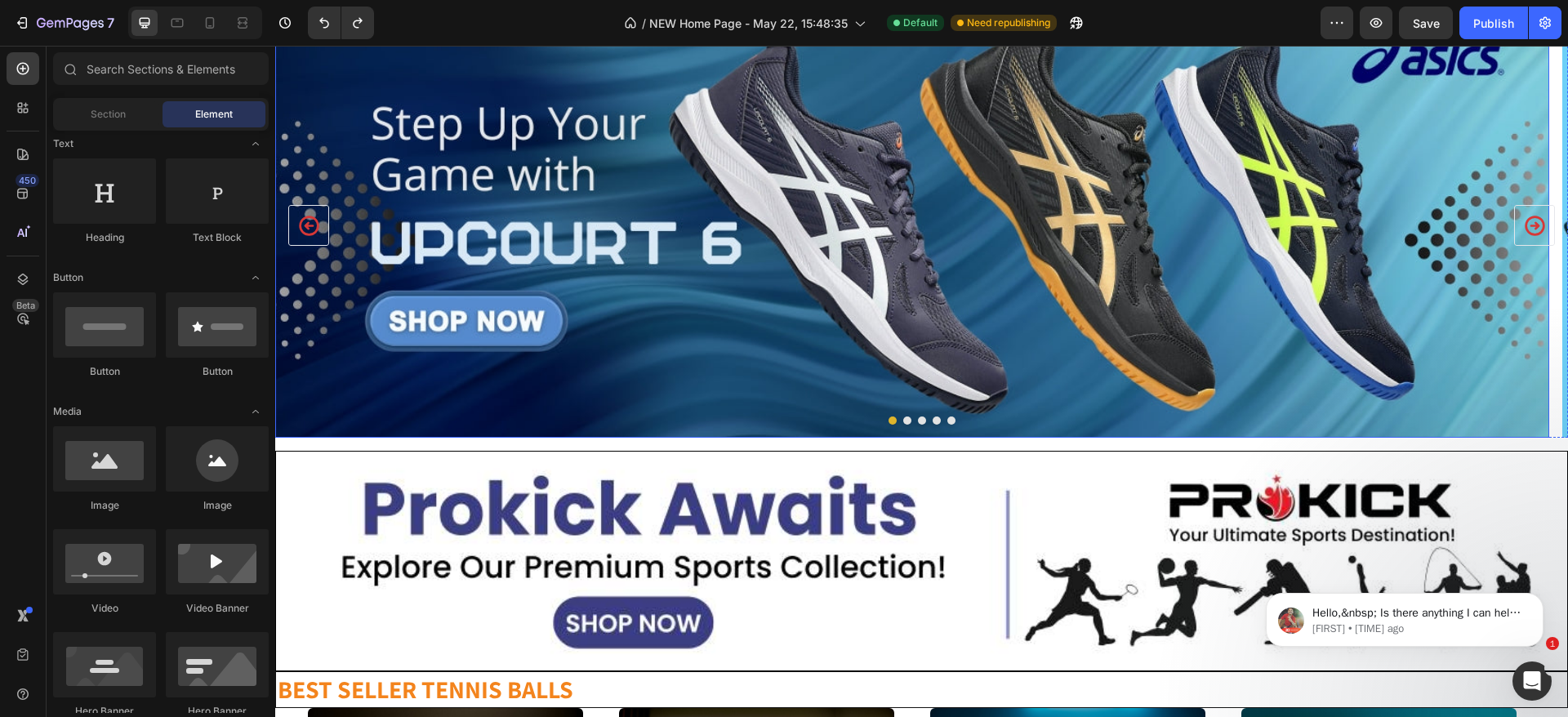 click on "Image Image Image Image
Drop element here
Carousel" at bounding box center [921, 225] 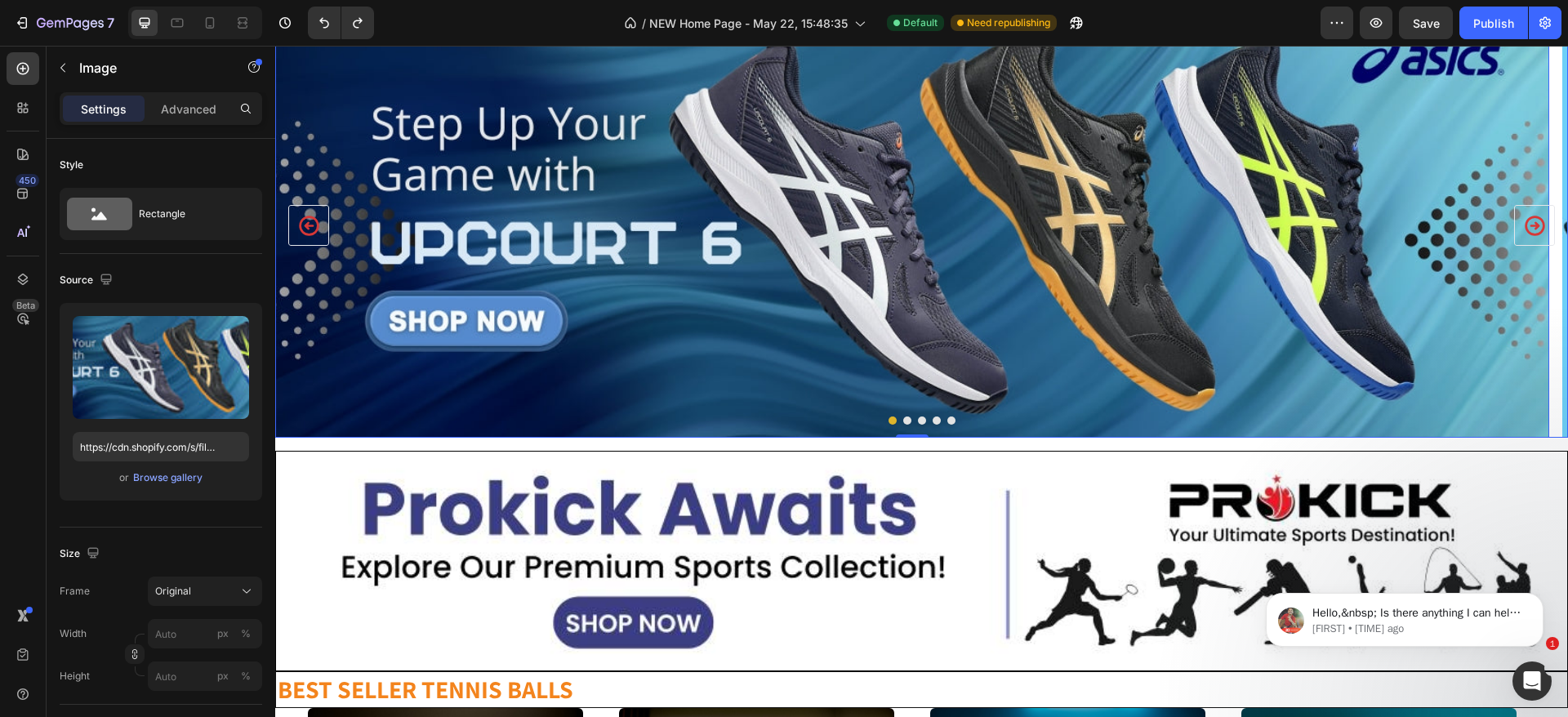click at bounding box center [951, 421] 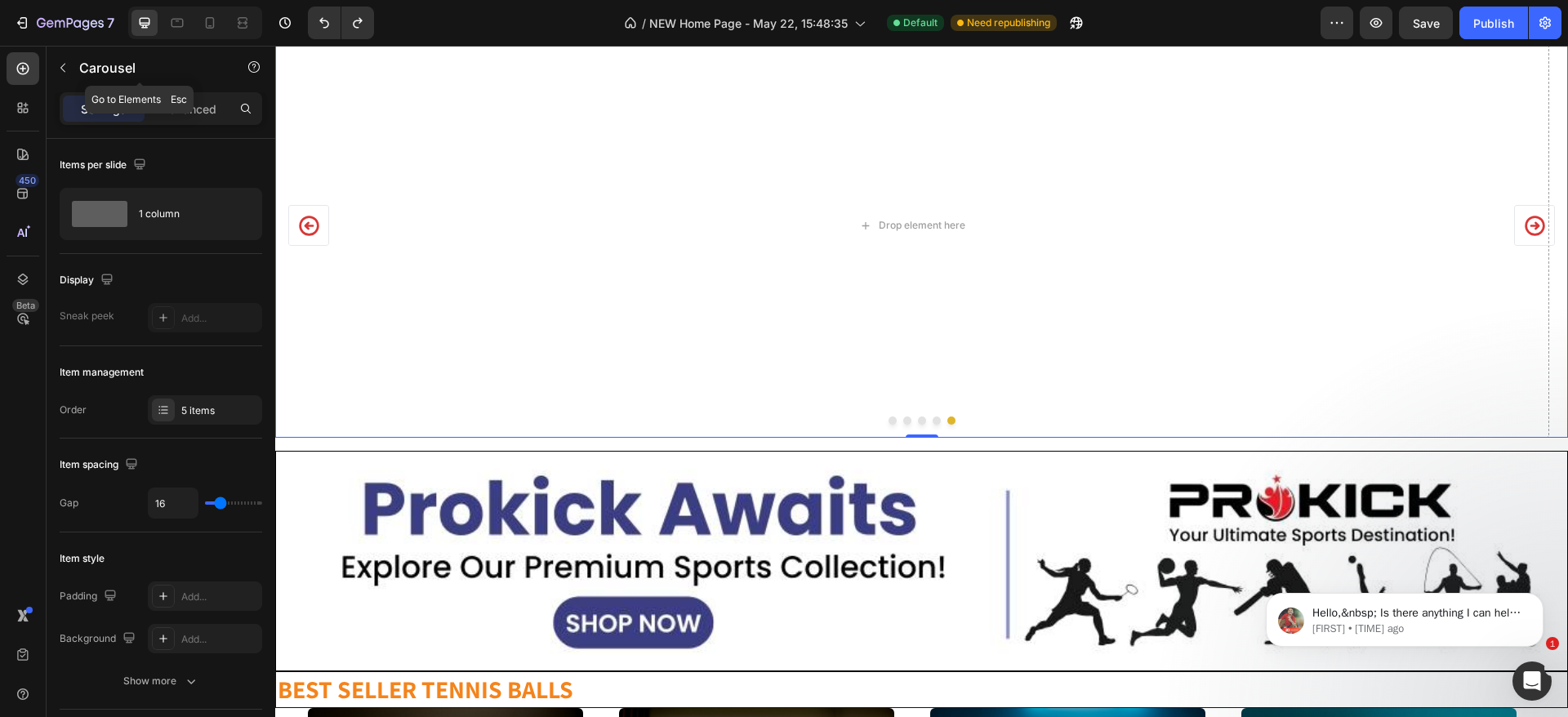 drag, startPoint x: 50, startPoint y: 71, endPoint x: 60, endPoint y: 68, distance: 10.440307 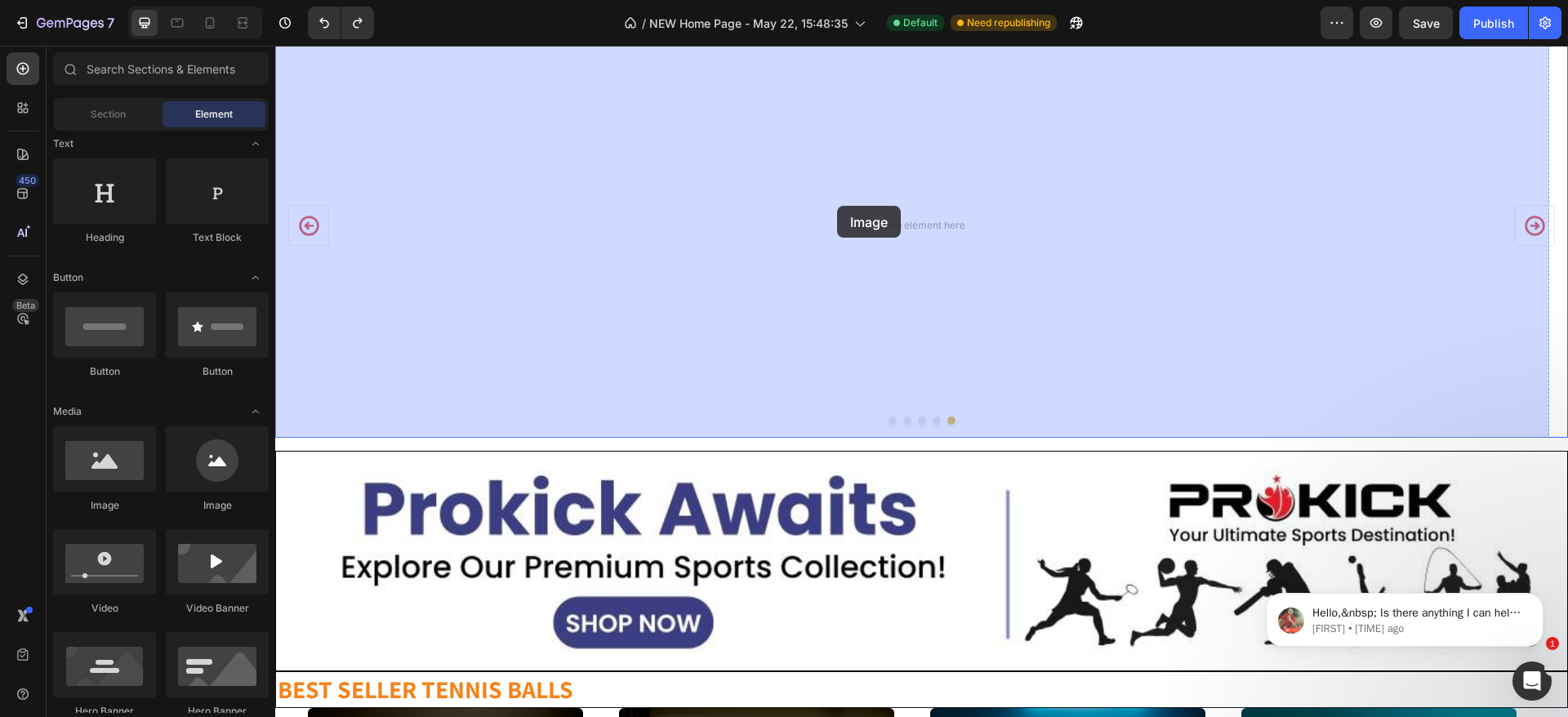 drag, startPoint x: 388, startPoint y: 521, endPoint x: 843, endPoint y: 206, distance: 553.39859 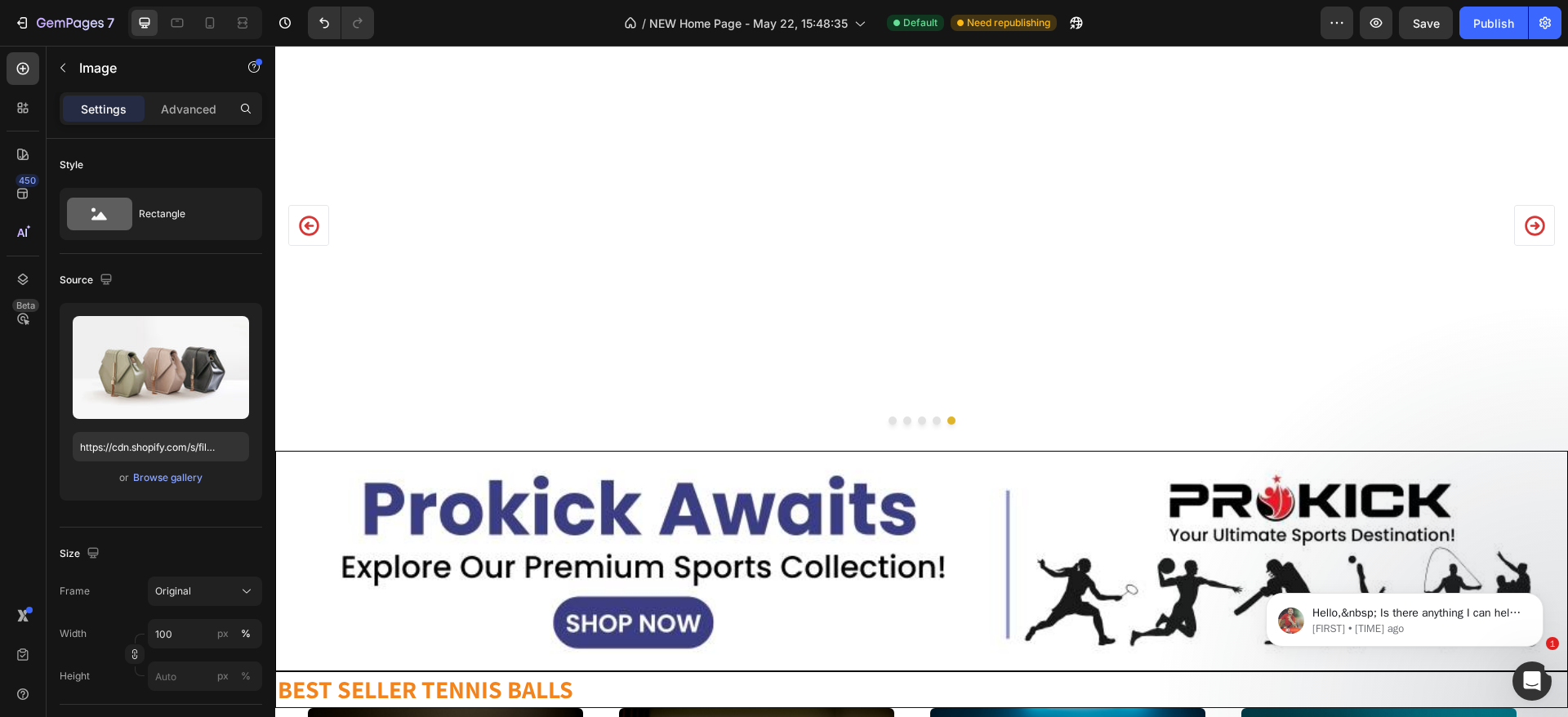 scroll, scrollTop: 333, scrollLeft: 0, axis: vertical 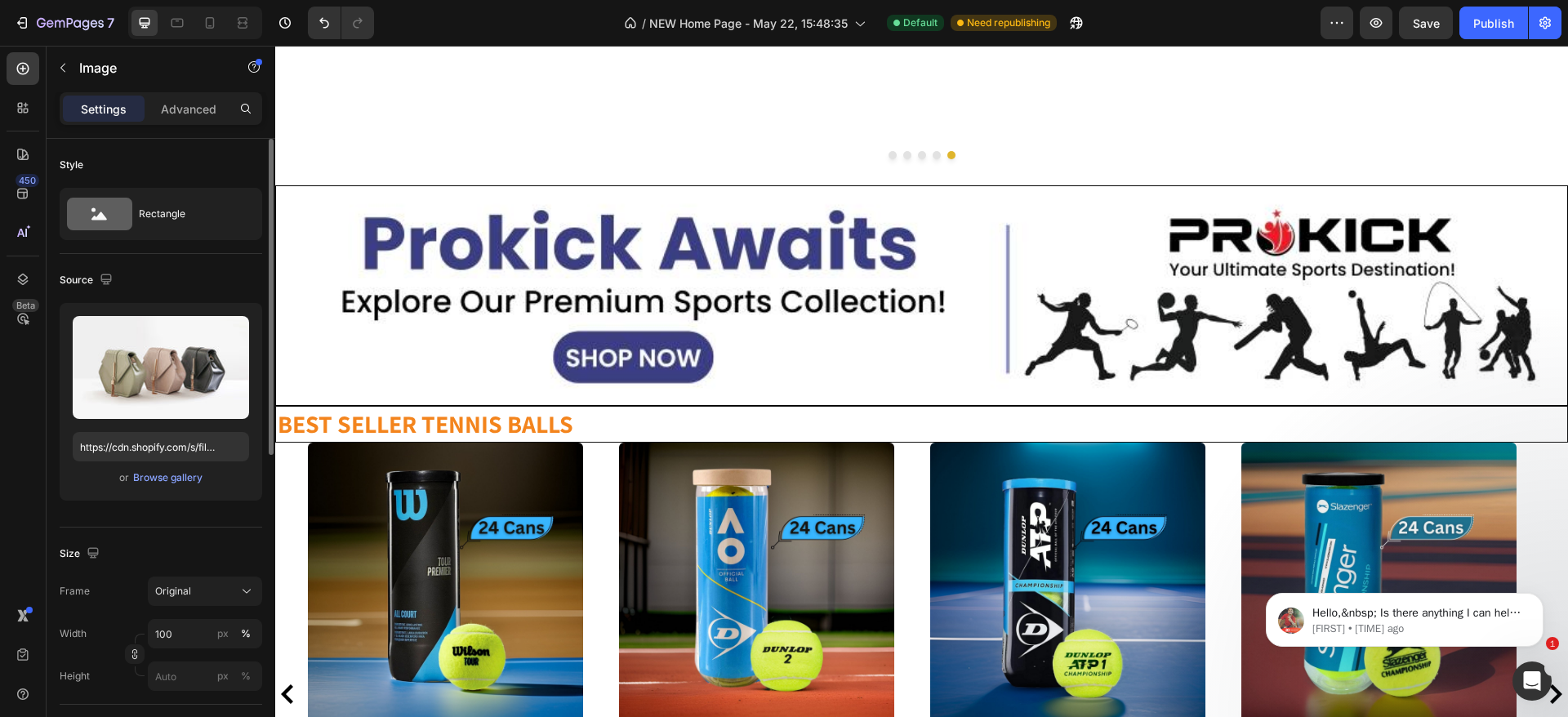 click on "or  Browse gallery" at bounding box center [161, 478] 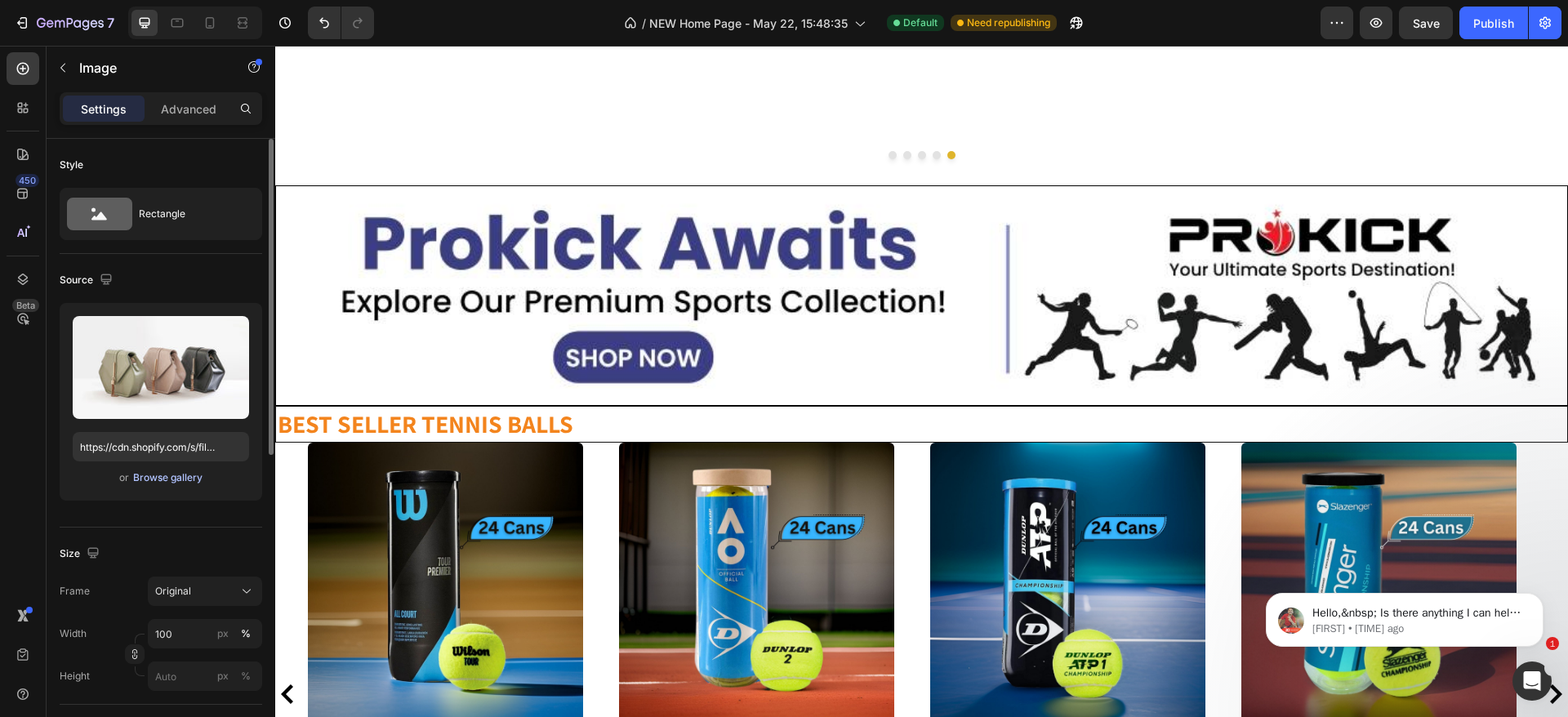 click on "Browse gallery" at bounding box center (167, 478) 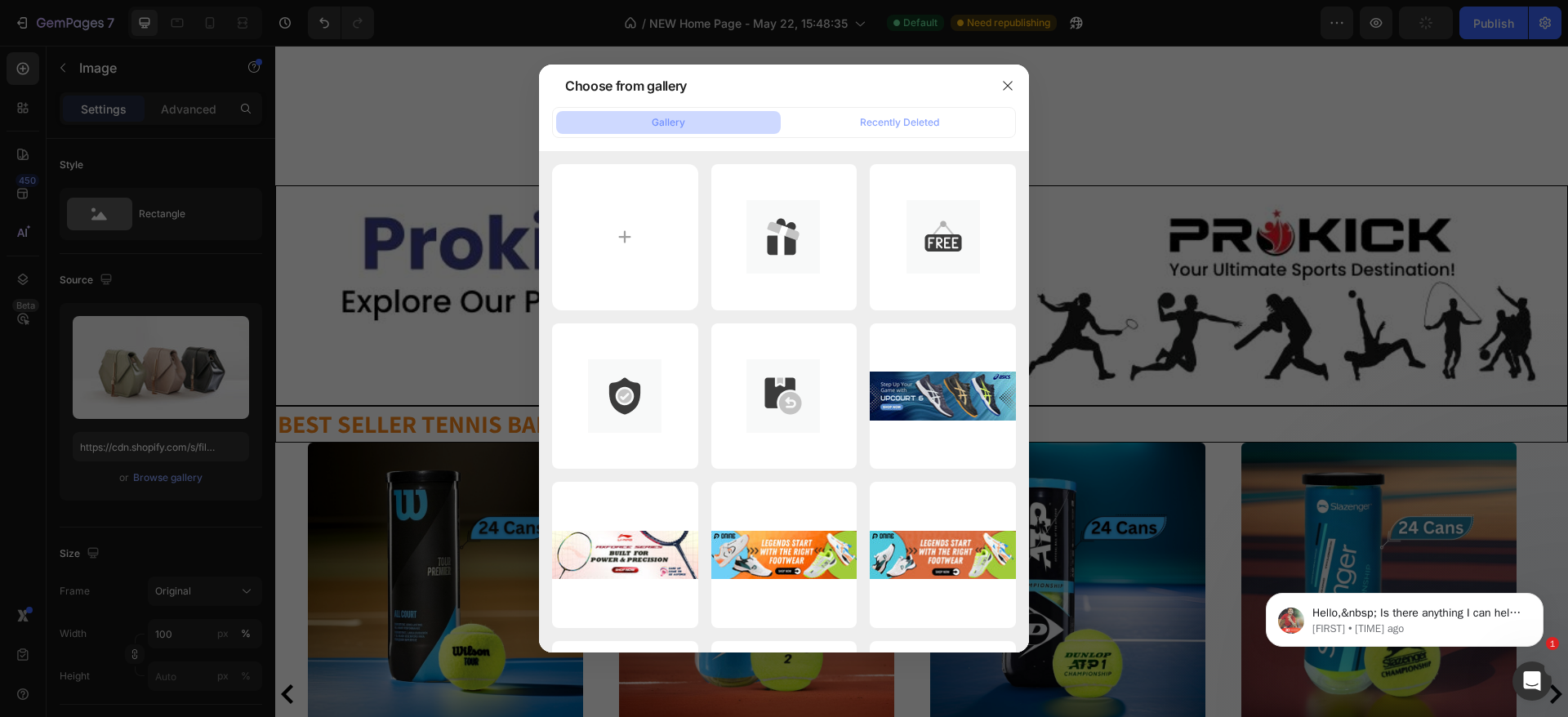 click on "Gallery" 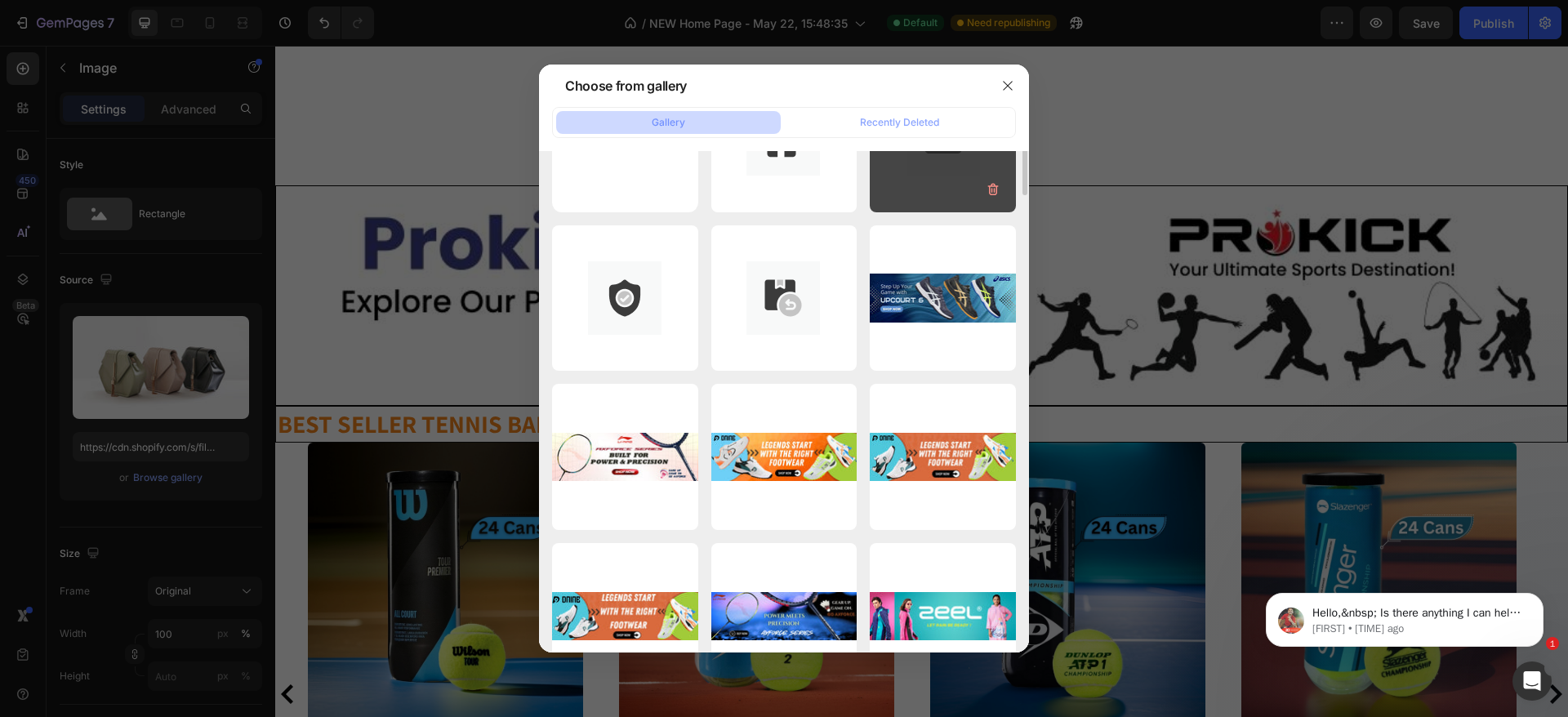 scroll, scrollTop: 0, scrollLeft: 0, axis: both 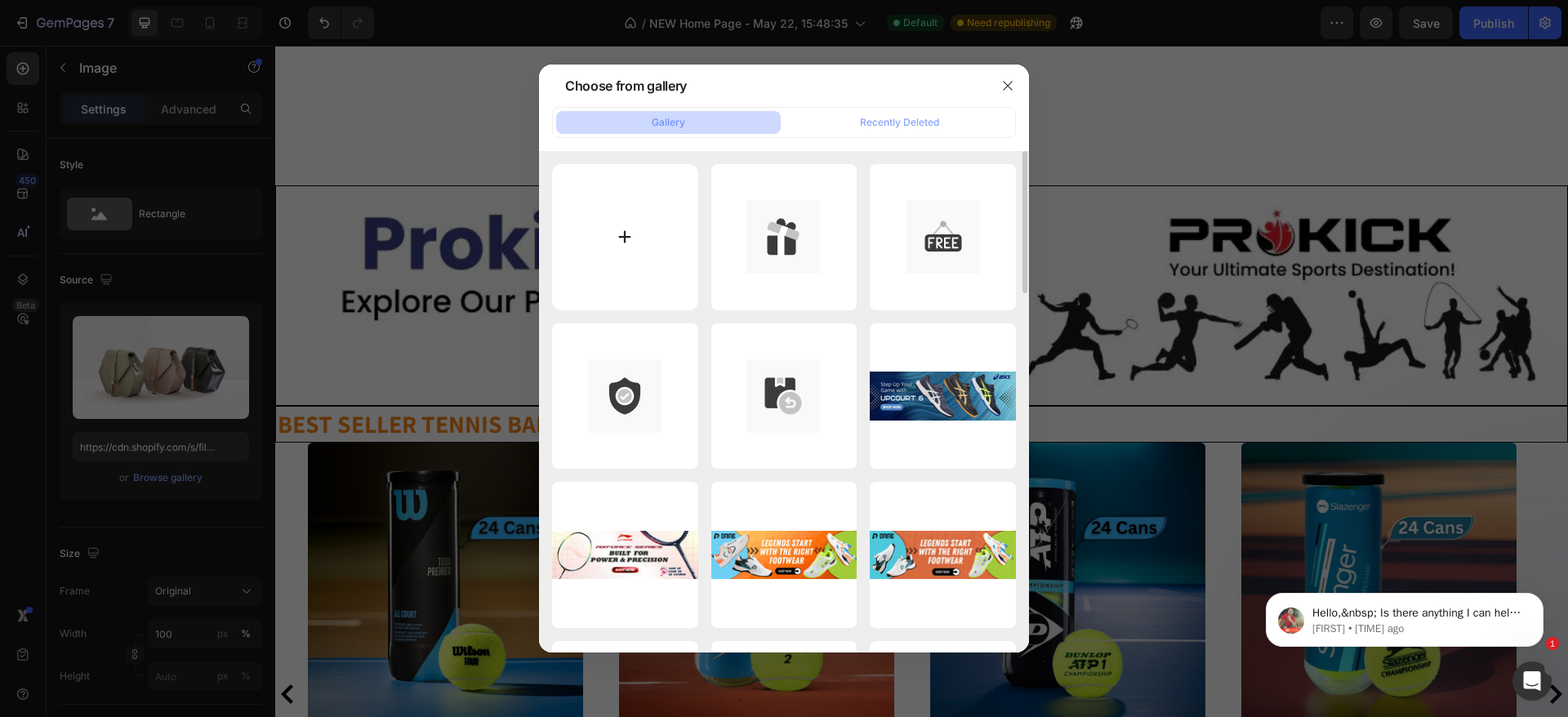 click at bounding box center [625, 237] 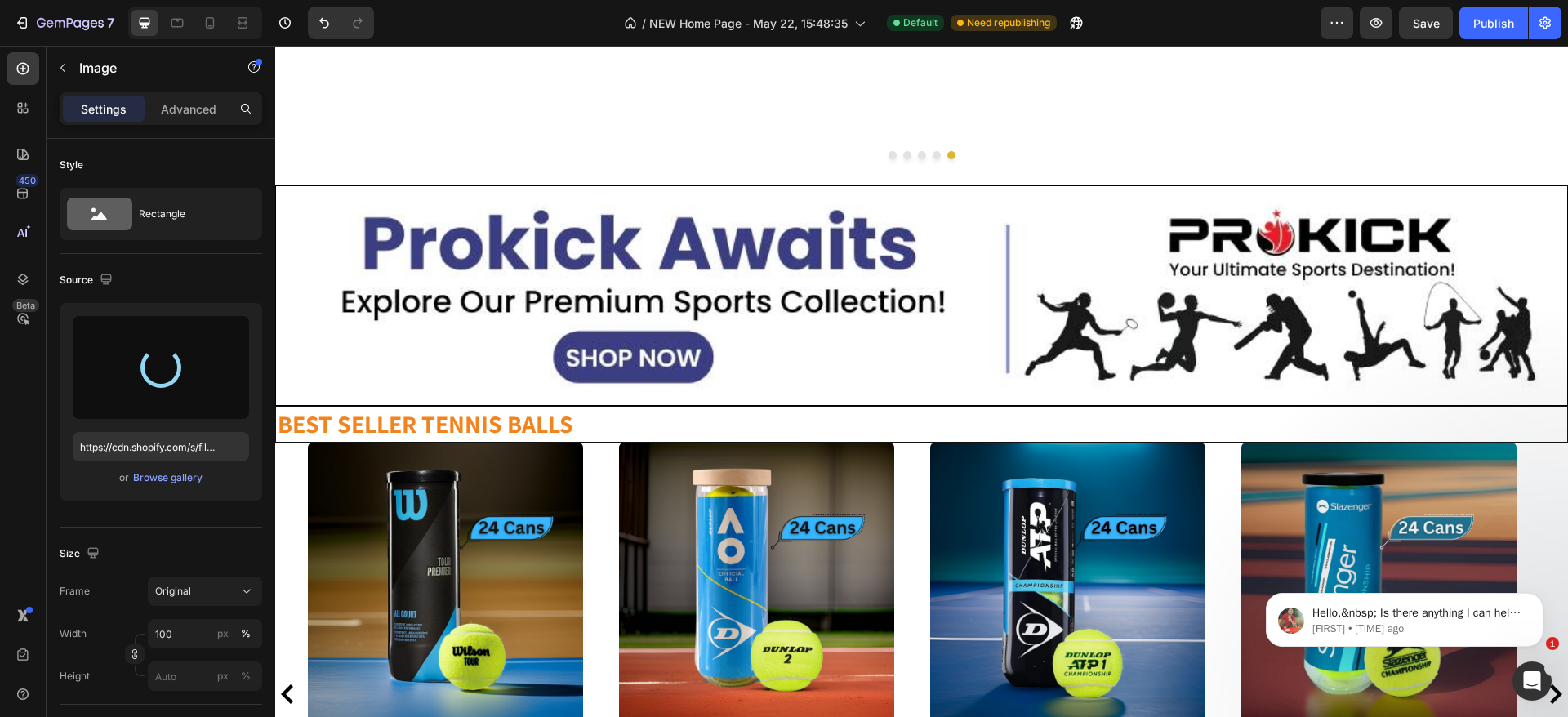 type on "https://cdn.shopify.com/s/files/1/0099/8224/6993/files/gempages_463671579440579407-d005c782-332b-4e5e-af43-fdde2b3706dc.jpg" 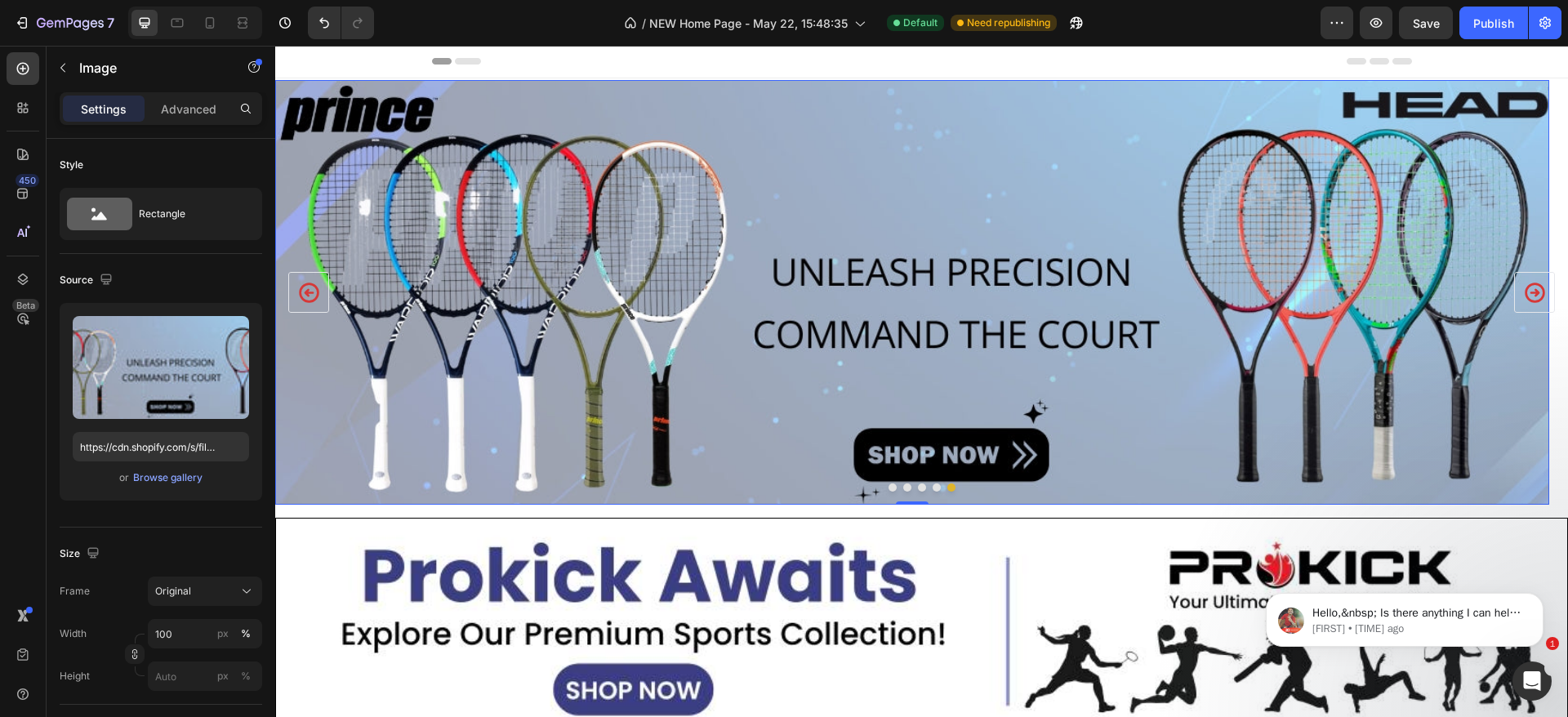 scroll, scrollTop: 0, scrollLeft: 0, axis: both 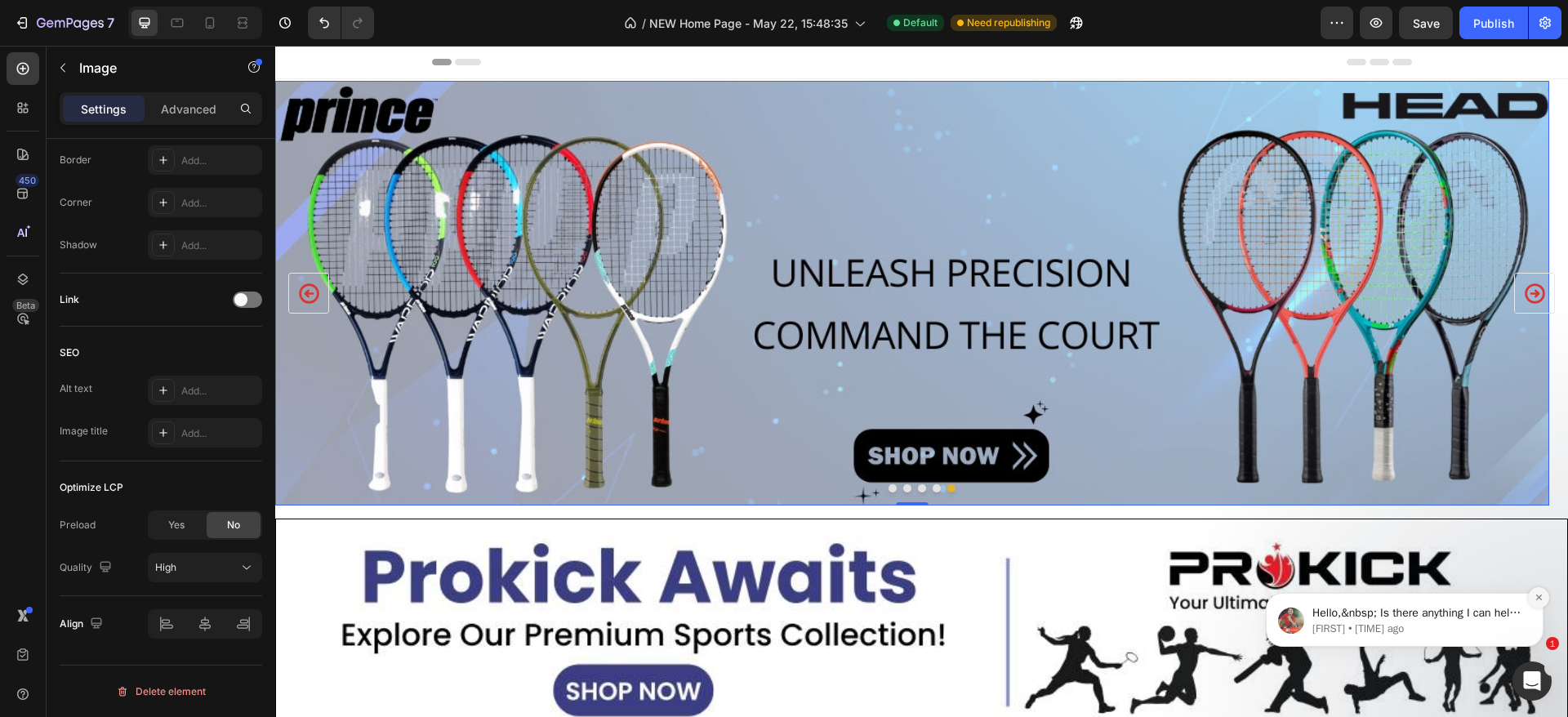 click 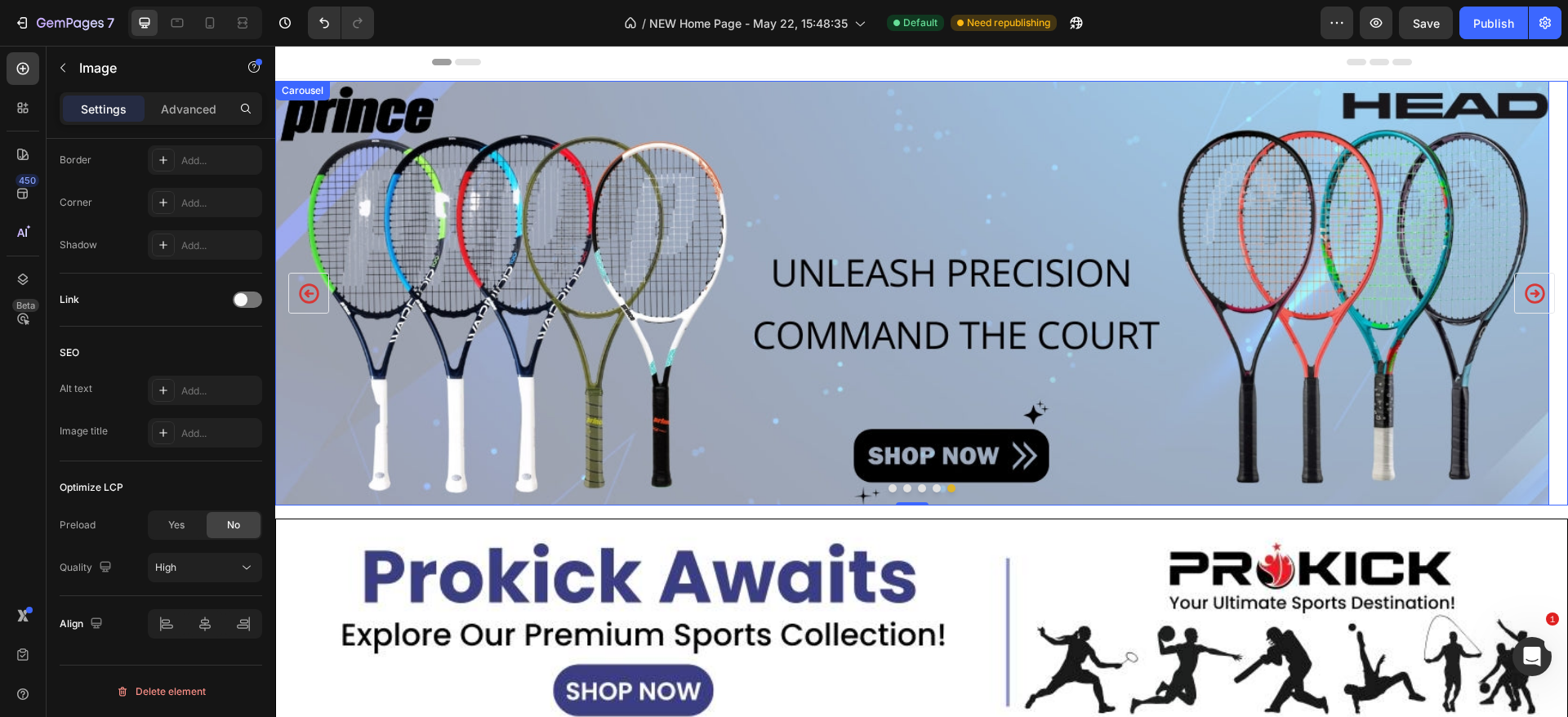 click at bounding box center (937, 488) 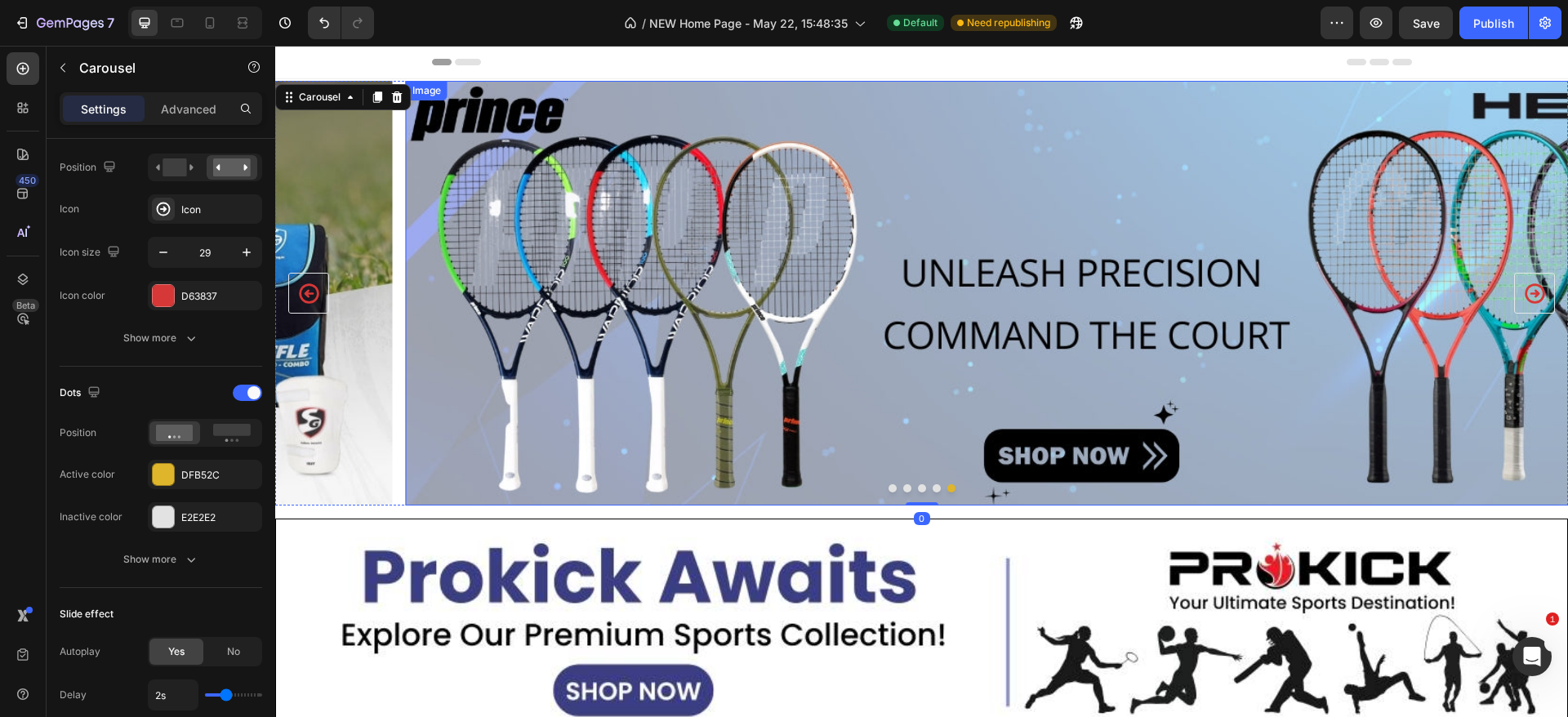 scroll, scrollTop: 0, scrollLeft: 0, axis: both 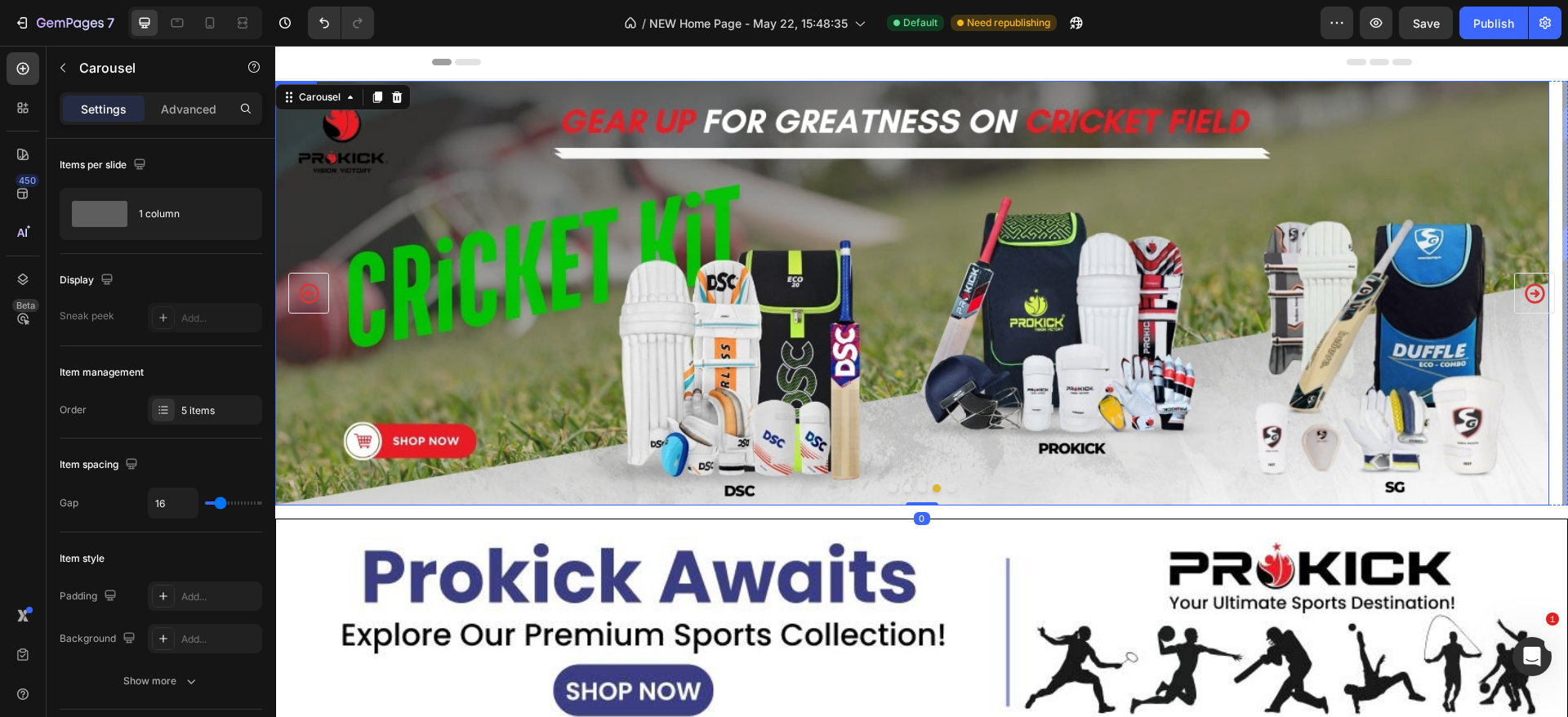 click at bounding box center (912, 293) 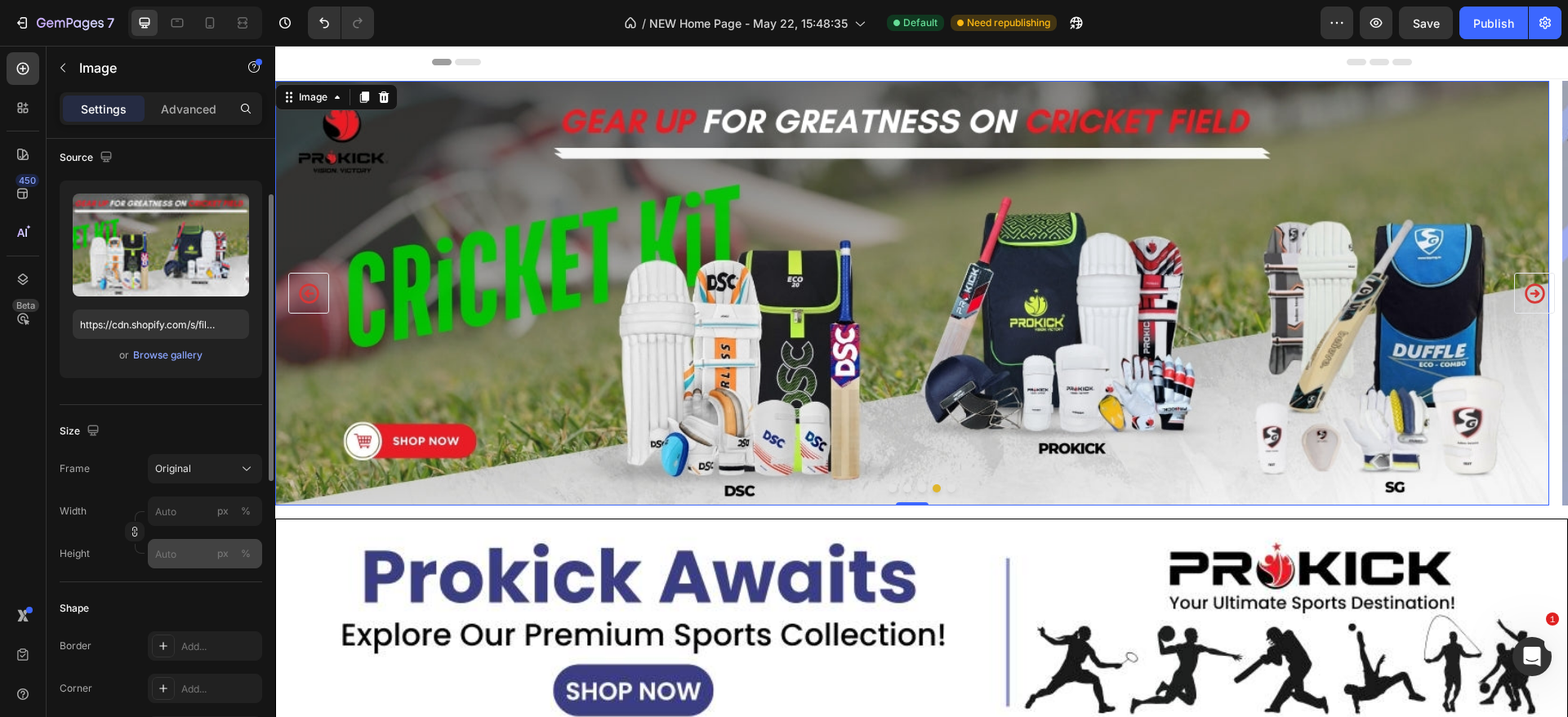scroll, scrollTop: 490, scrollLeft: 0, axis: vertical 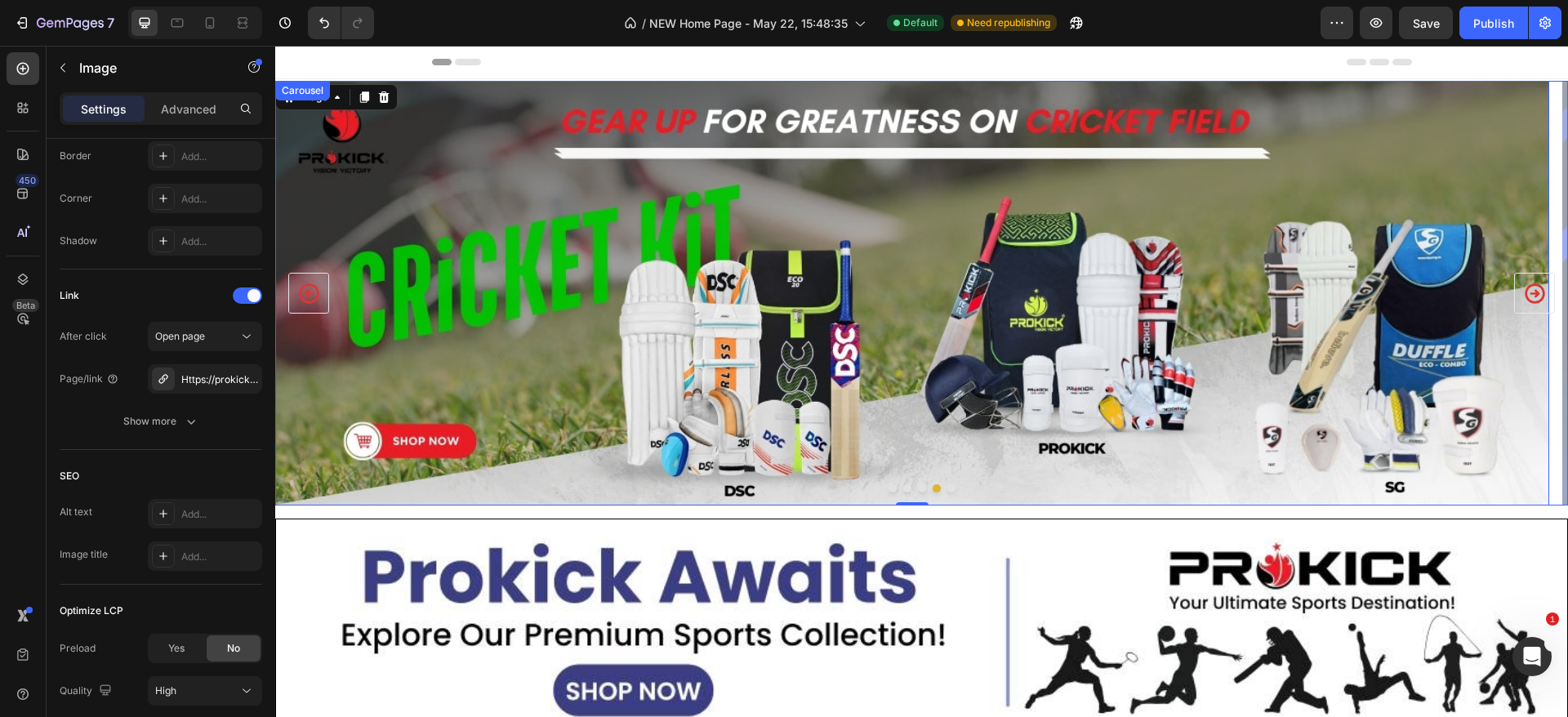 click at bounding box center (951, 488) 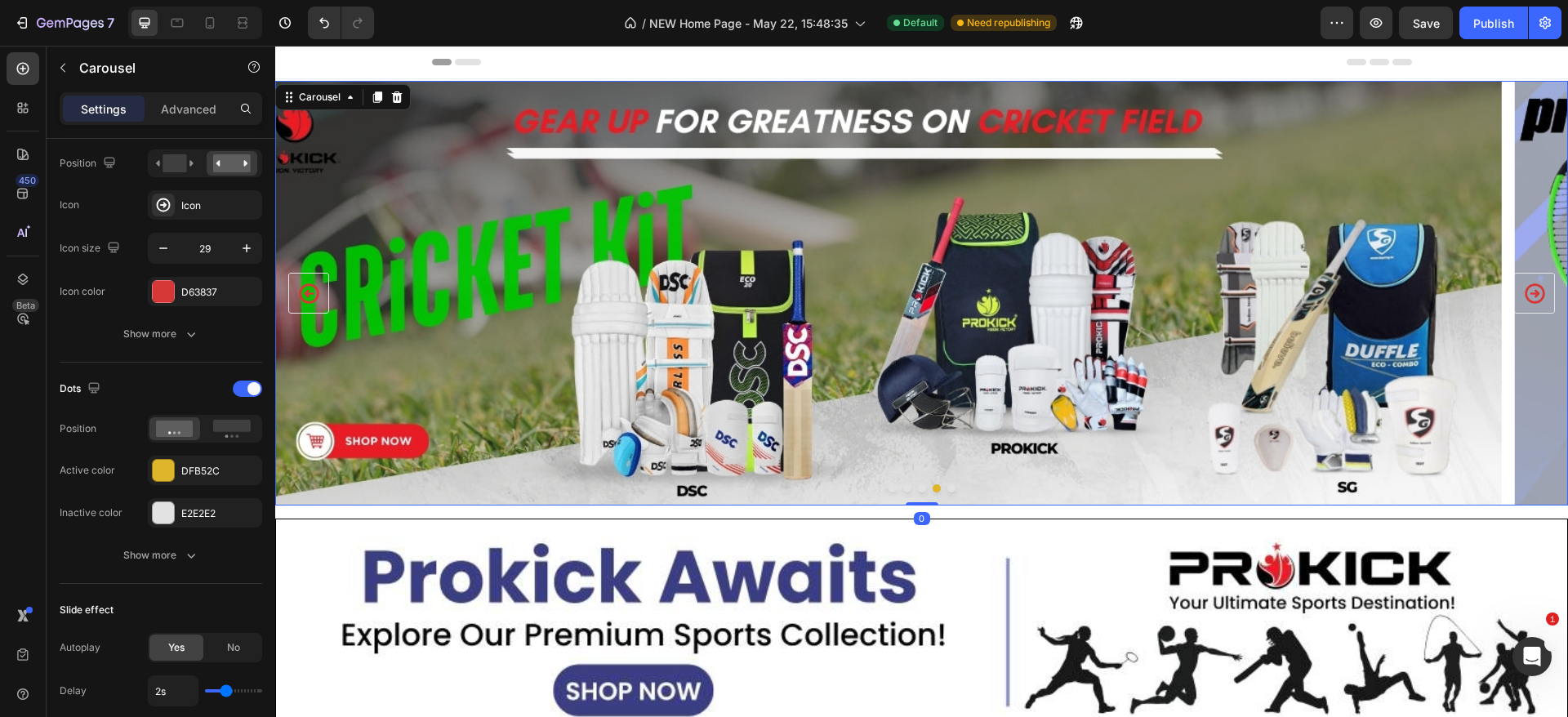 scroll, scrollTop: 0, scrollLeft: 0, axis: both 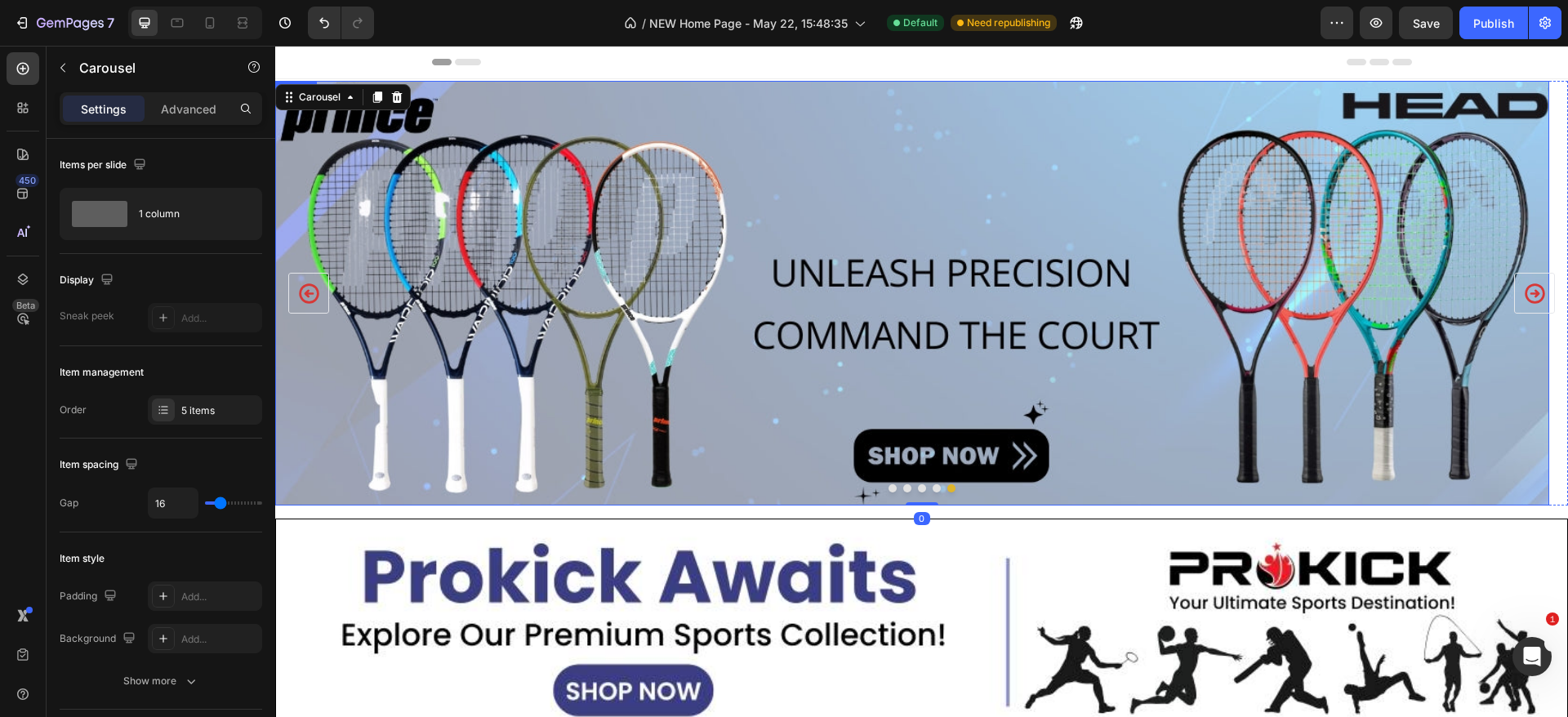 click at bounding box center (912, 293) 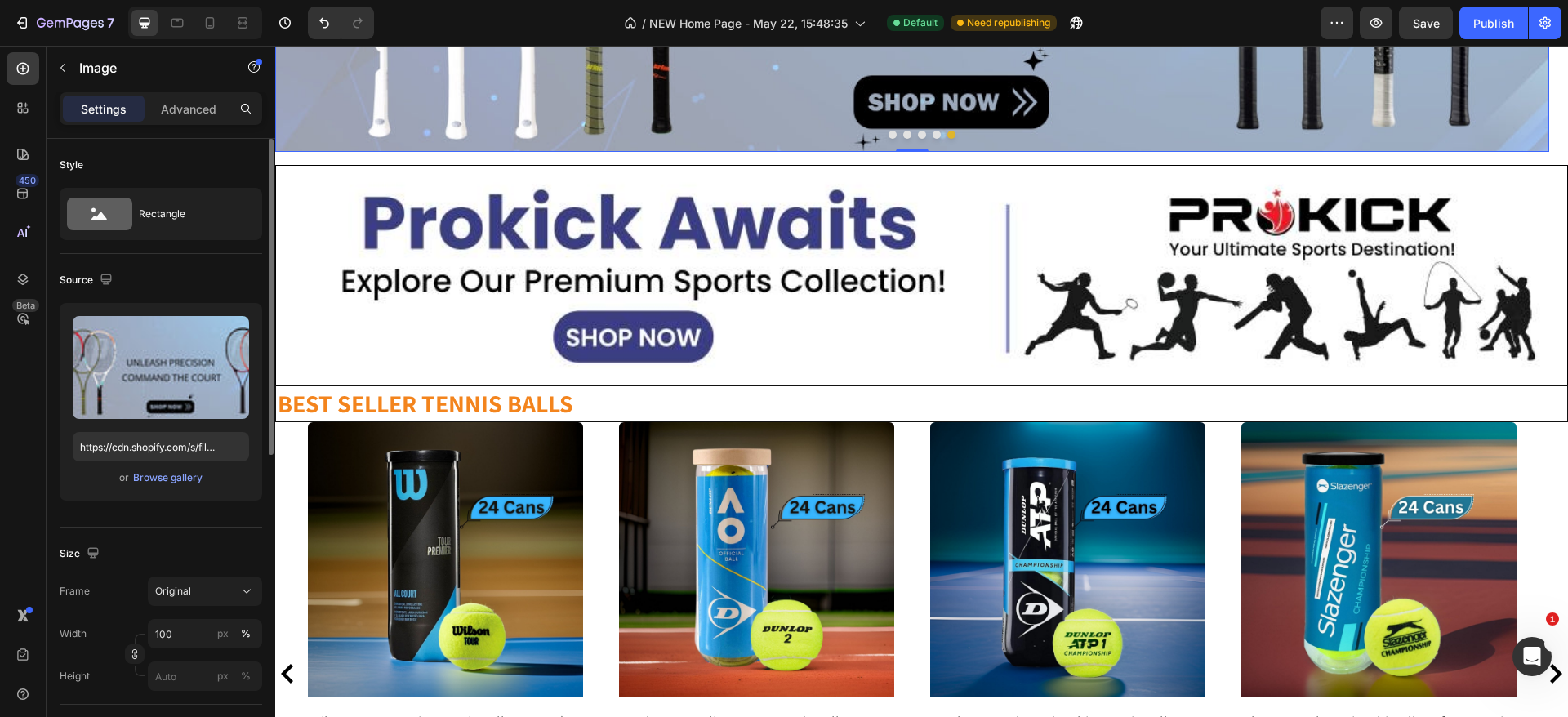 scroll, scrollTop: 367, scrollLeft: 0, axis: vertical 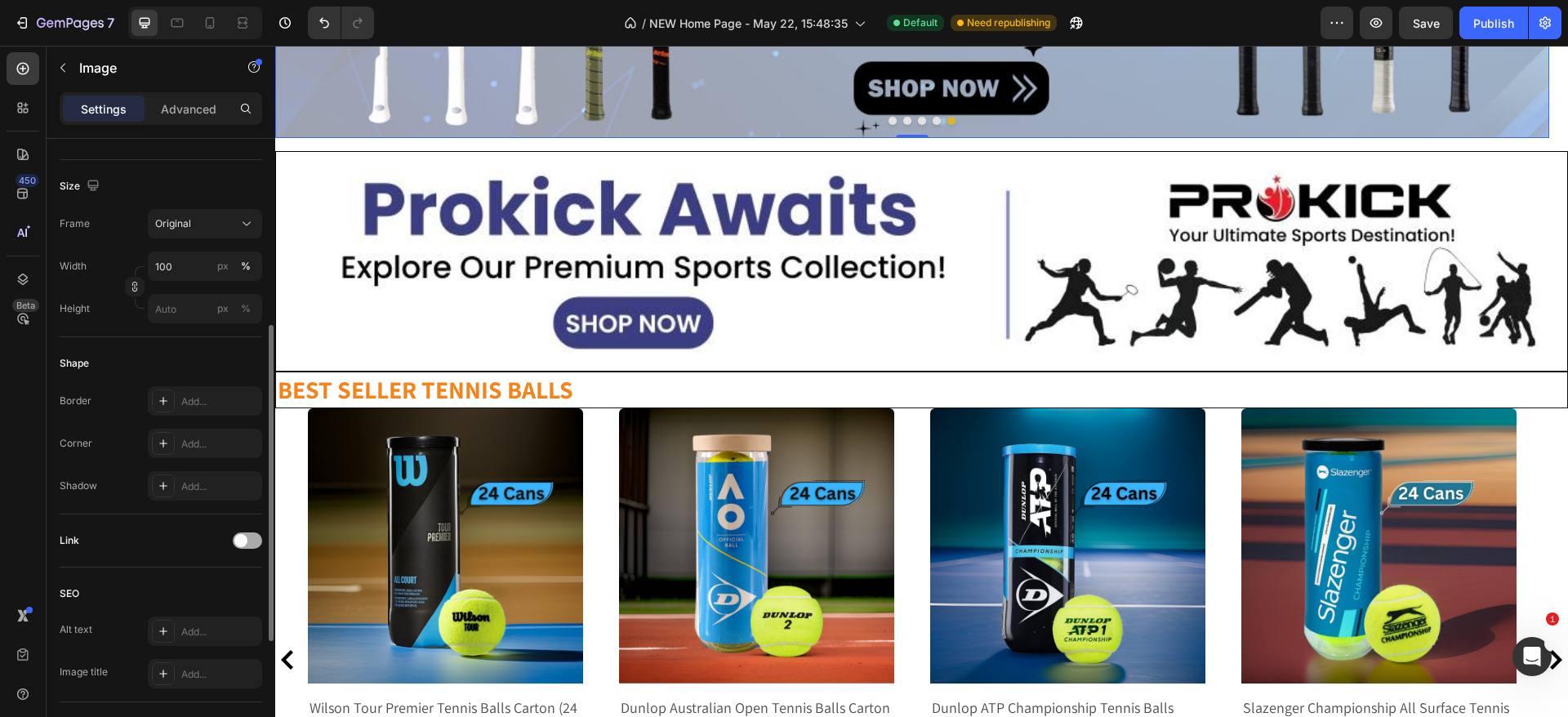 click at bounding box center [247, 541] 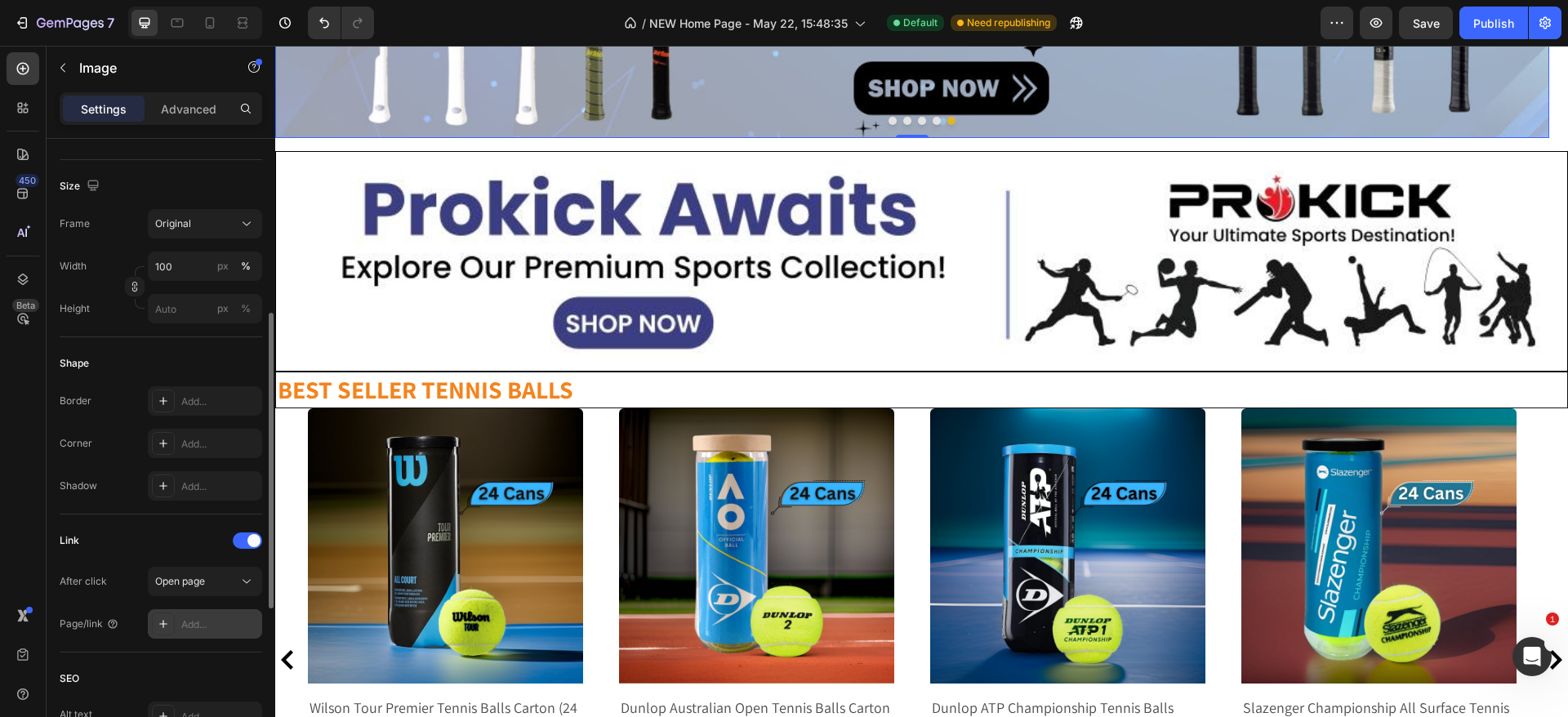 click on "Add..." at bounding box center [220, 625] 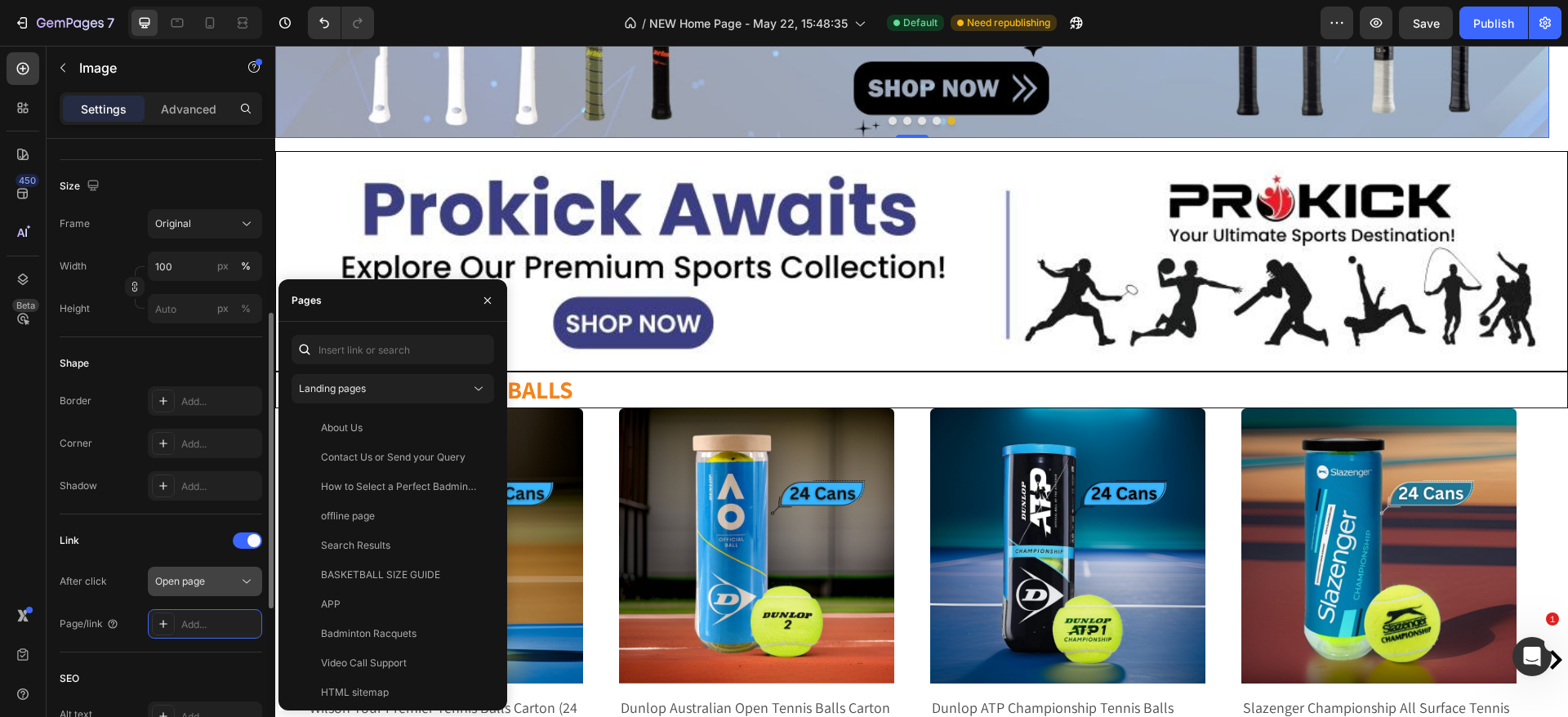 click on "Open page" at bounding box center (180, 581) 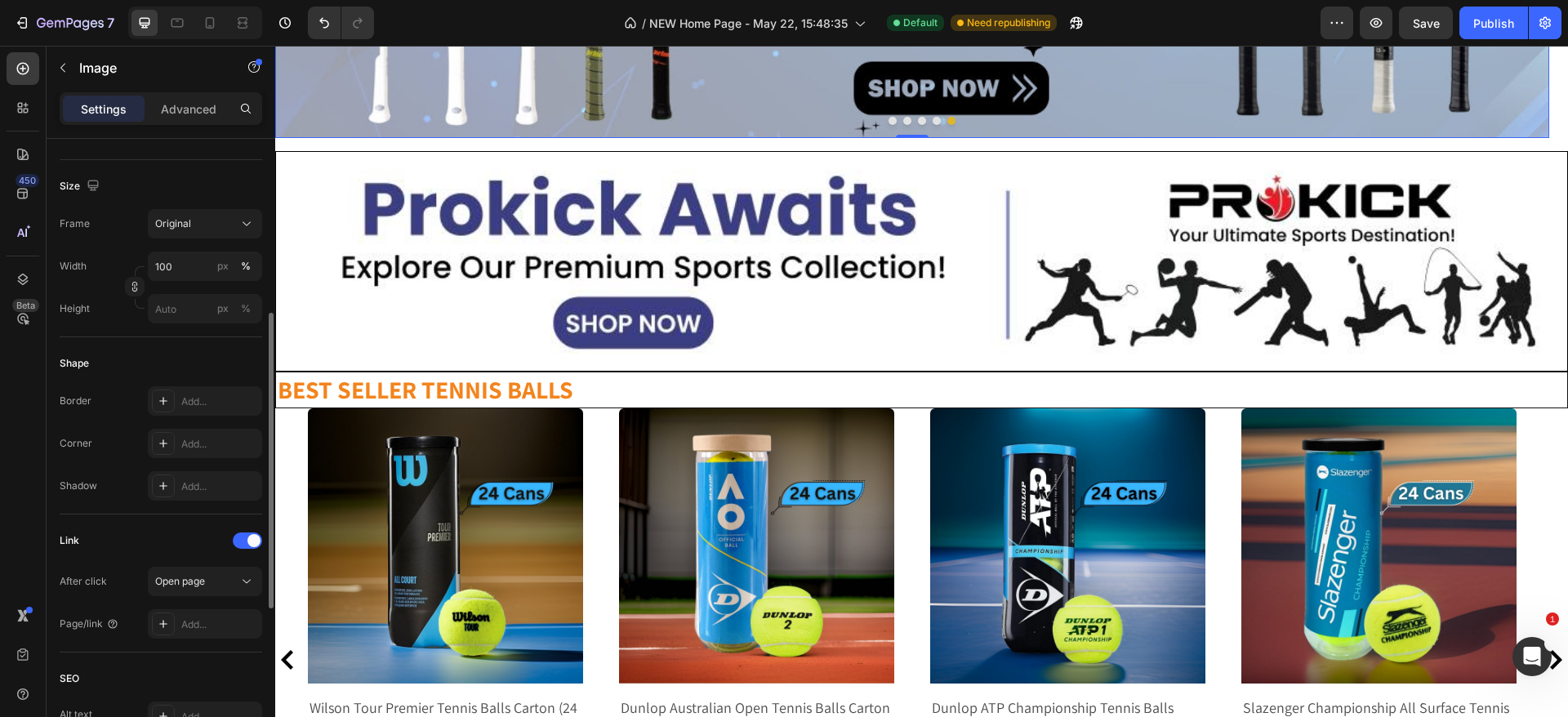 click on "After click Open page" at bounding box center (161, 581) 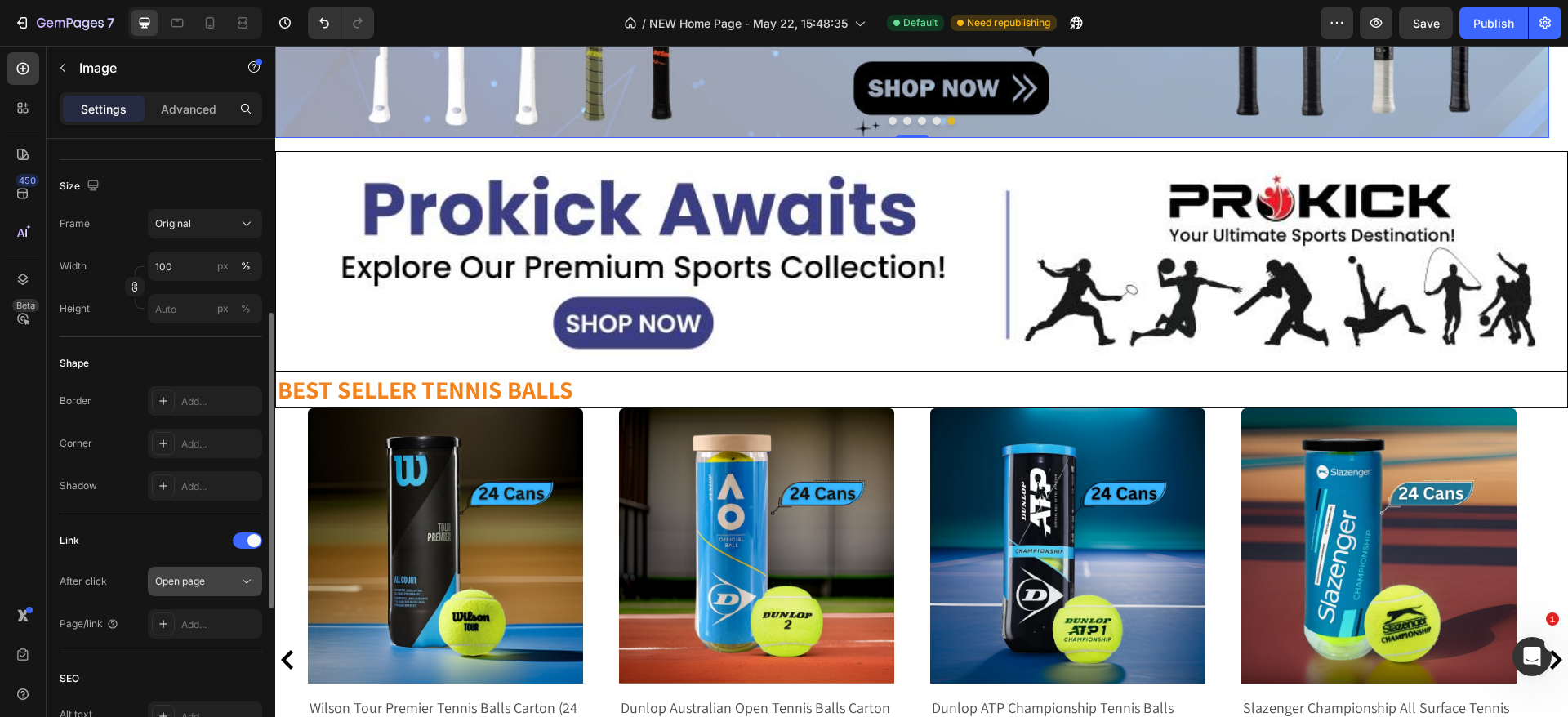 scroll, scrollTop: 490, scrollLeft: 0, axis: vertical 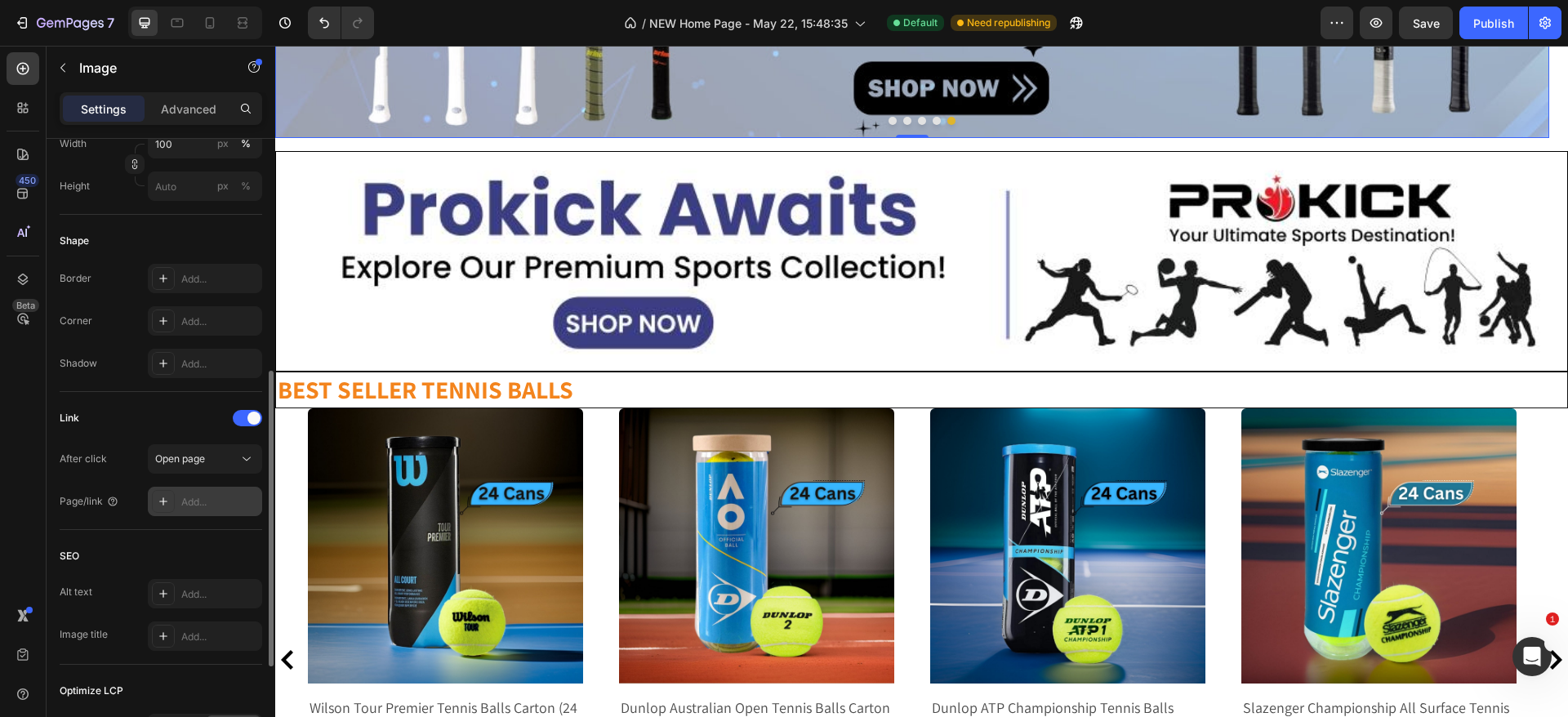 click on "Add..." at bounding box center (220, 502) 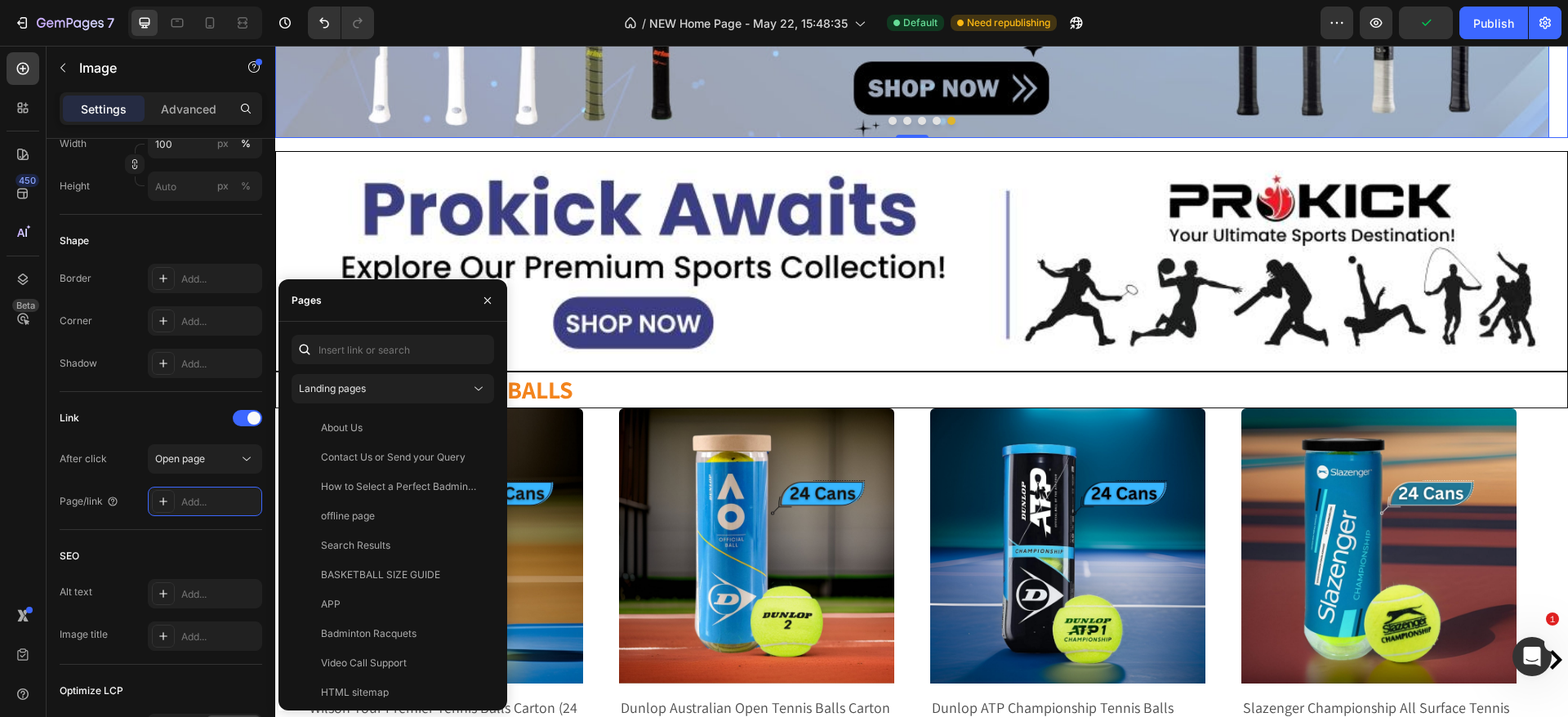 click at bounding box center (921, 121) 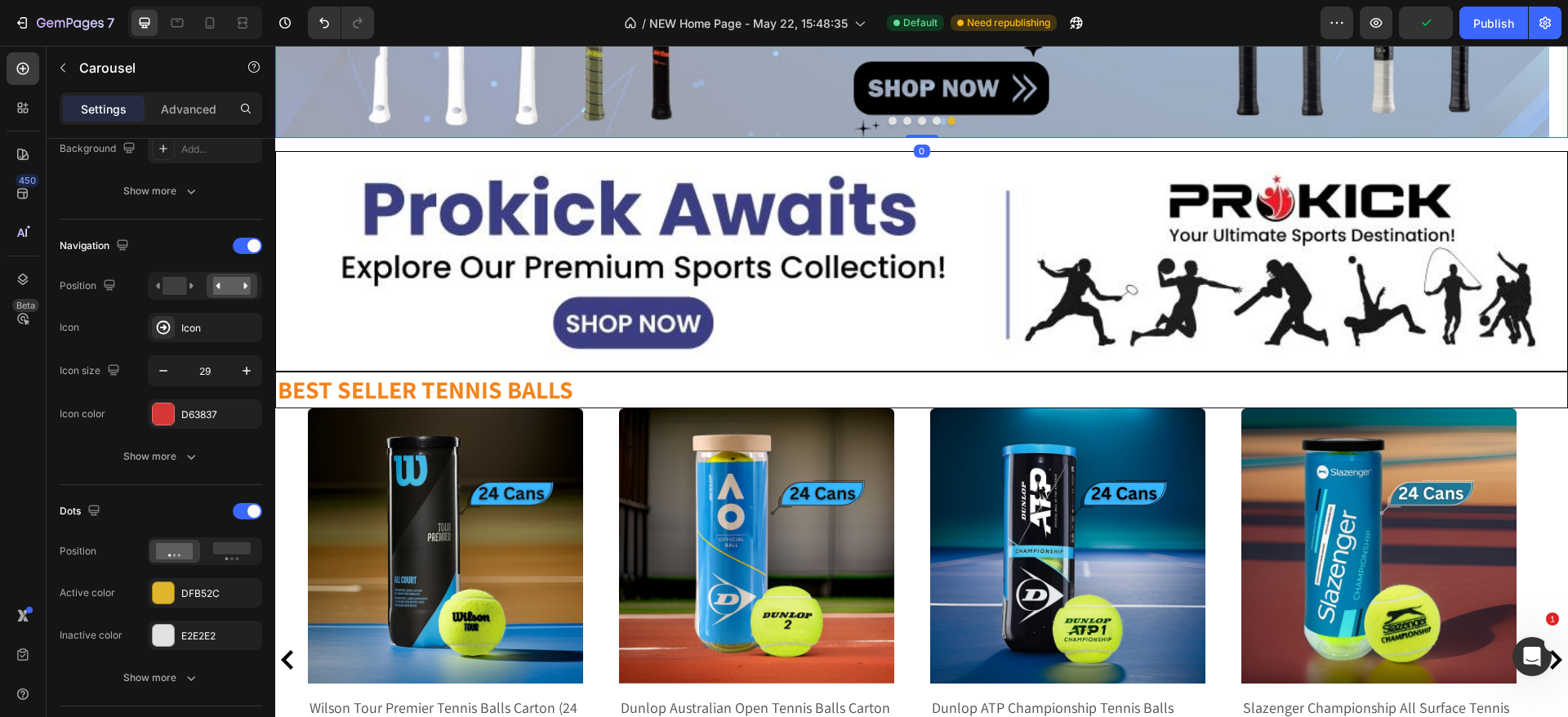 scroll, scrollTop: 0, scrollLeft: 0, axis: both 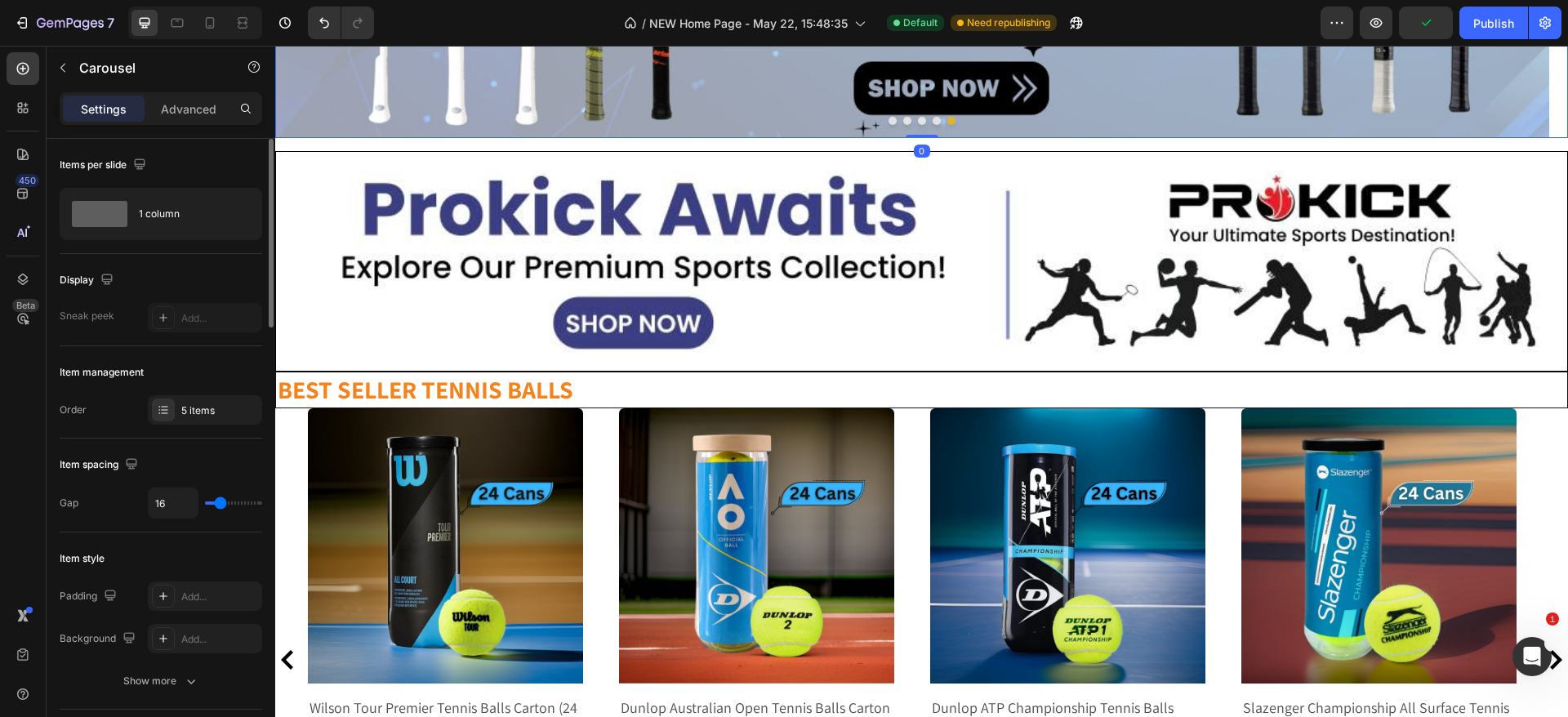 click at bounding box center (937, 121) 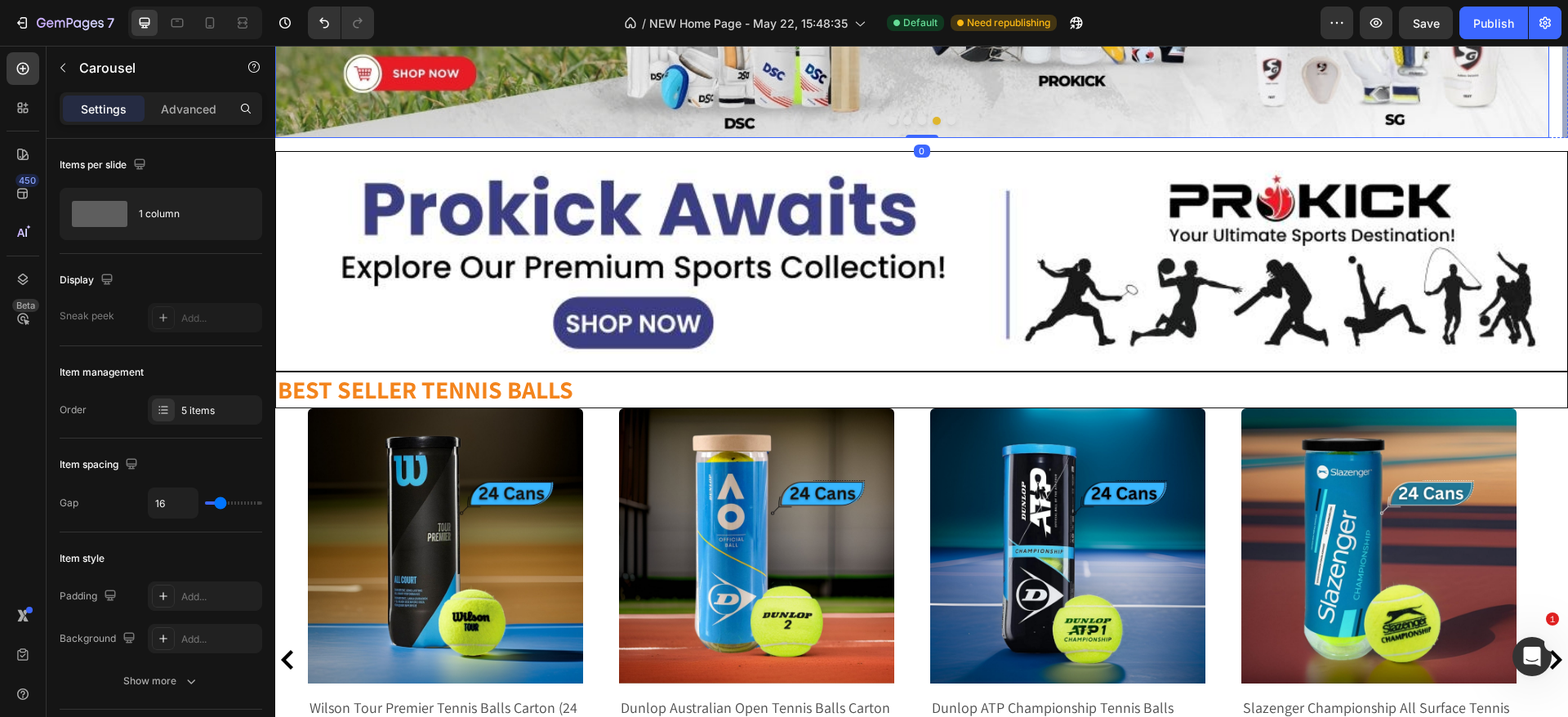 click at bounding box center (912, -74) 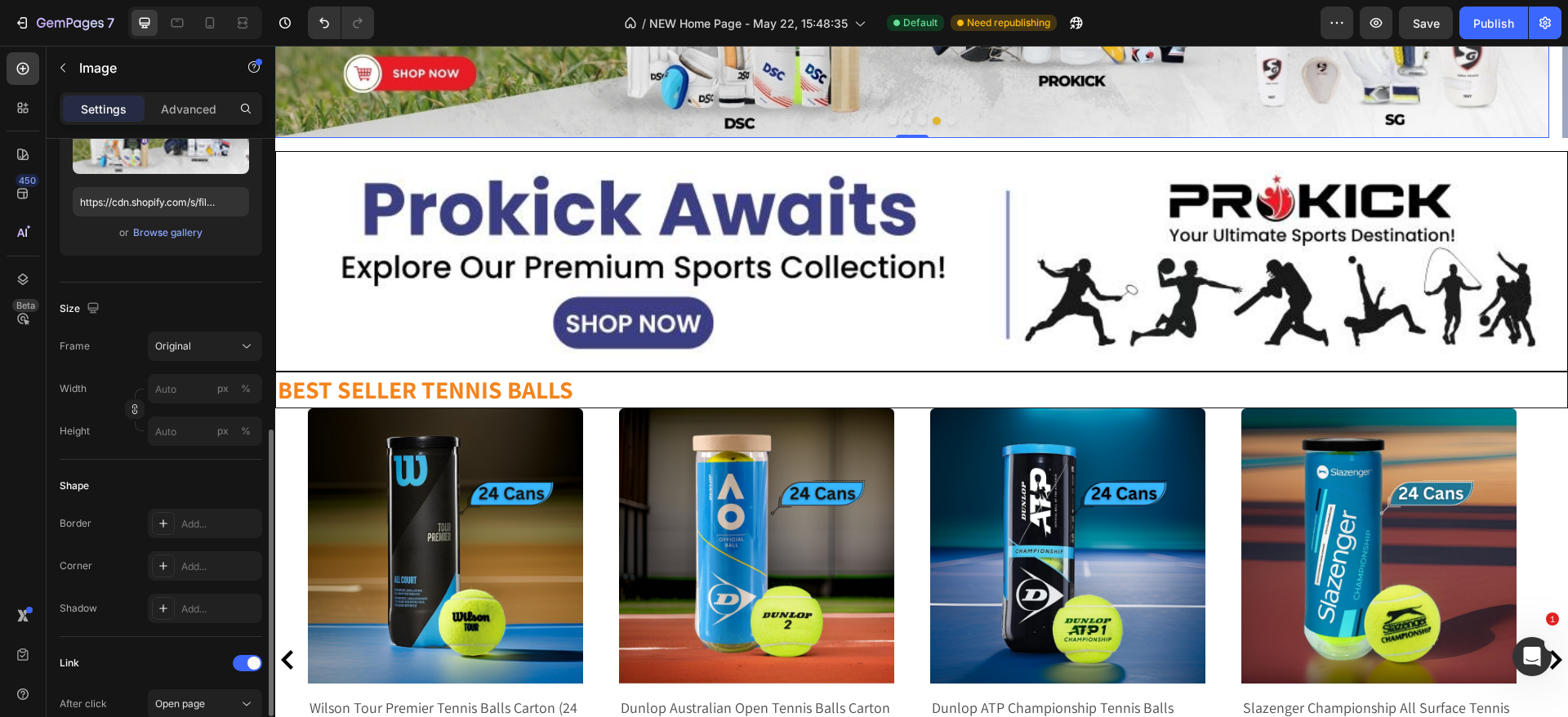 scroll, scrollTop: 490, scrollLeft: 0, axis: vertical 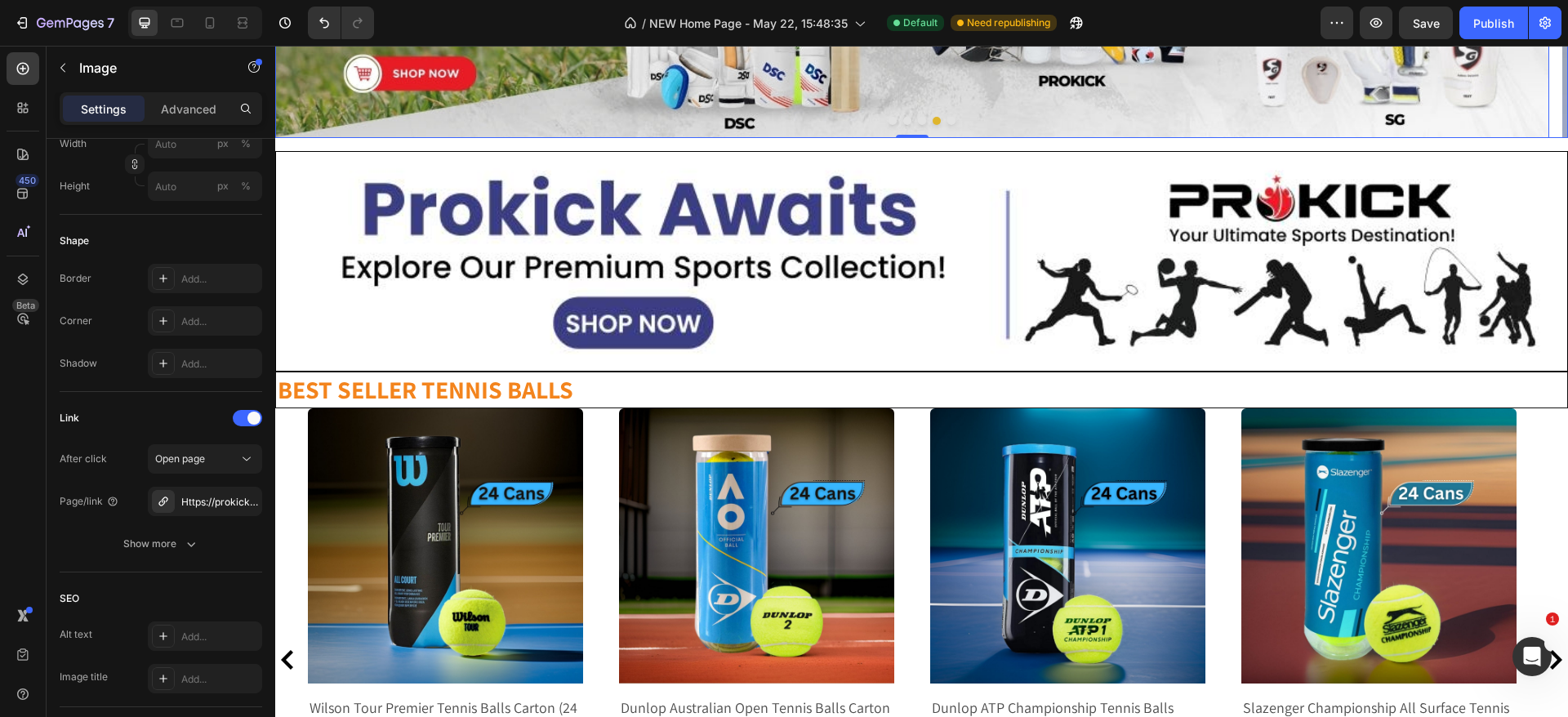 click at bounding box center [951, 121] 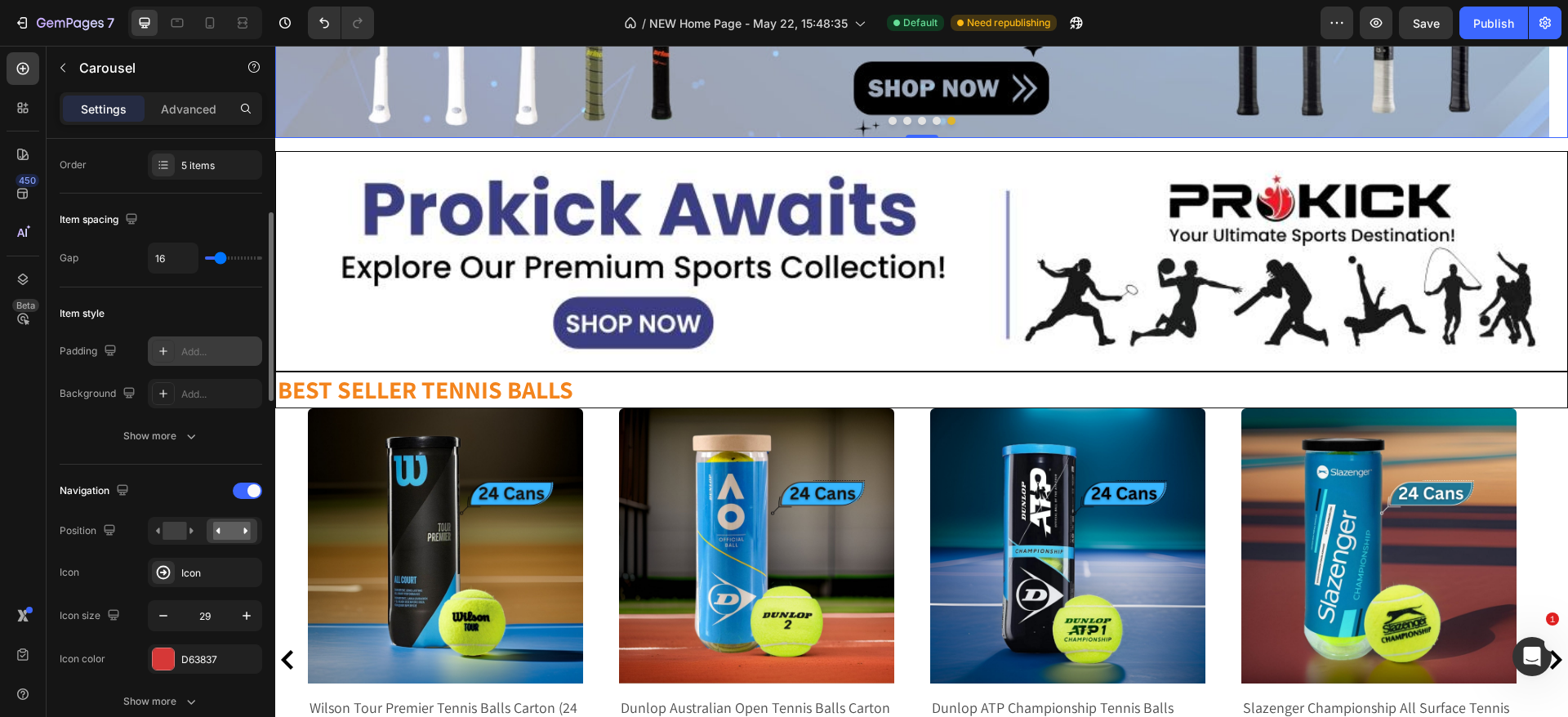 scroll, scrollTop: 0, scrollLeft: 0, axis: both 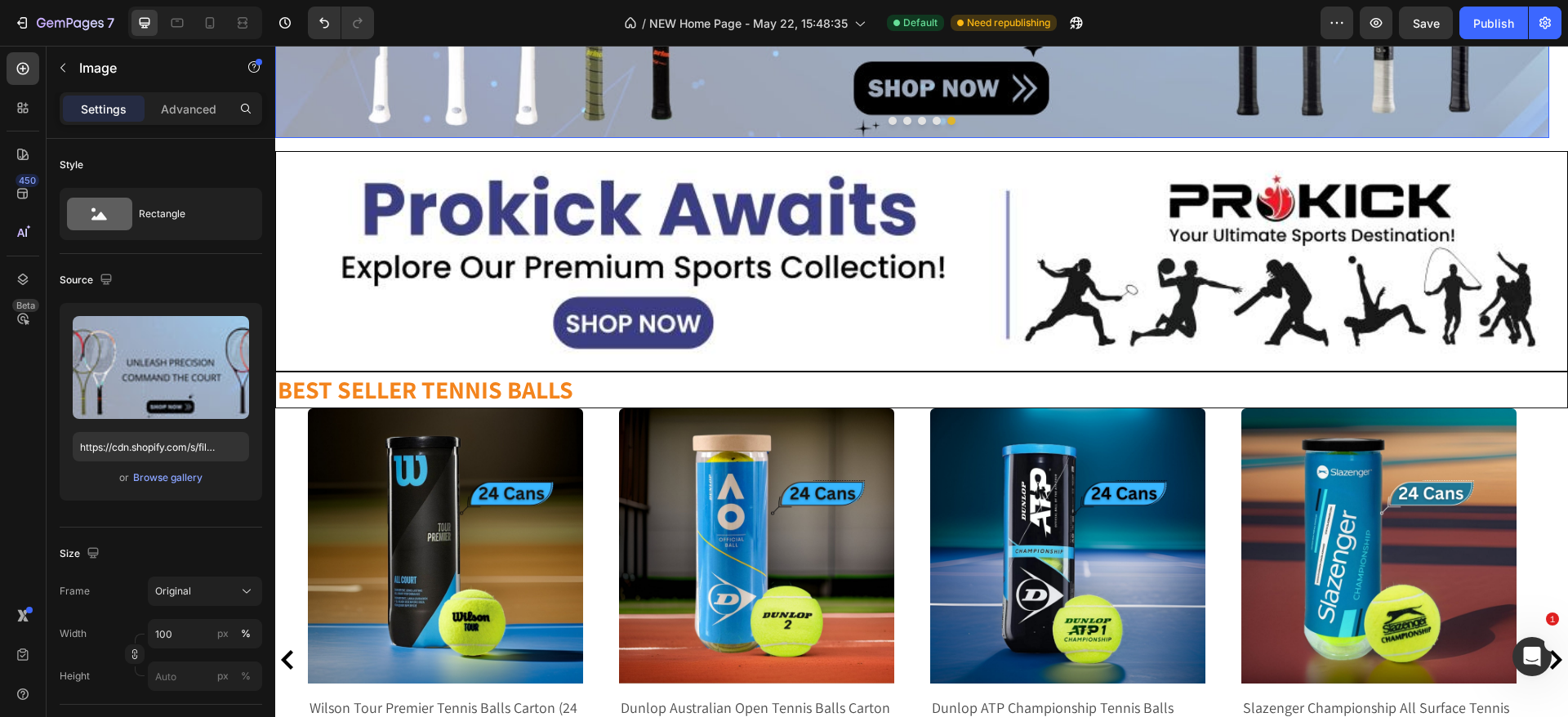click at bounding box center (912, -74) 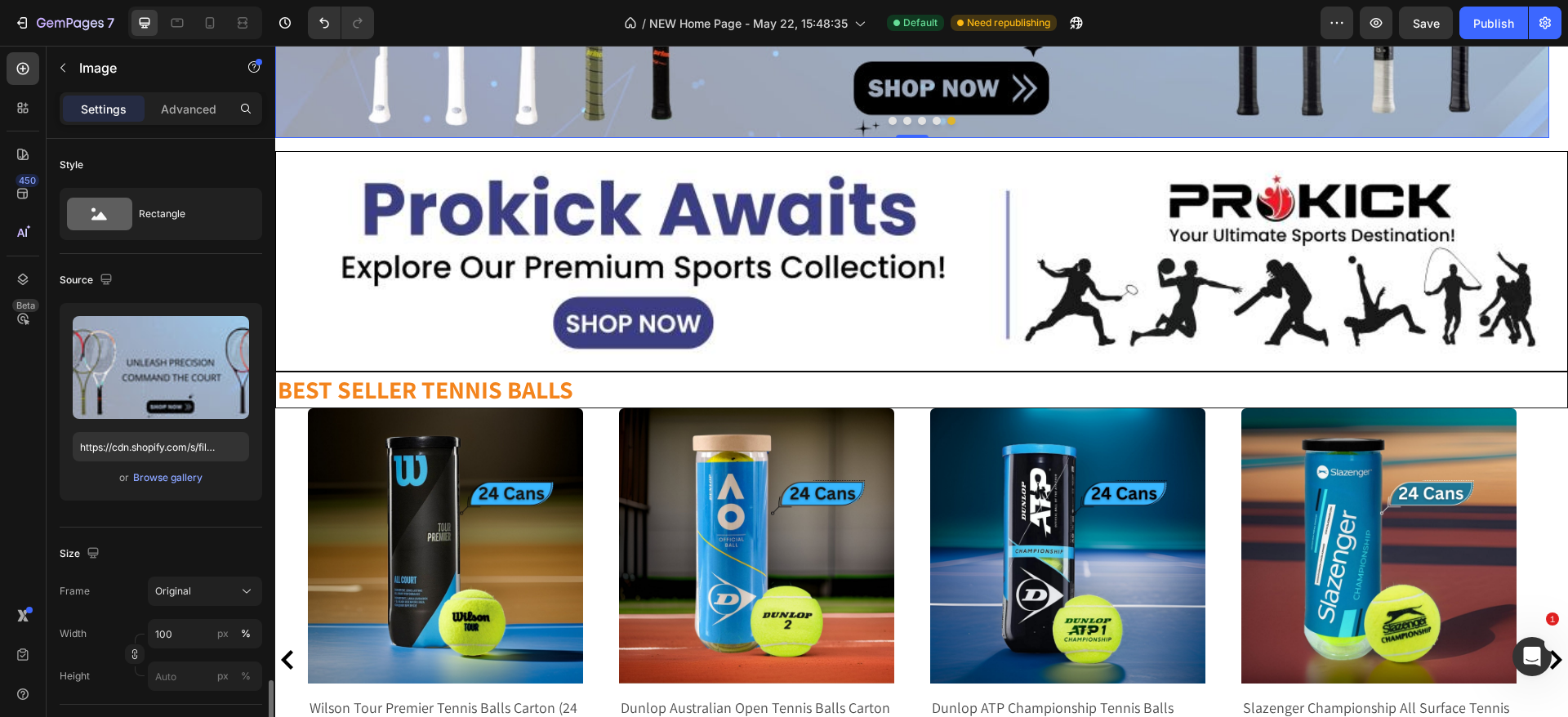 scroll, scrollTop: 367, scrollLeft: 0, axis: vertical 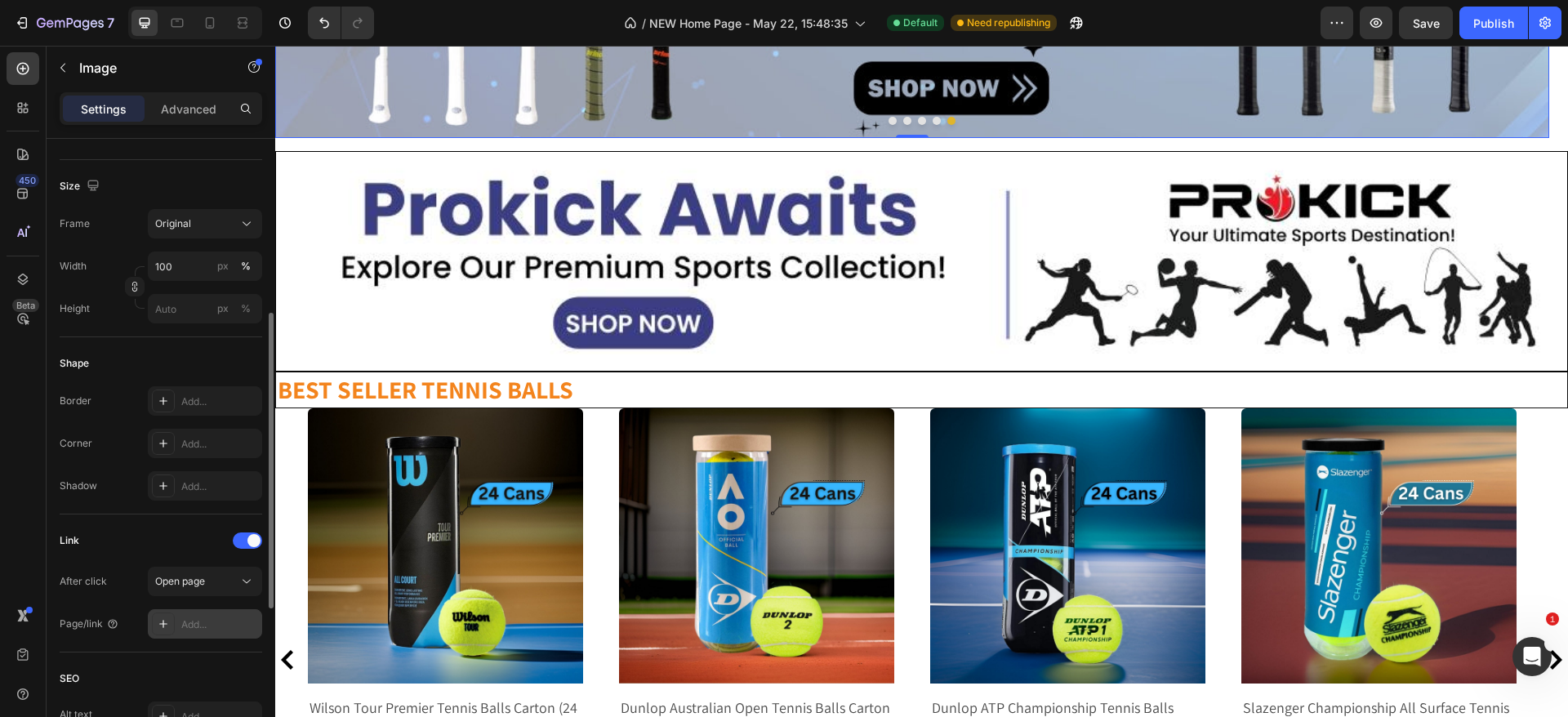 click on "Add..." at bounding box center (220, 625) 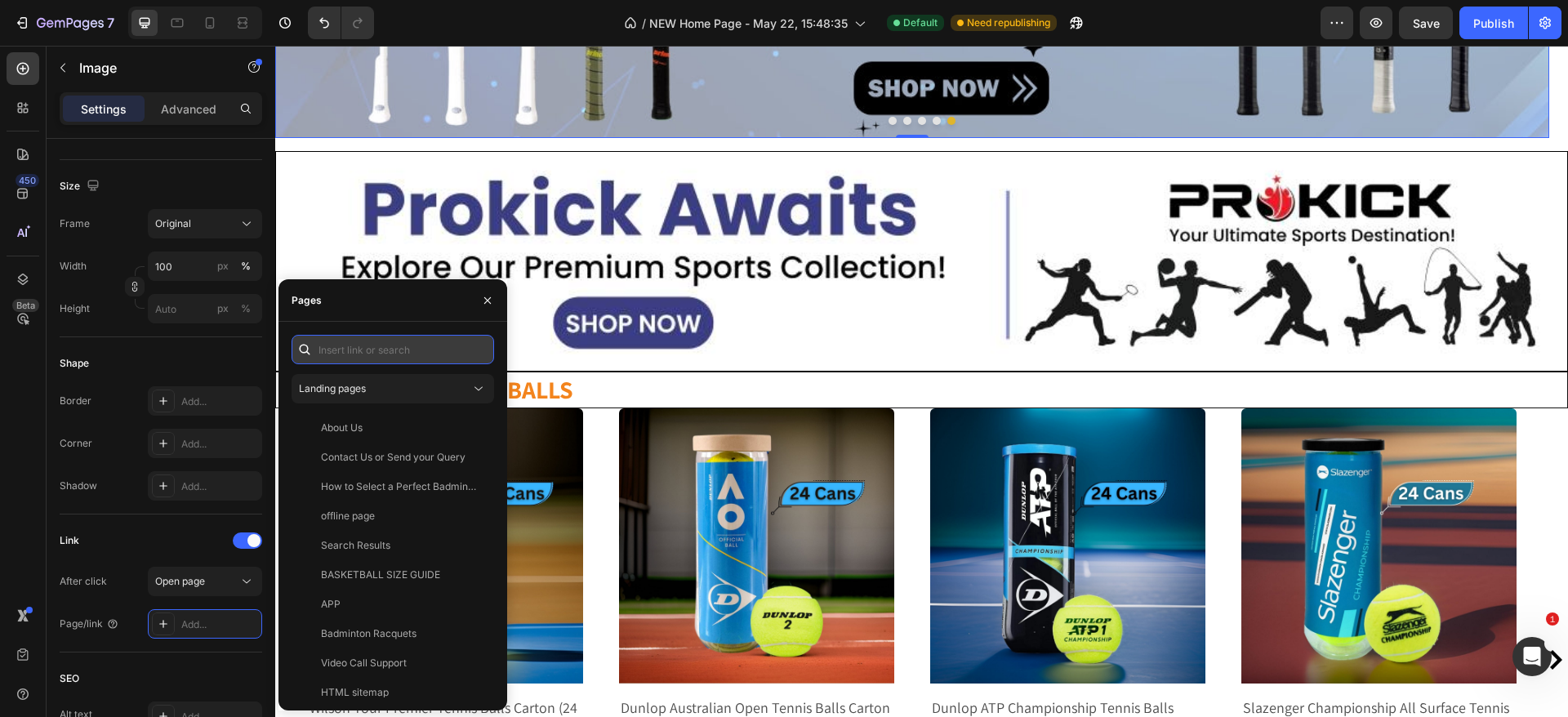 click at bounding box center [393, 350] 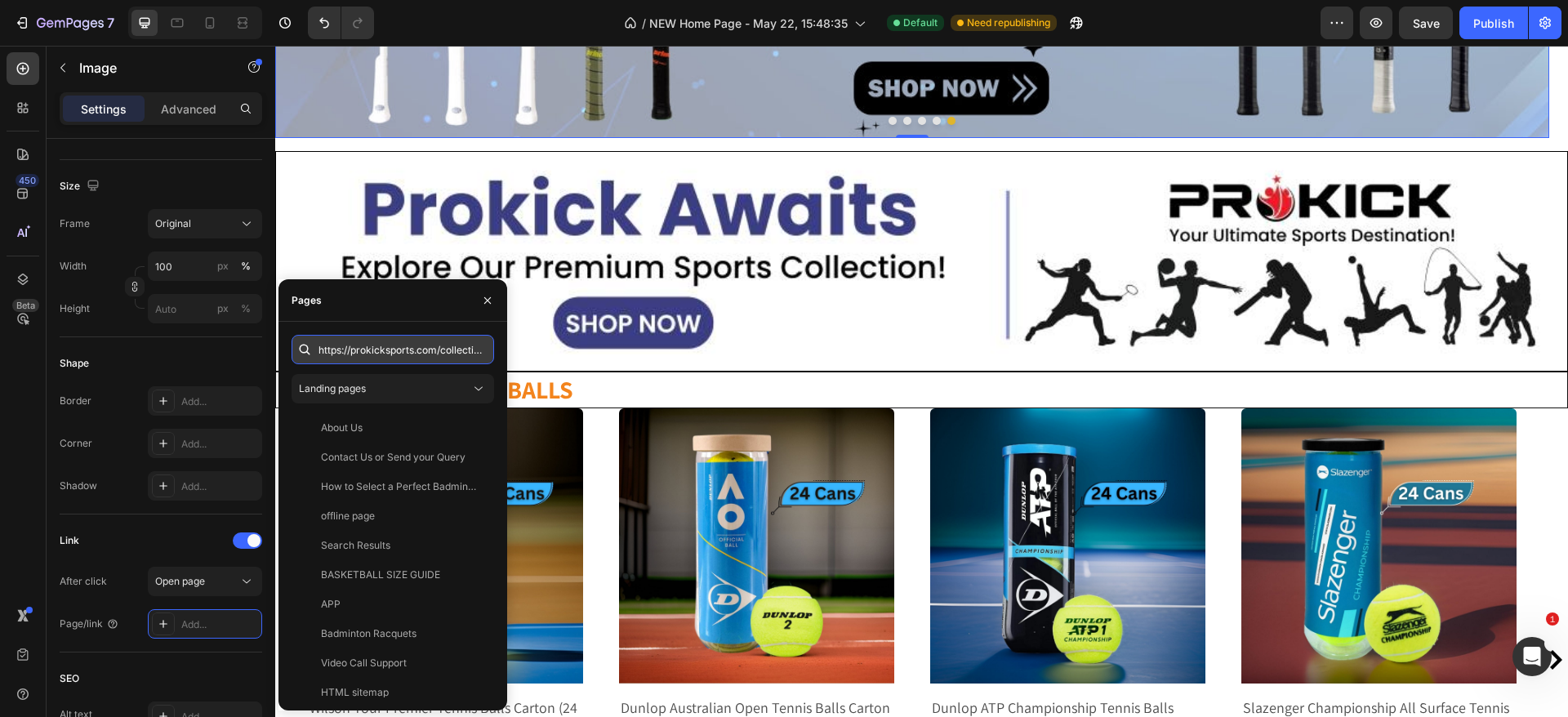 scroll, scrollTop: 0, scrollLeft: 116, axis: horizontal 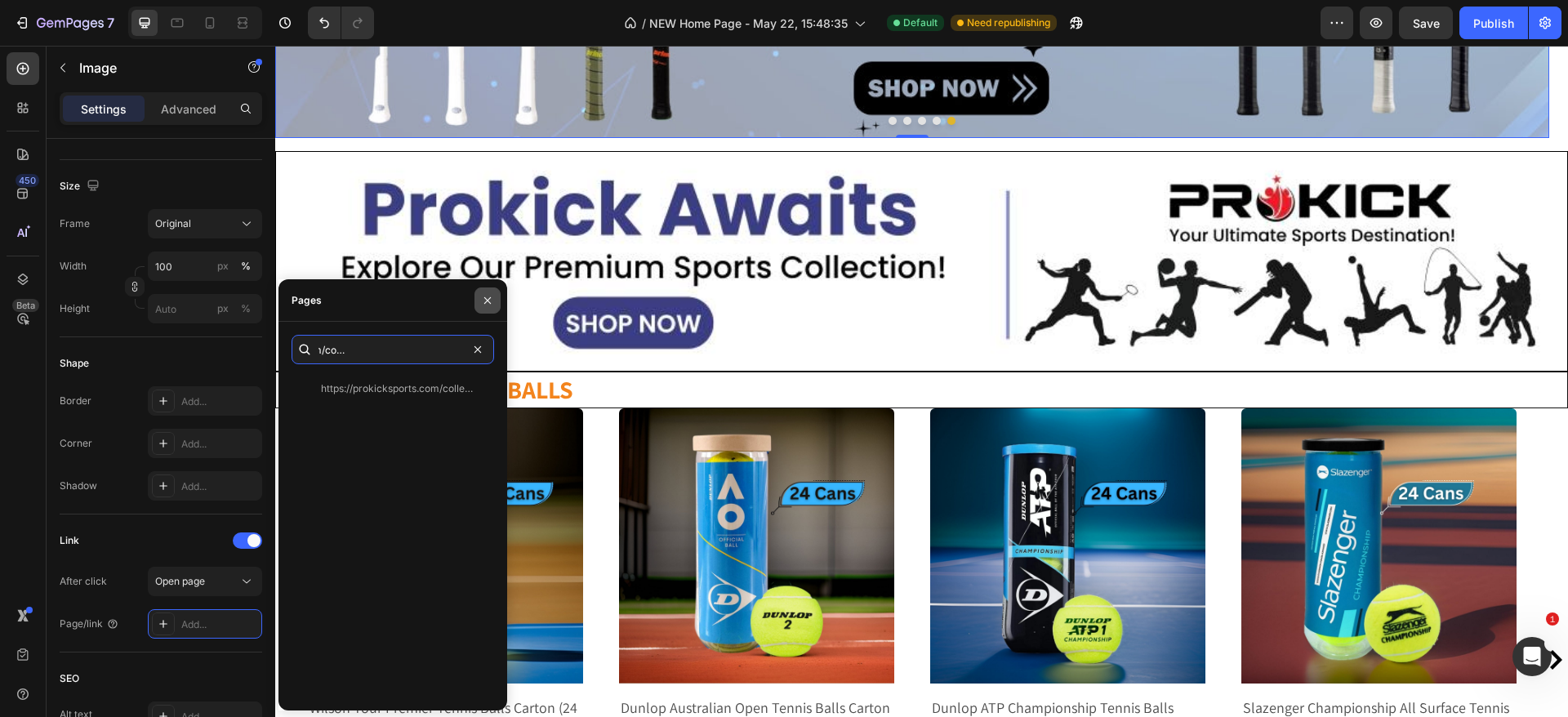 type on "https://prokicksports.com/collections/tennis-racquets-1" 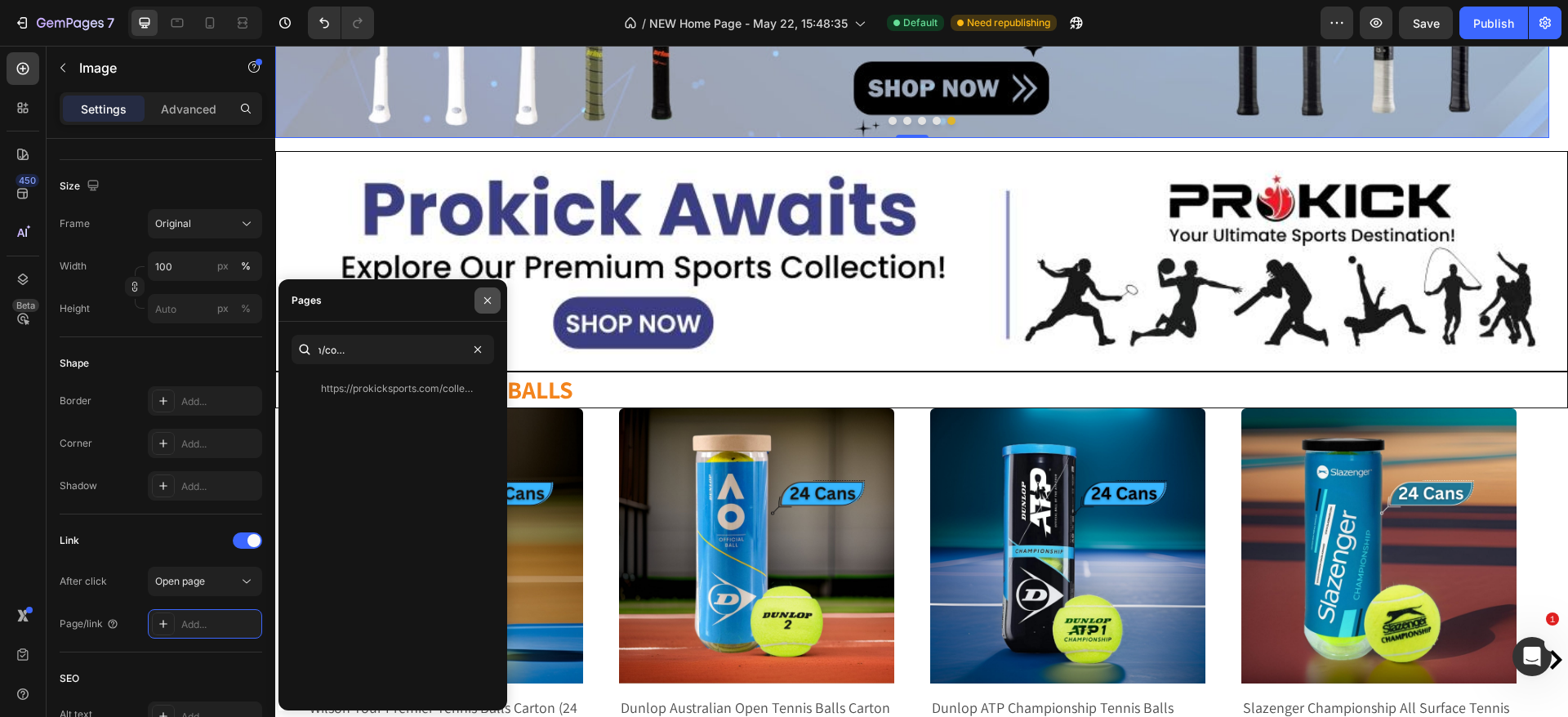 scroll, scrollTop: 0, scrollLeft: 0, axis: both 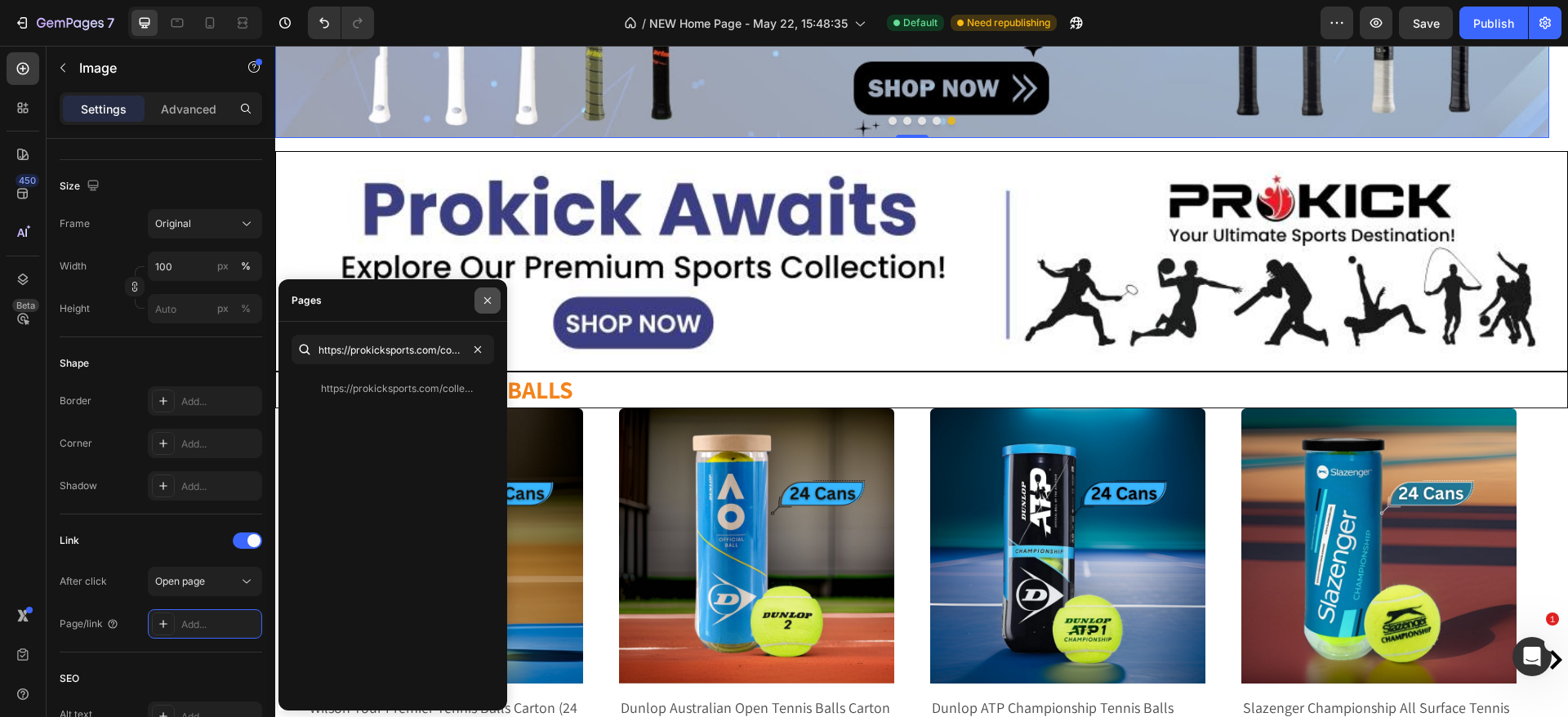 click 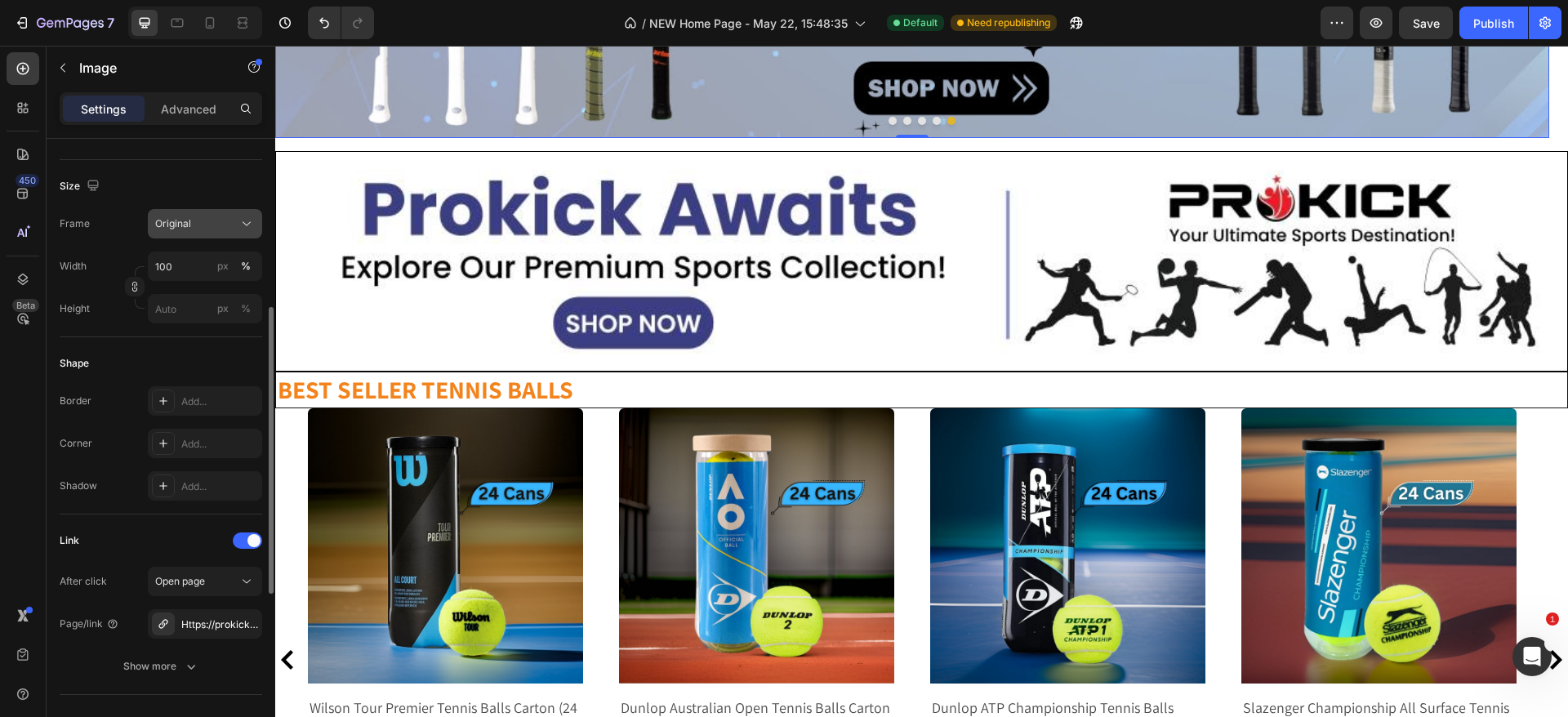 click on "Original" at bounding box center [173, 224] 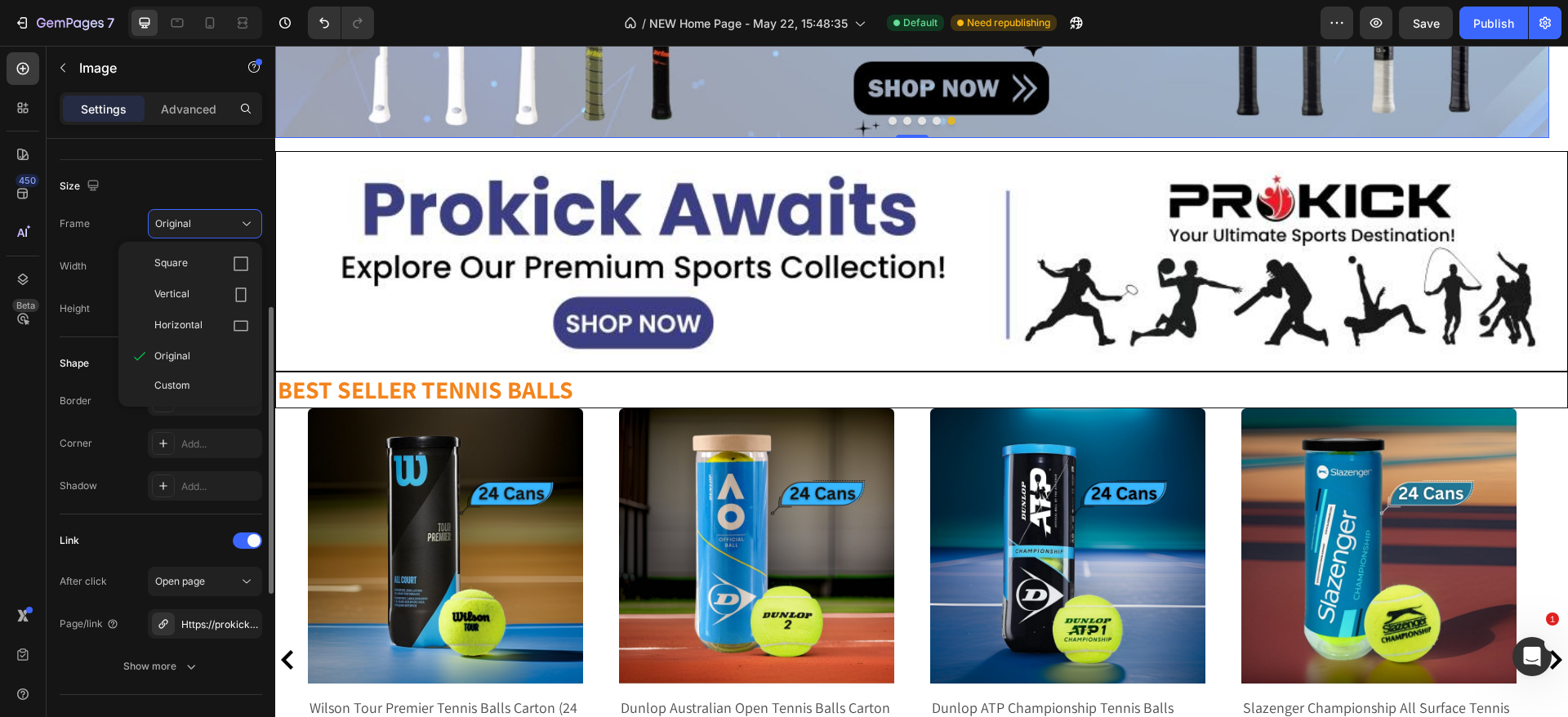 click on "Size" at bounding box center (161, 186) 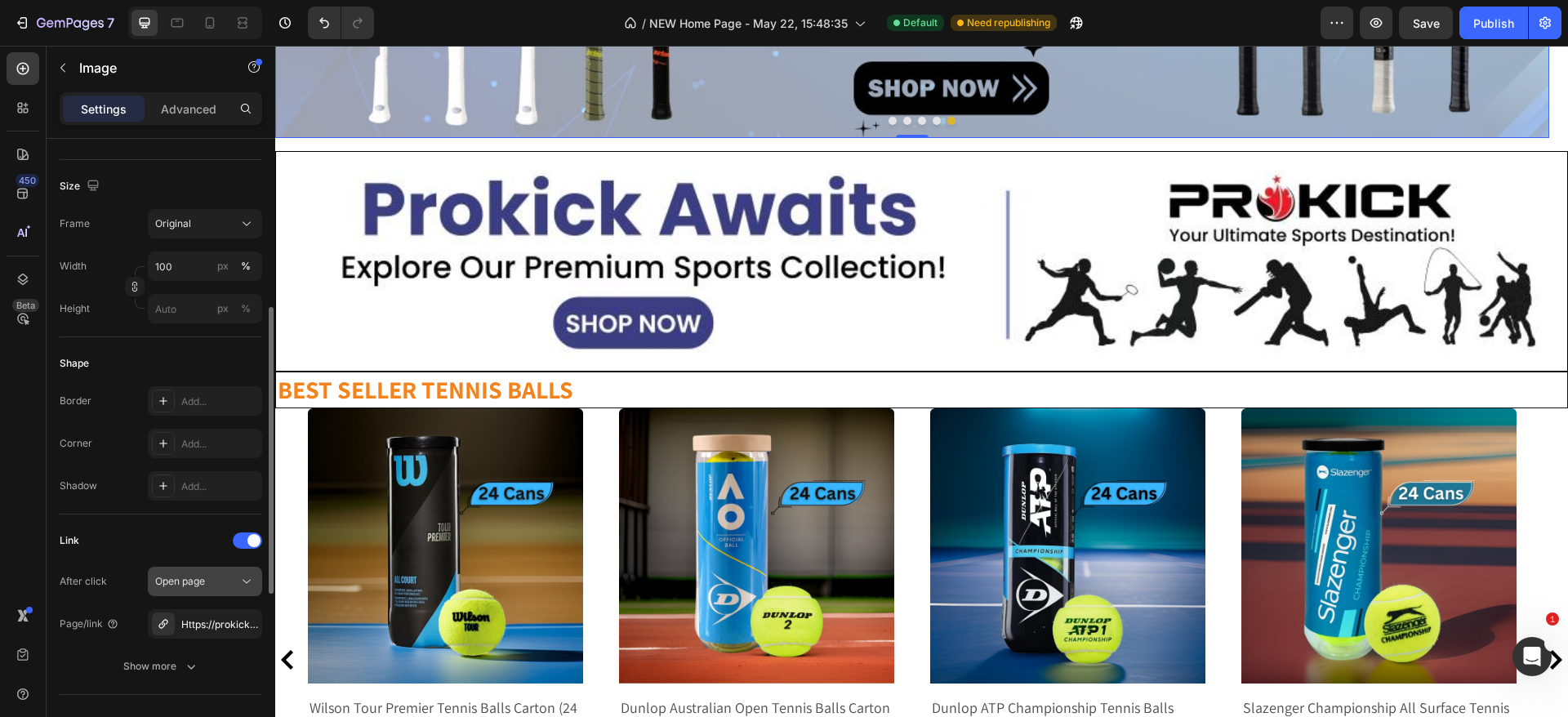 click on "Open page" at bounding box center (180, 581) 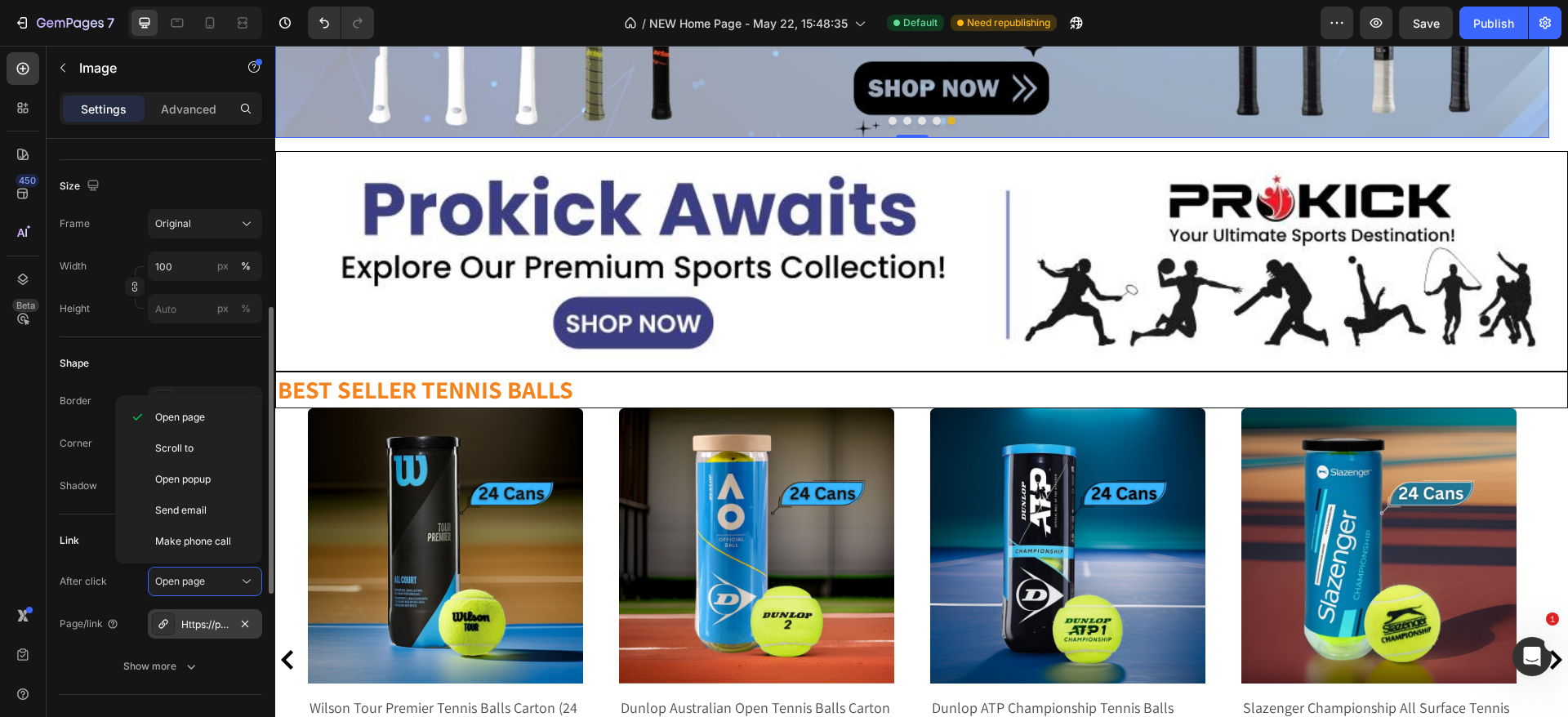 click on "Https://prokicksports.Com/tennis-racquets-1" at bounding box center [205, 625] 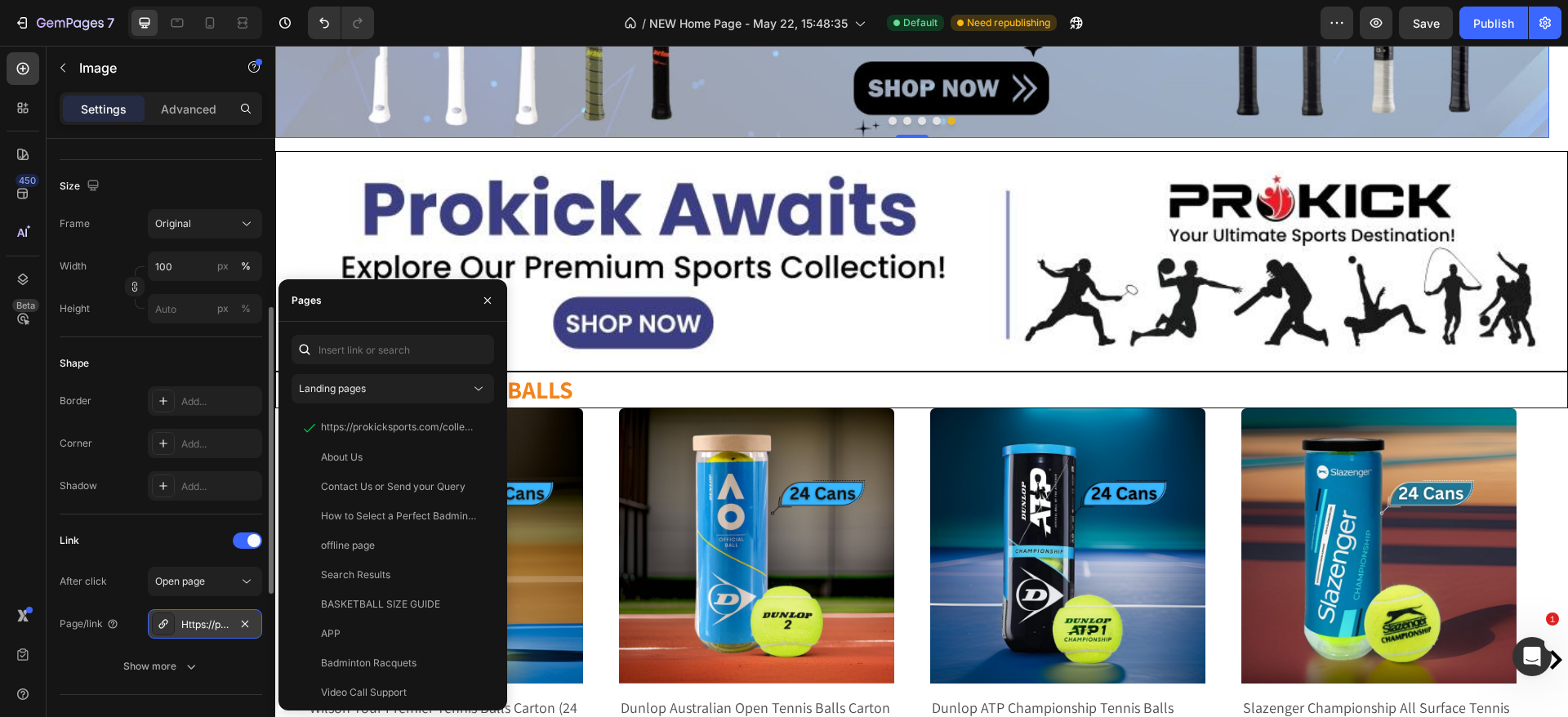click on "Https://prokicksports.Com/tennis-racquets-1" at bounding box center (205, 625) 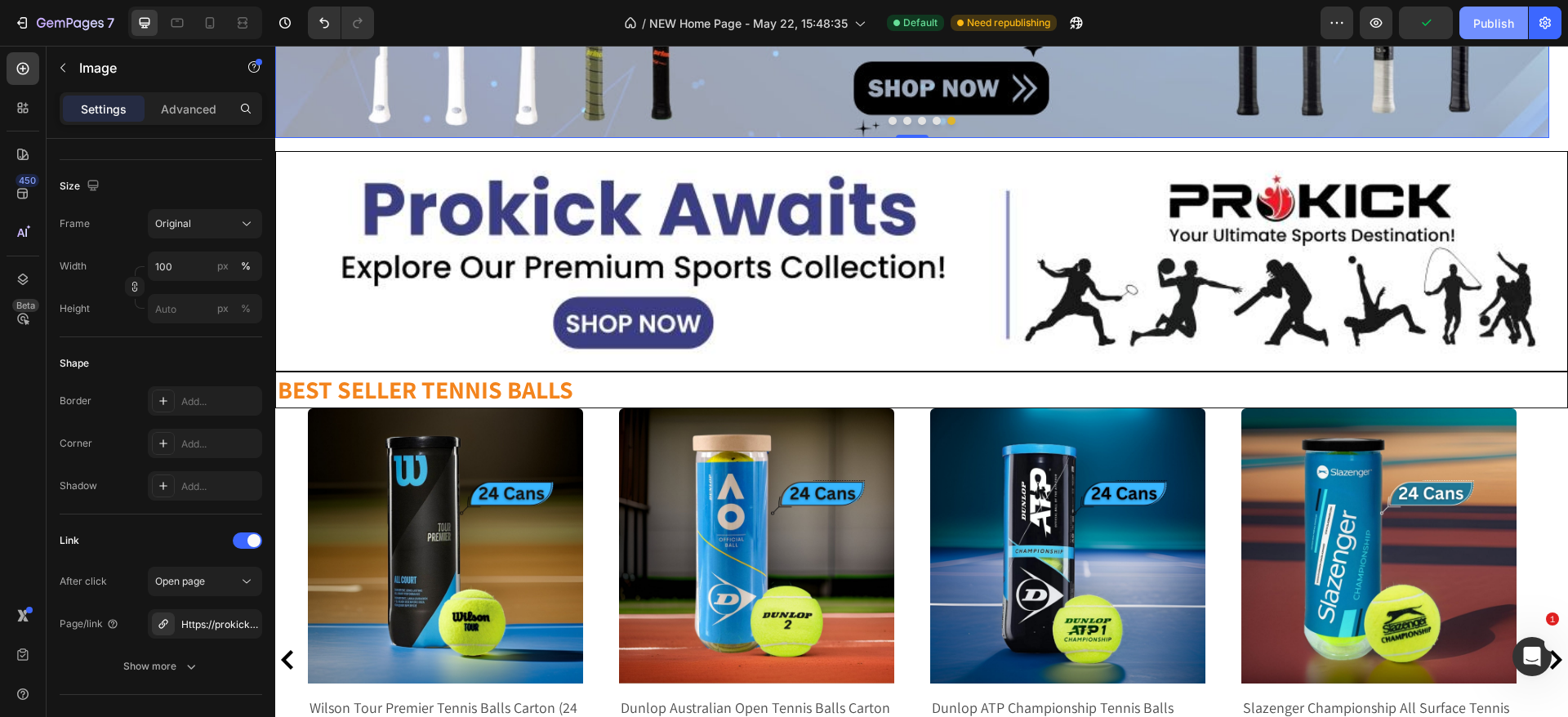 click on "Publish" 